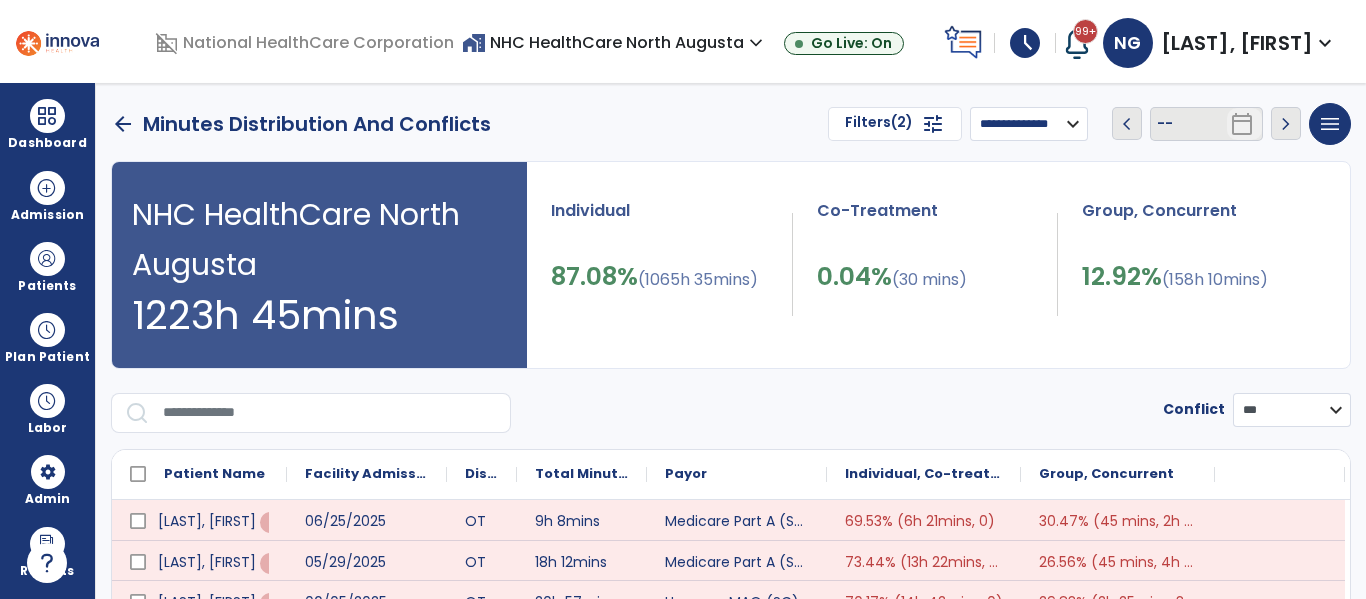 select on "**********" 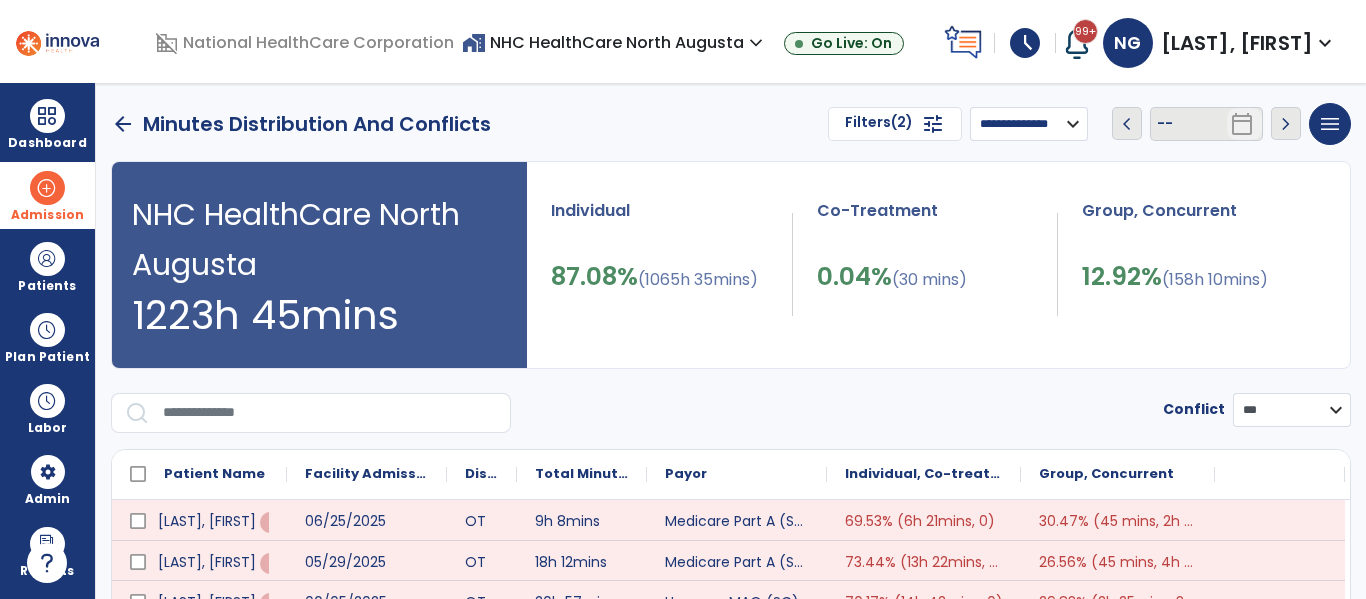 scroll, scrollTop: 0, scrollLeft: 0, axis: both 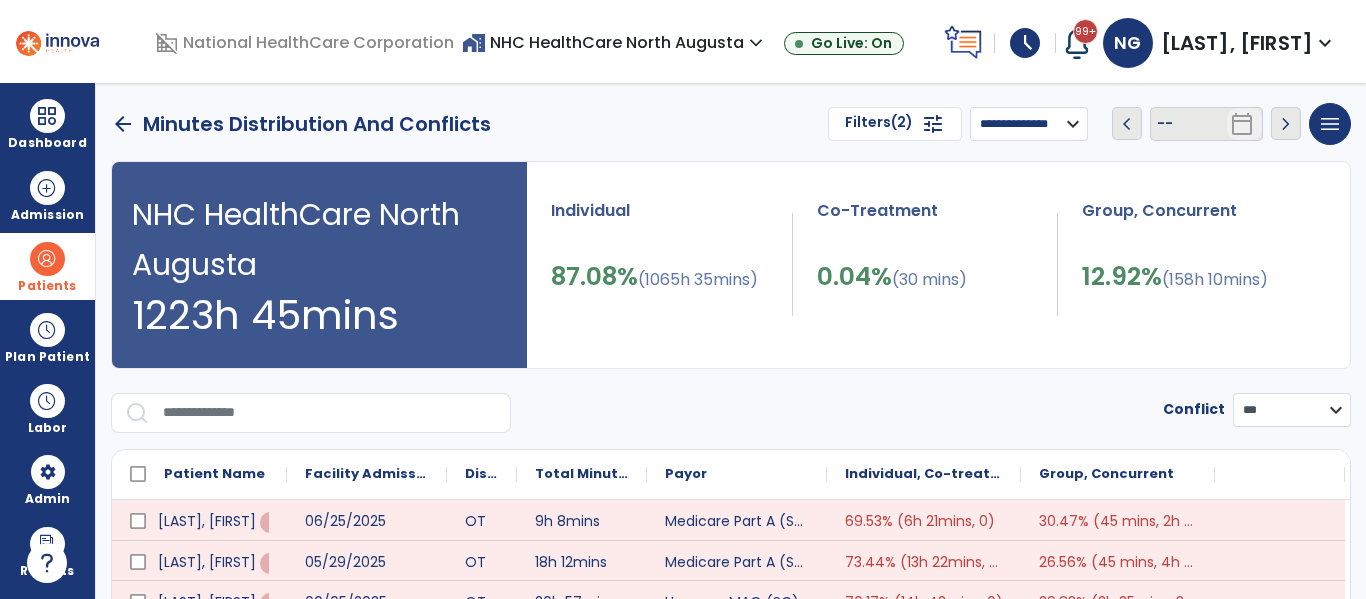 click on "Patients" at bounding box center (47, 266) 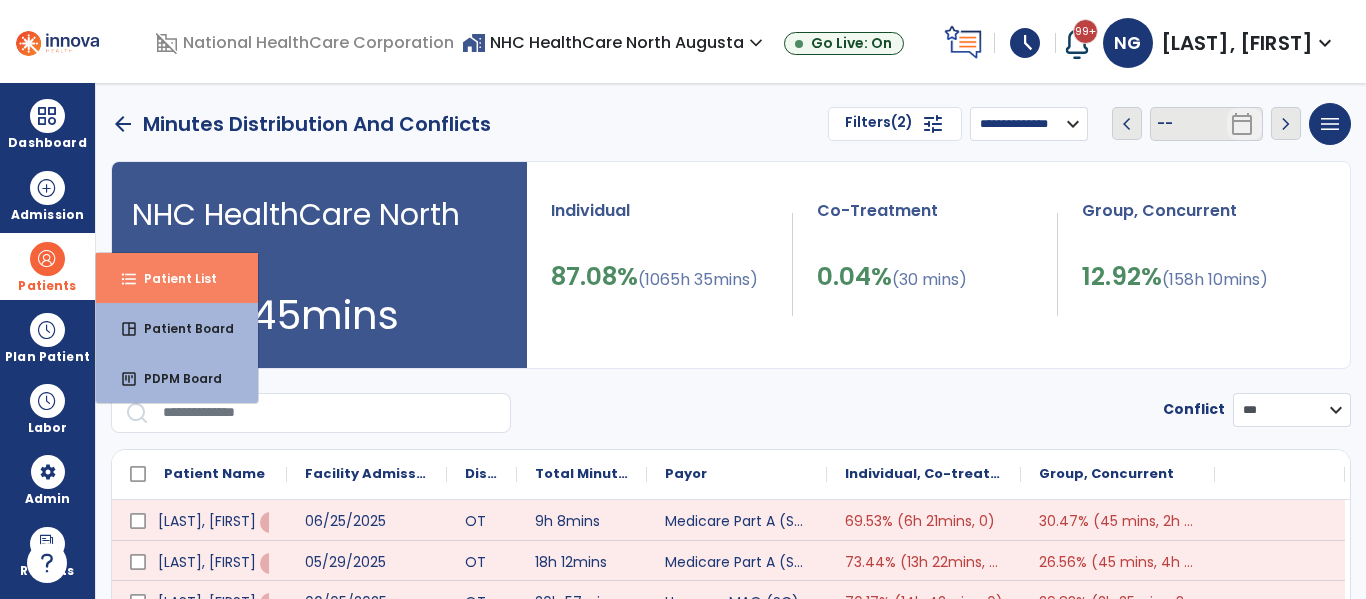 click on "format_list_bulleted  Patient List" at bounding box center [177, 278] 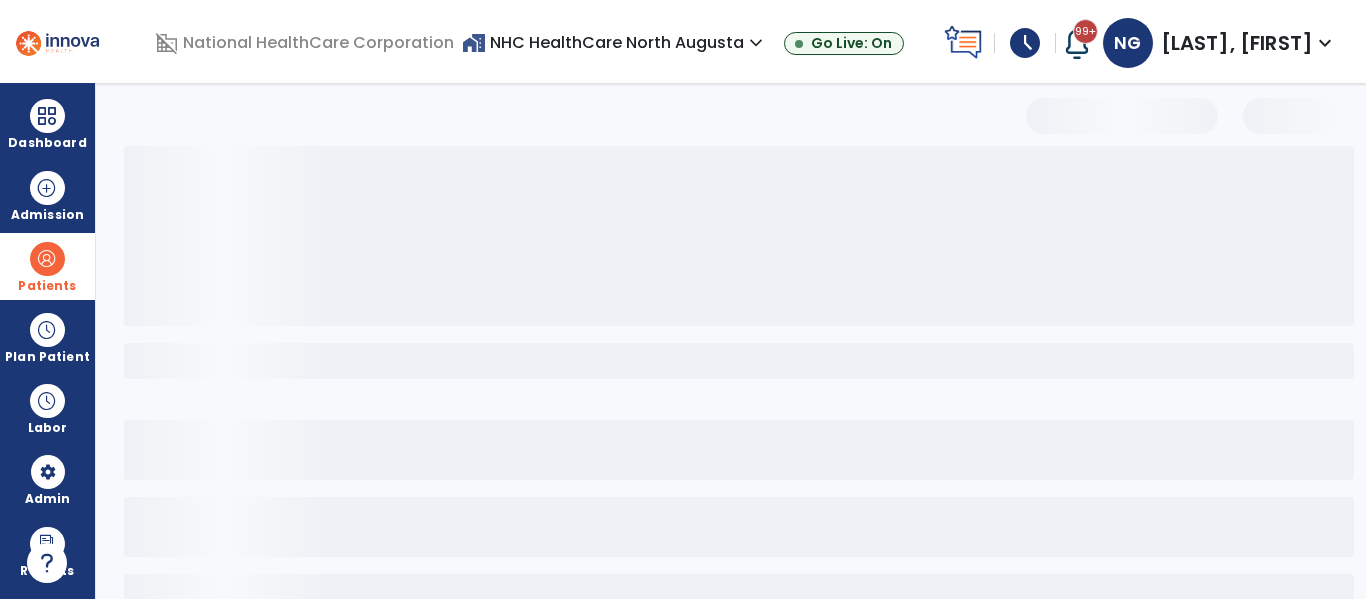 select on "***" 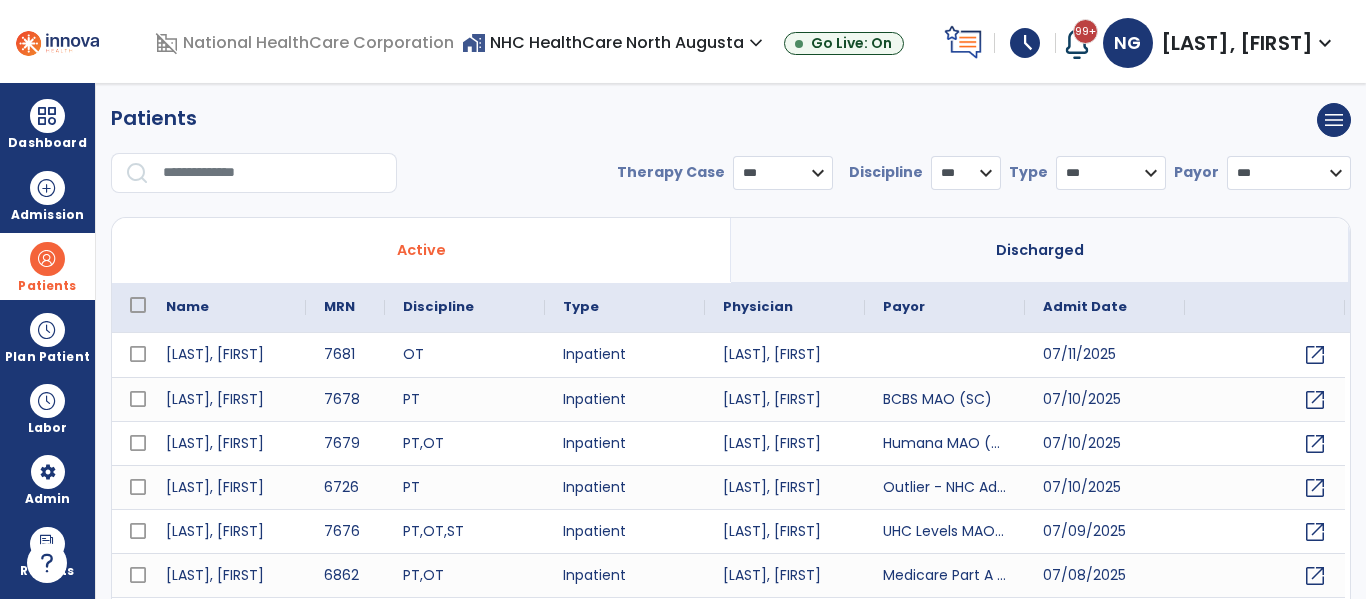 click at bounding box center (273, 173) 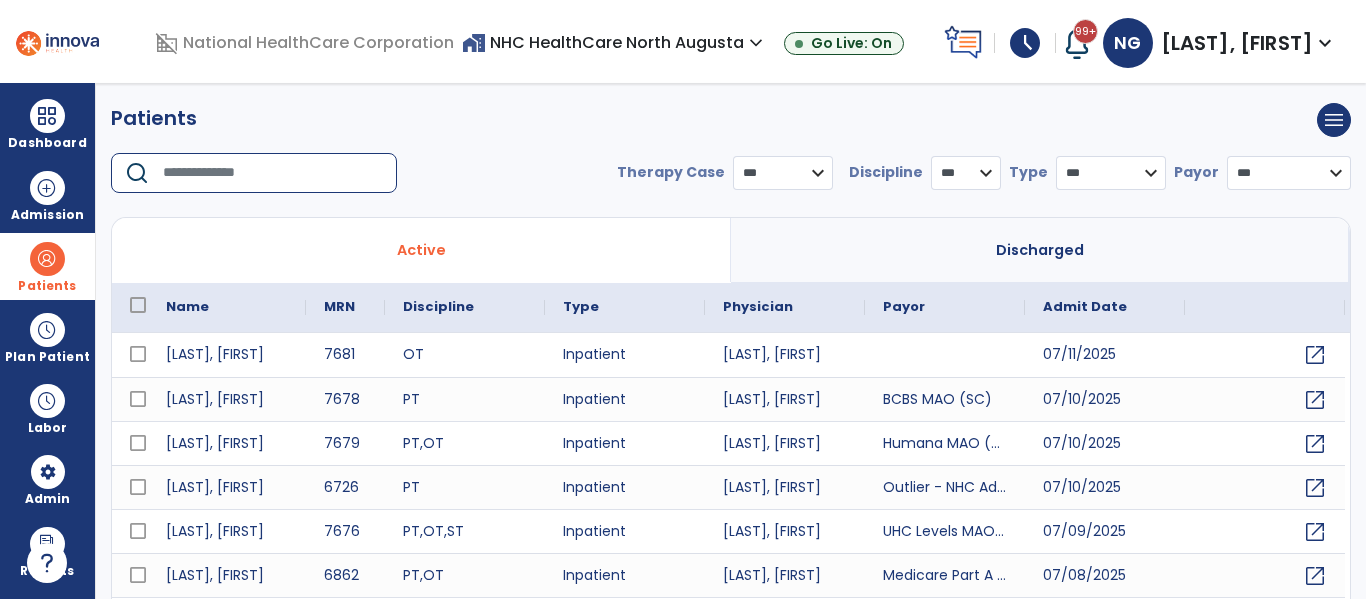 click at bounding box center (273, 173) 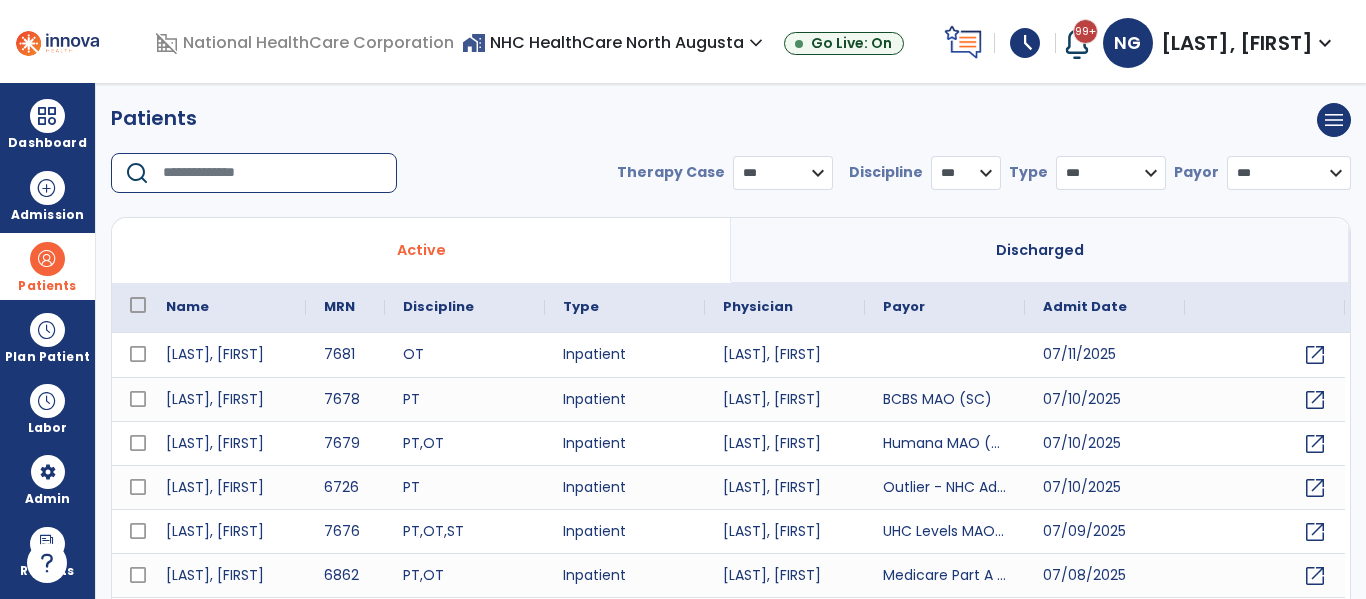 click at bounding box center (273, 173) 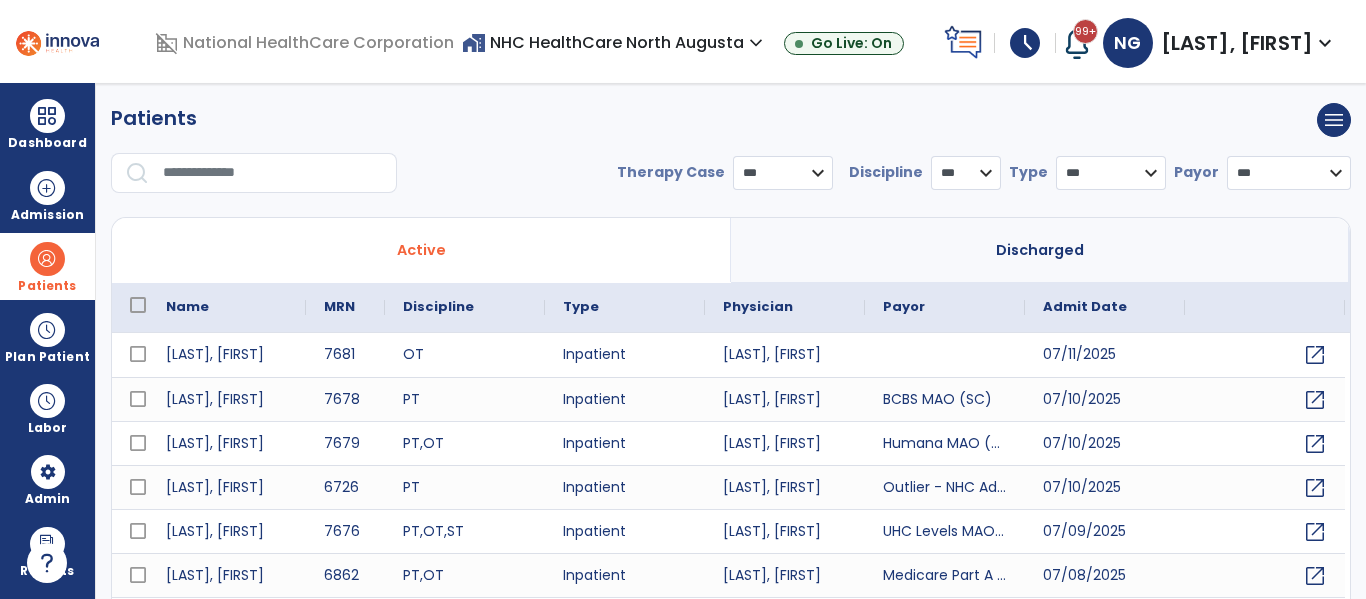 click at bounding box center (260, 181) 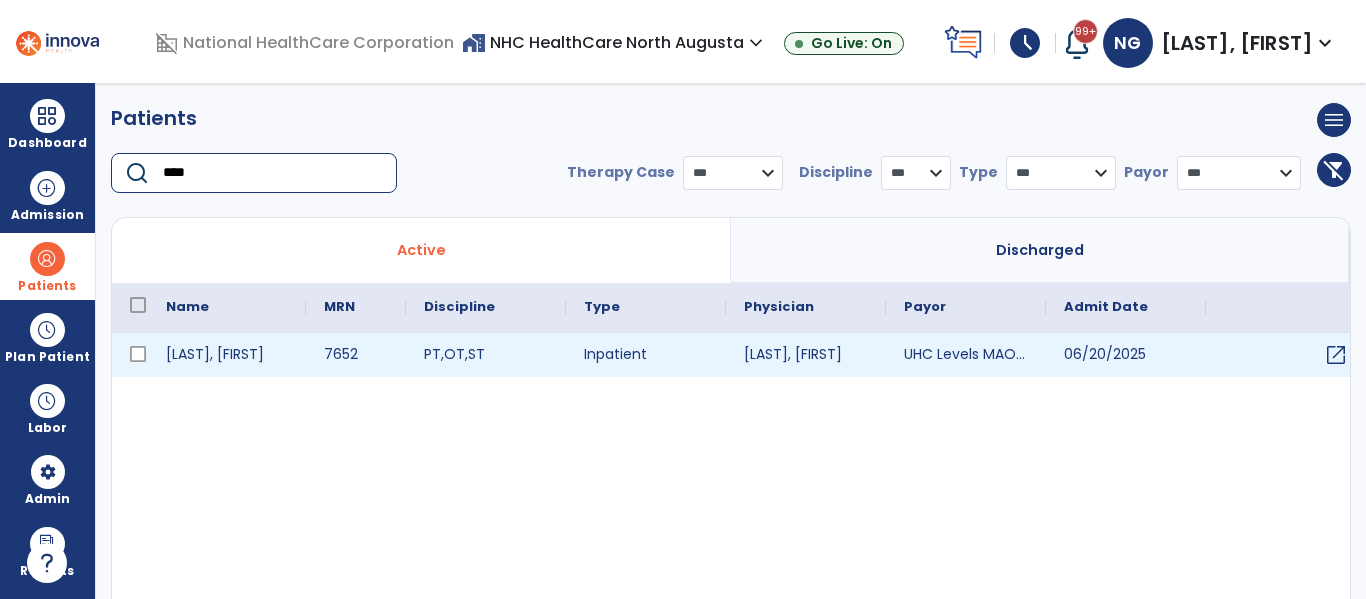 type on "****" 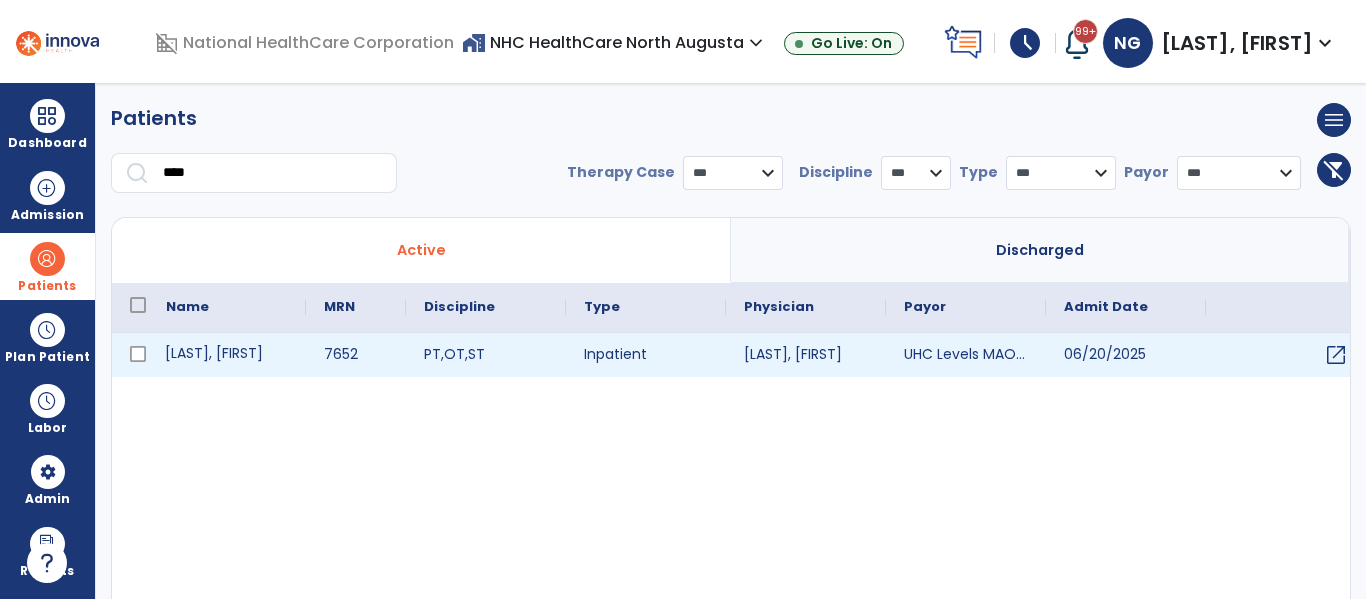 click on "[LAST], [FIRST]" at bounding box center [227, 355] 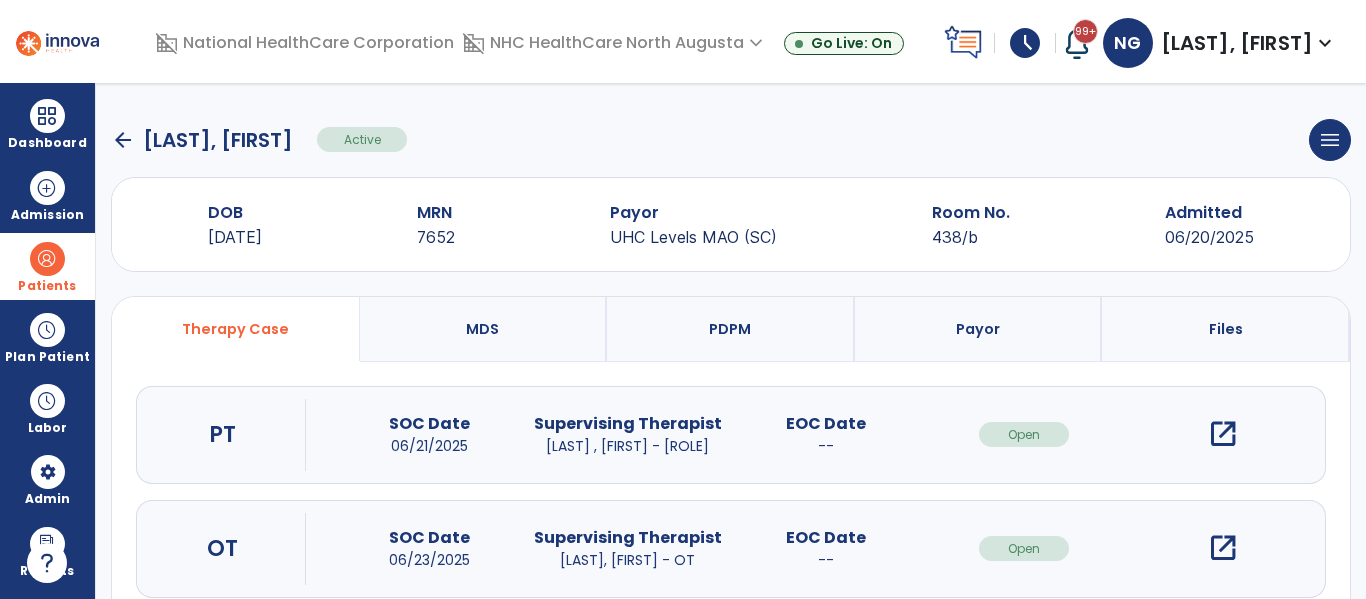 click on "open_in_new" at bounding box center (1223, 548) 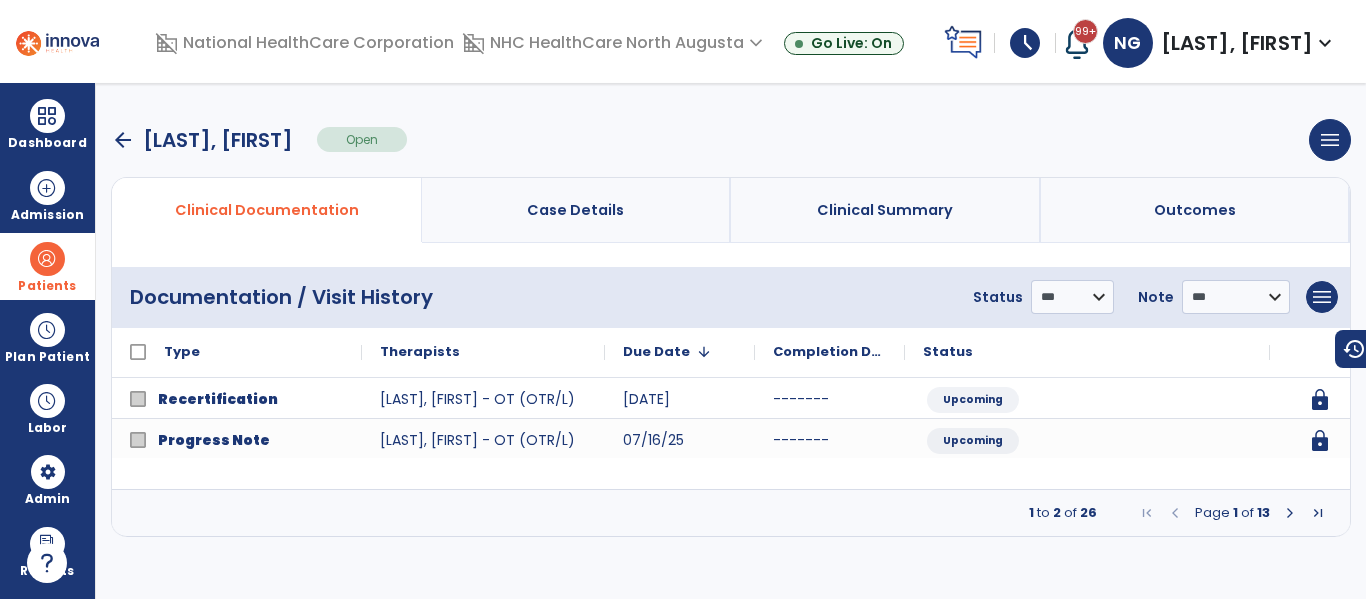 click at bounding box center (1290, 513) 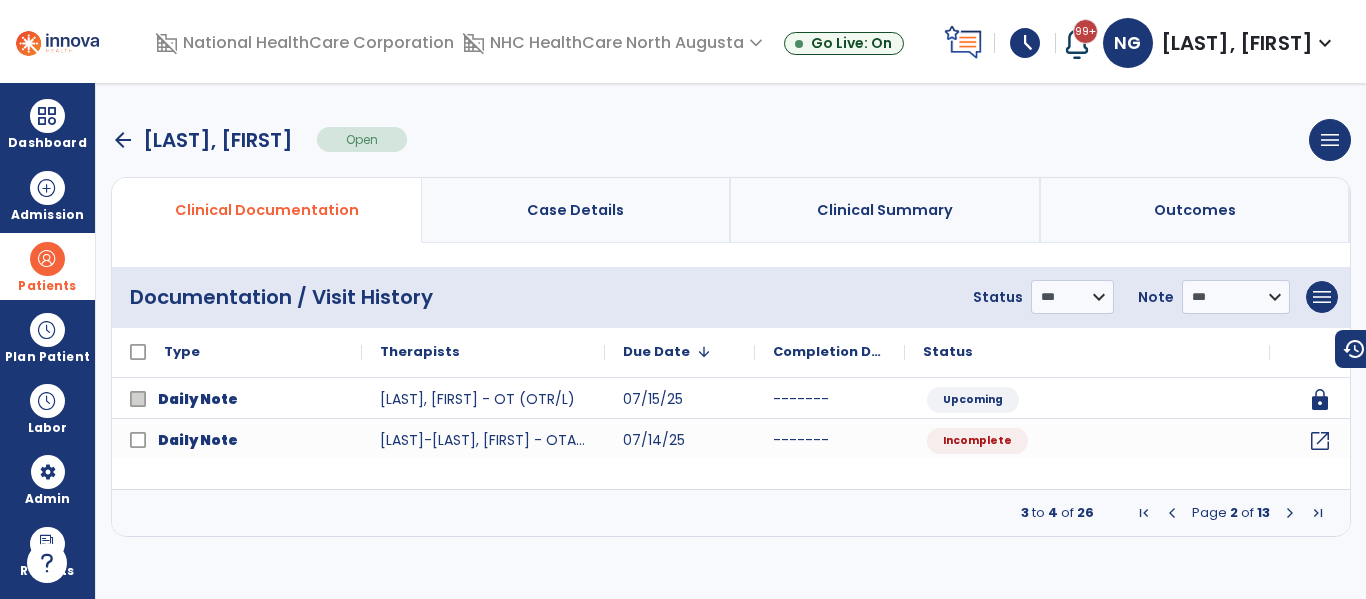 click at bounding box center [1290, 513] 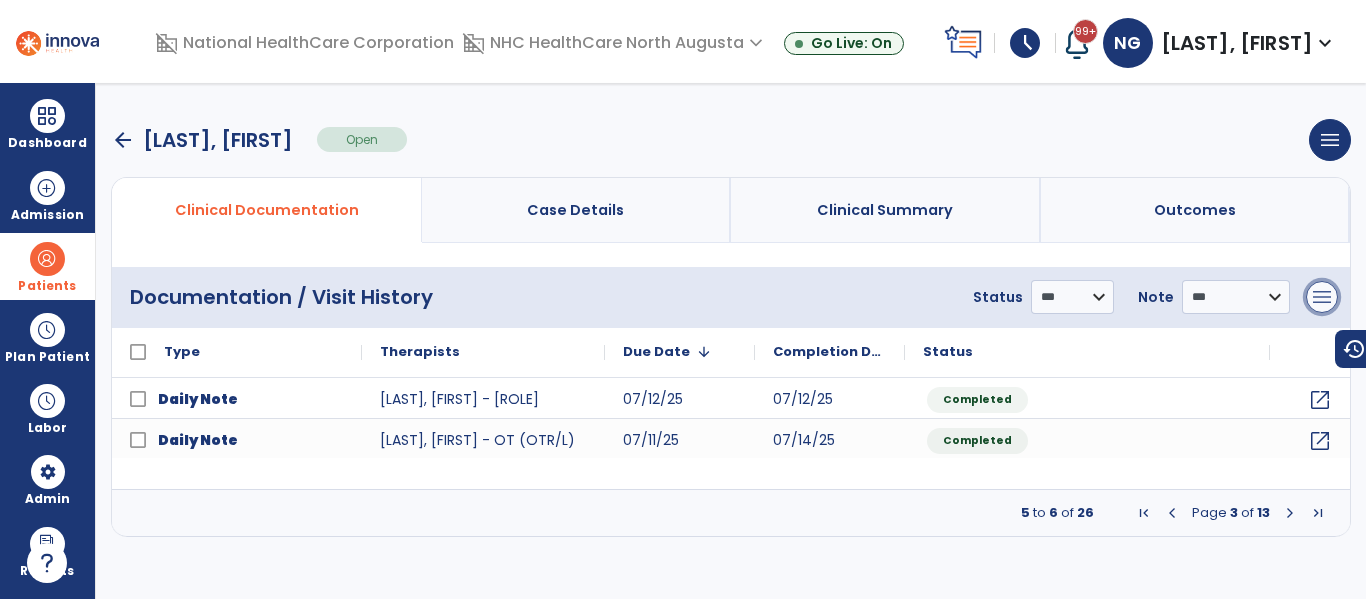 click on "menu" at bounding box center (1322, 297) 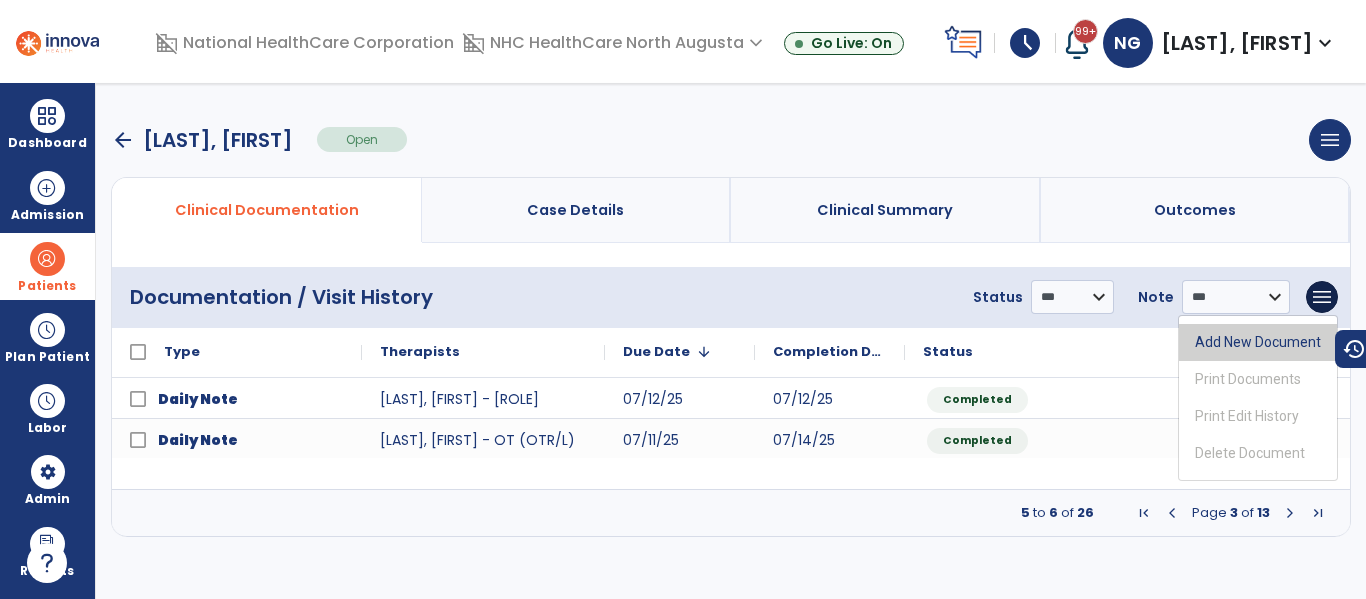 click on "Add New Document" at bounding box center [1258, 342] 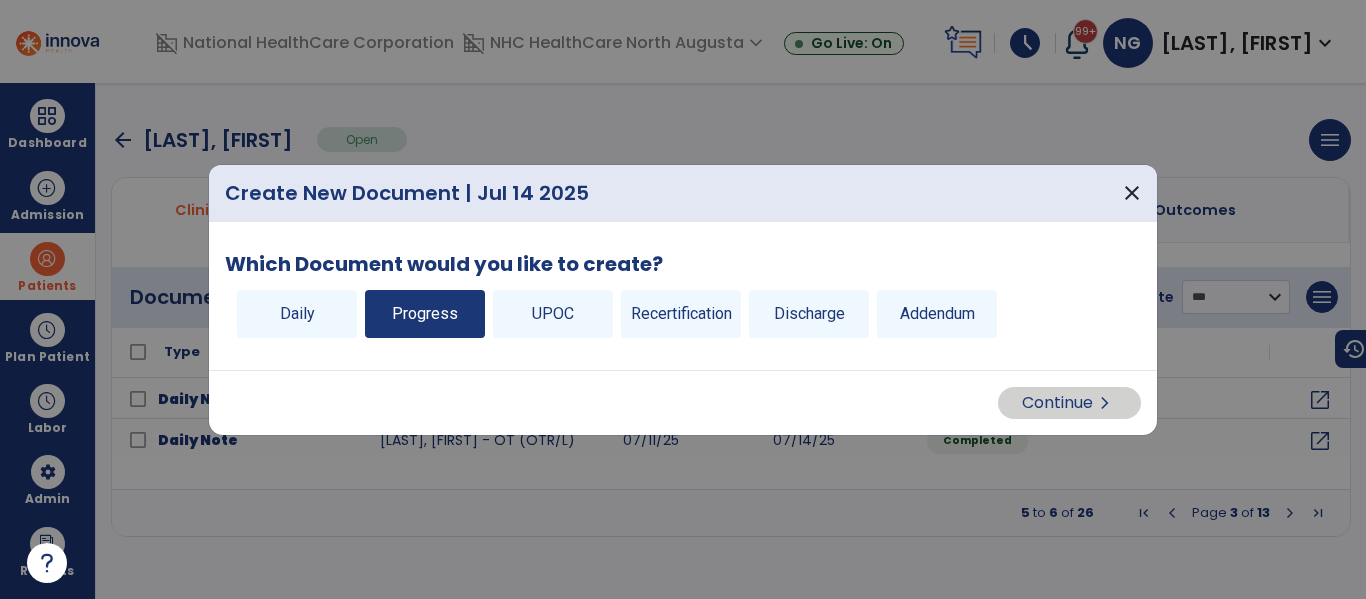 click on "Progress" at bounding box center [425, 314] 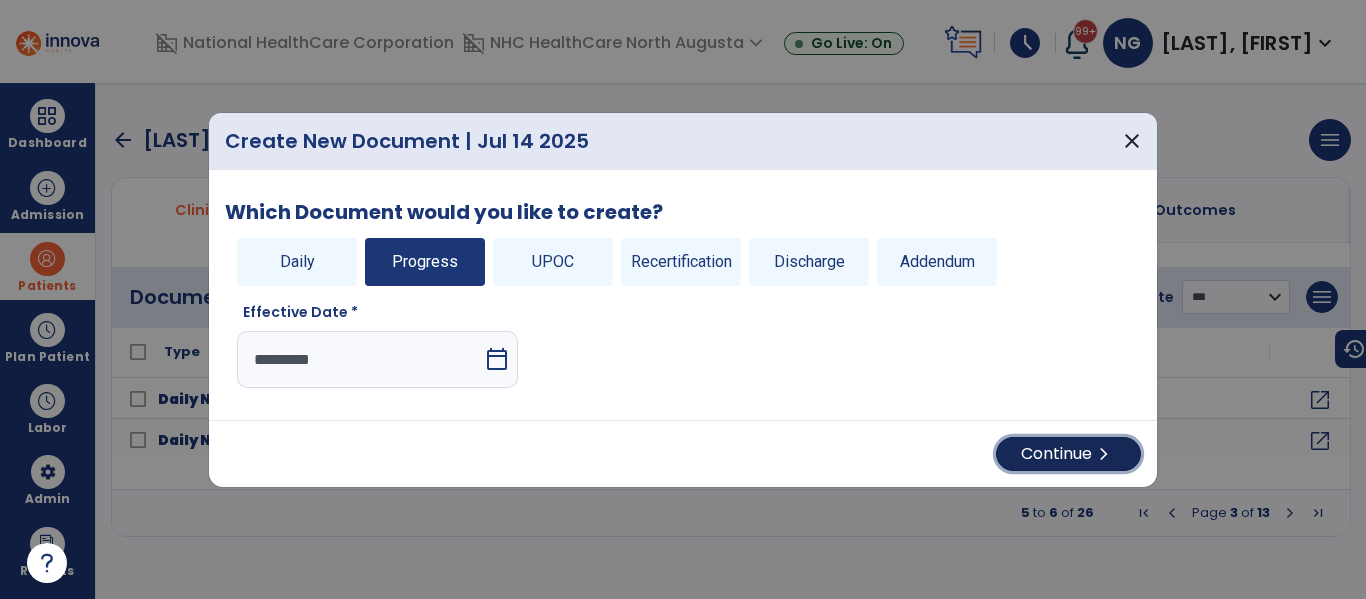 click on "chevron_right" at bounding box center [1104, 454] 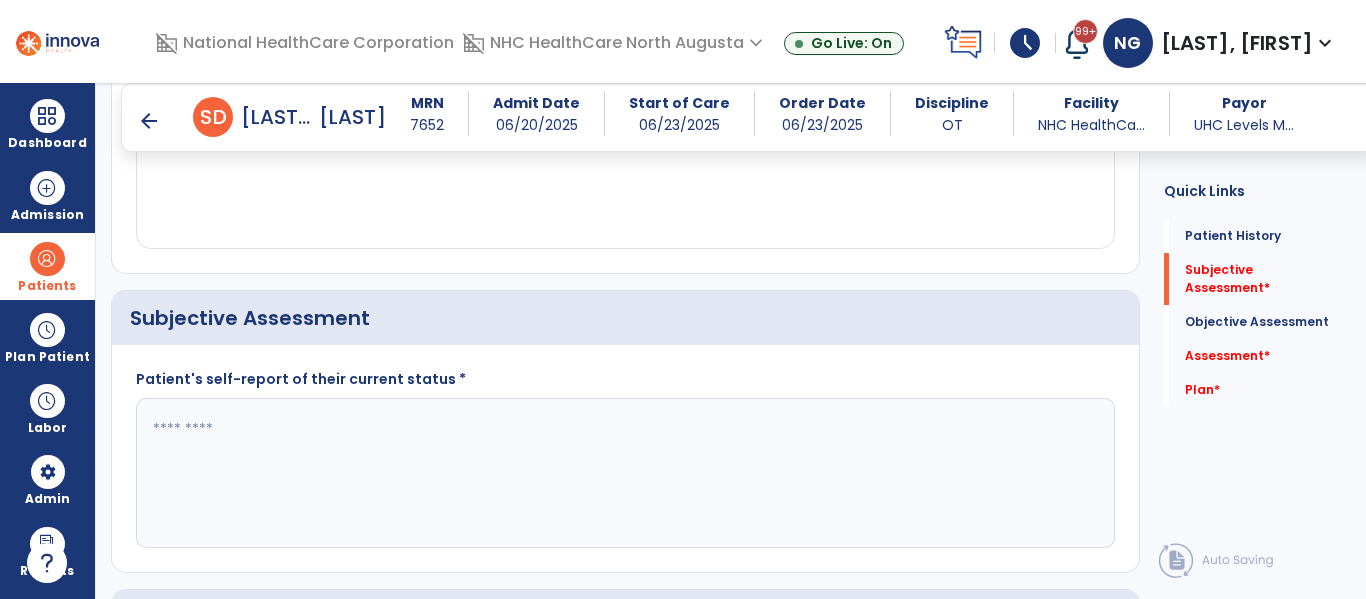 scroll, scrollTop: 349, scrollLeft: 0, axis: vertical 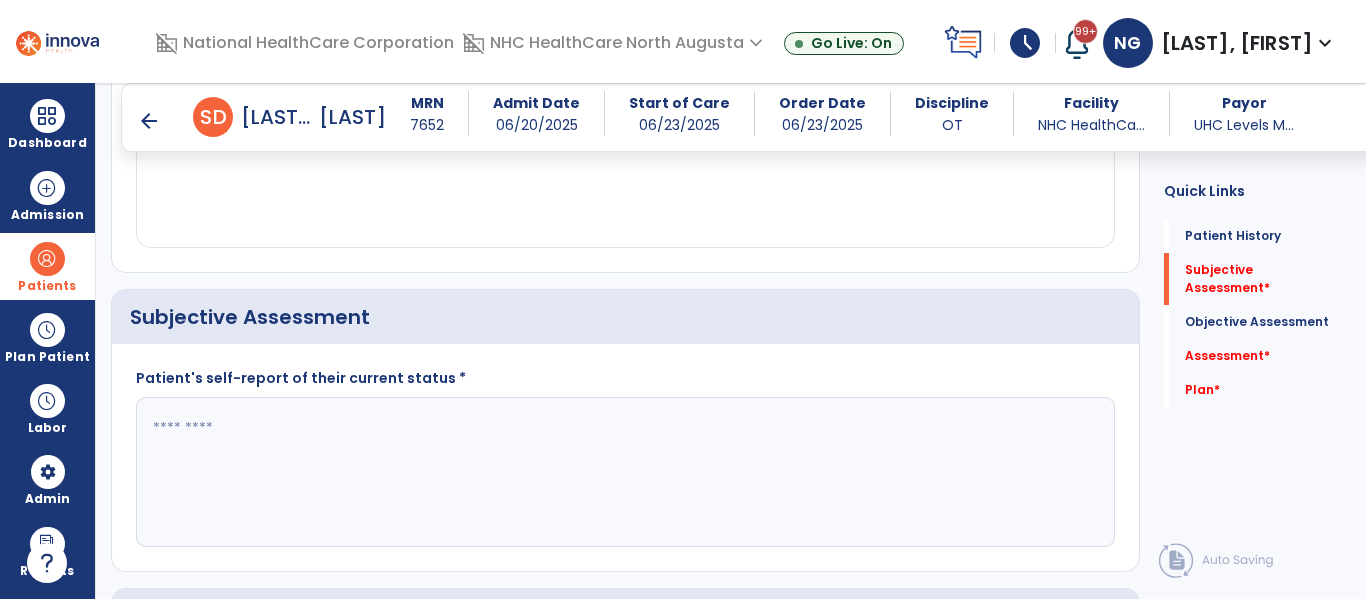 click 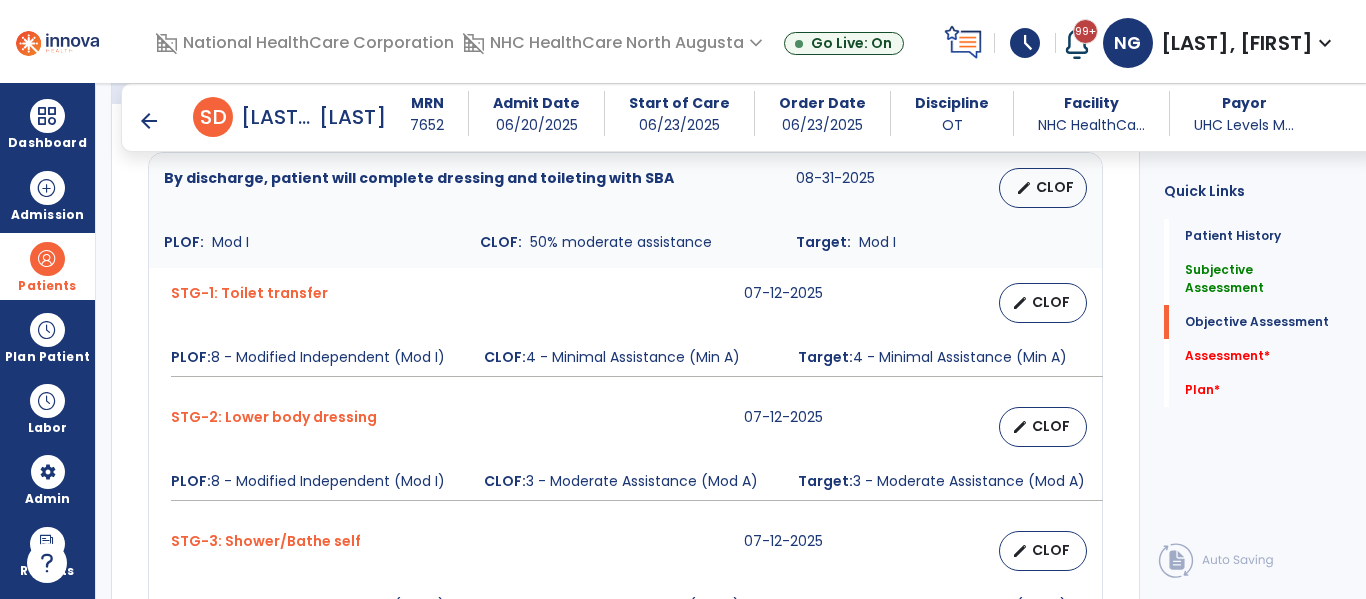 scroll, scrollTop: 891, scrollLeft: 0, axis: vertical 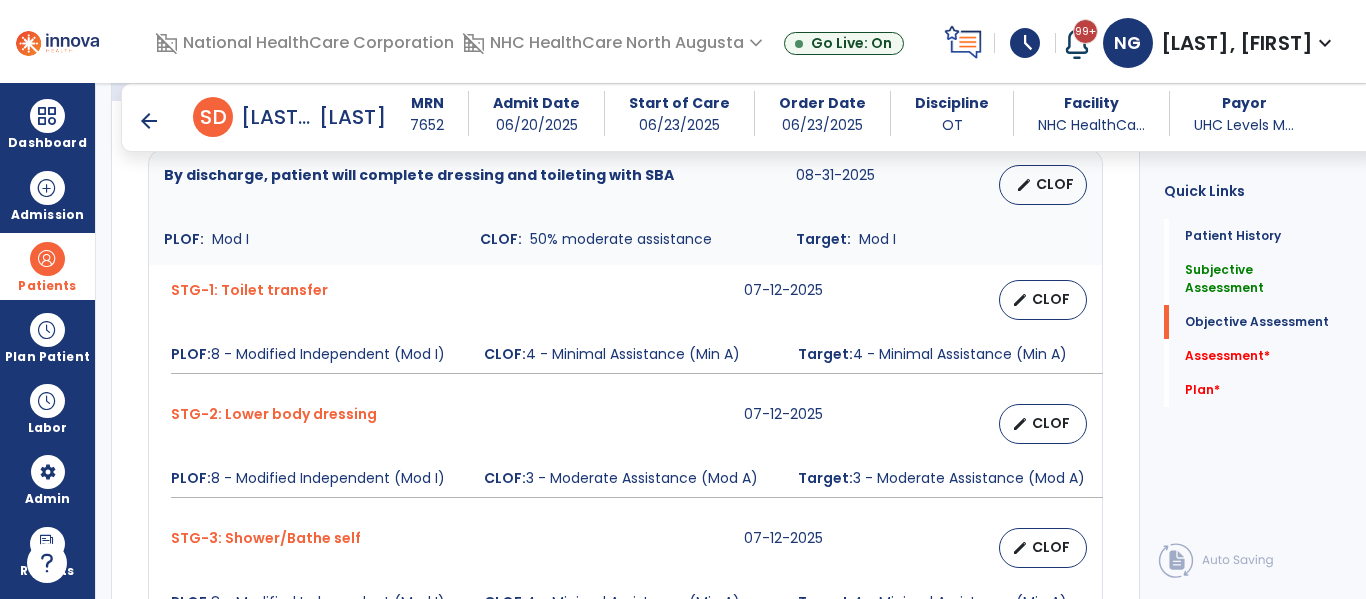 type on "**********" 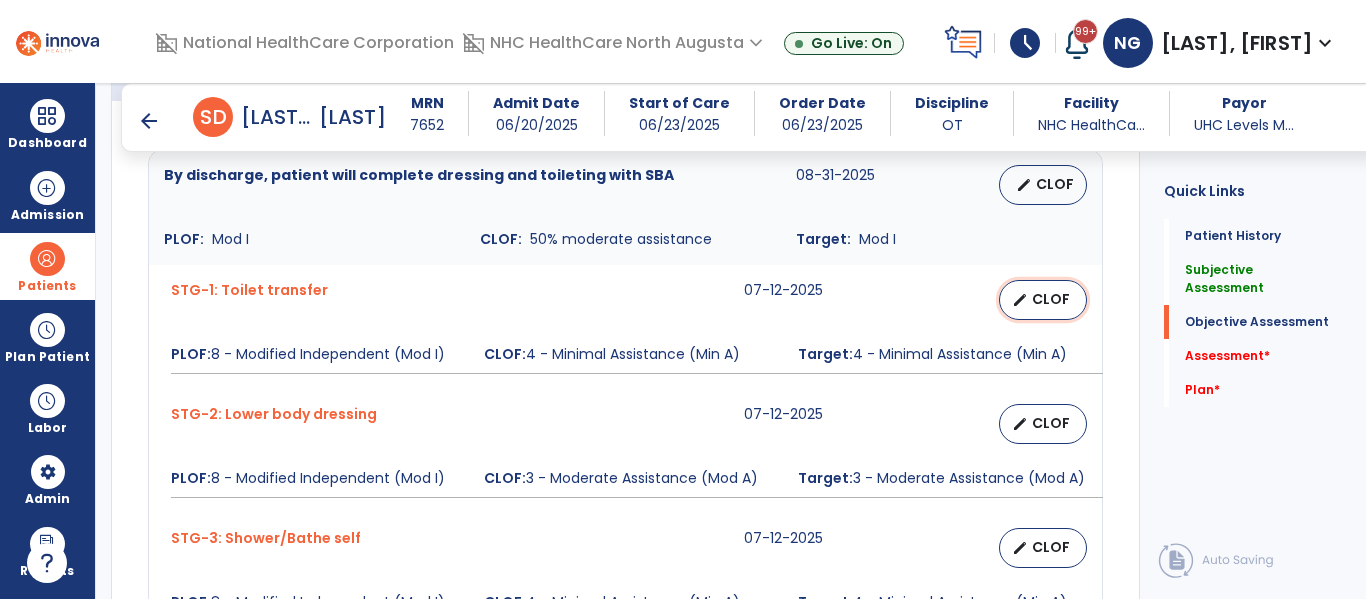 click on "CLOF" at bounding box center (1051, 299) 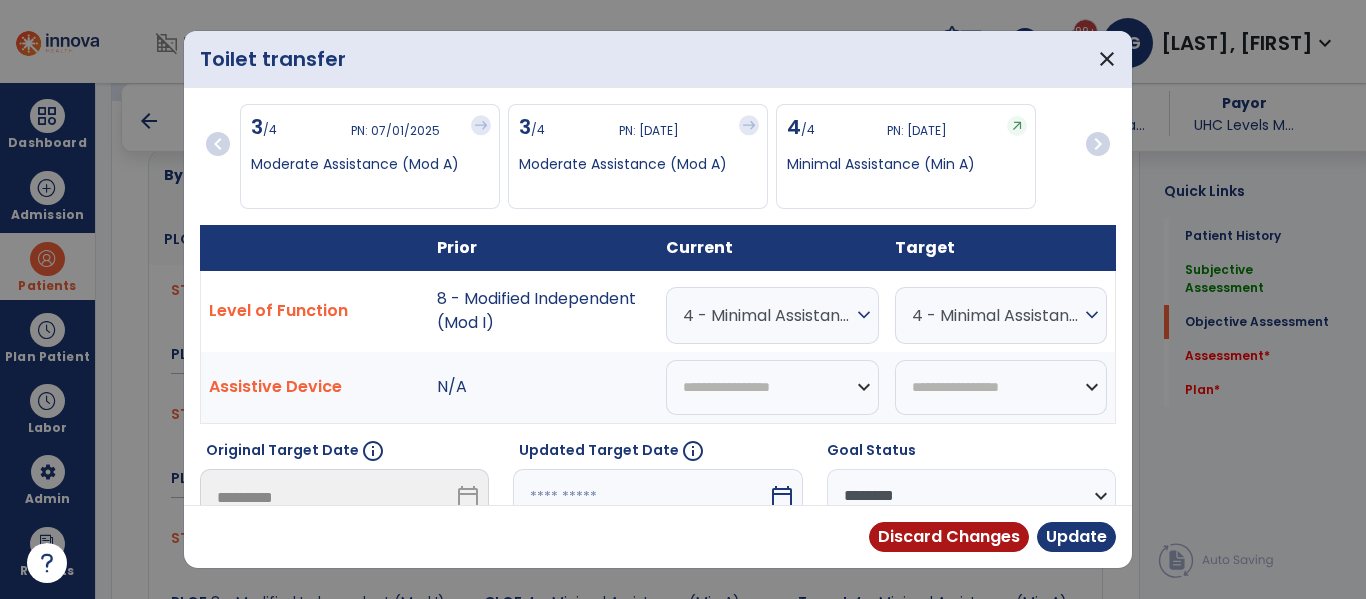 click on "4 - Minimal Assistance (Min A)" at bounding box center [767, 315] 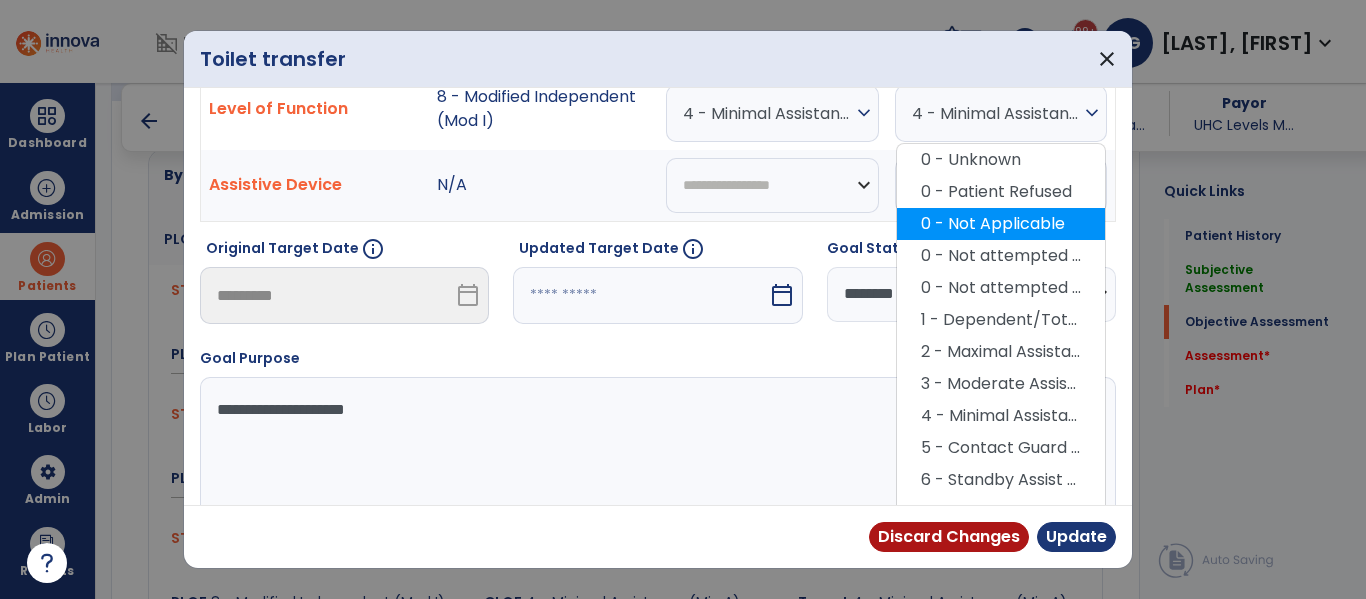 scroll, scrollTop: 204, scrollLeft: 0, axis: vertical 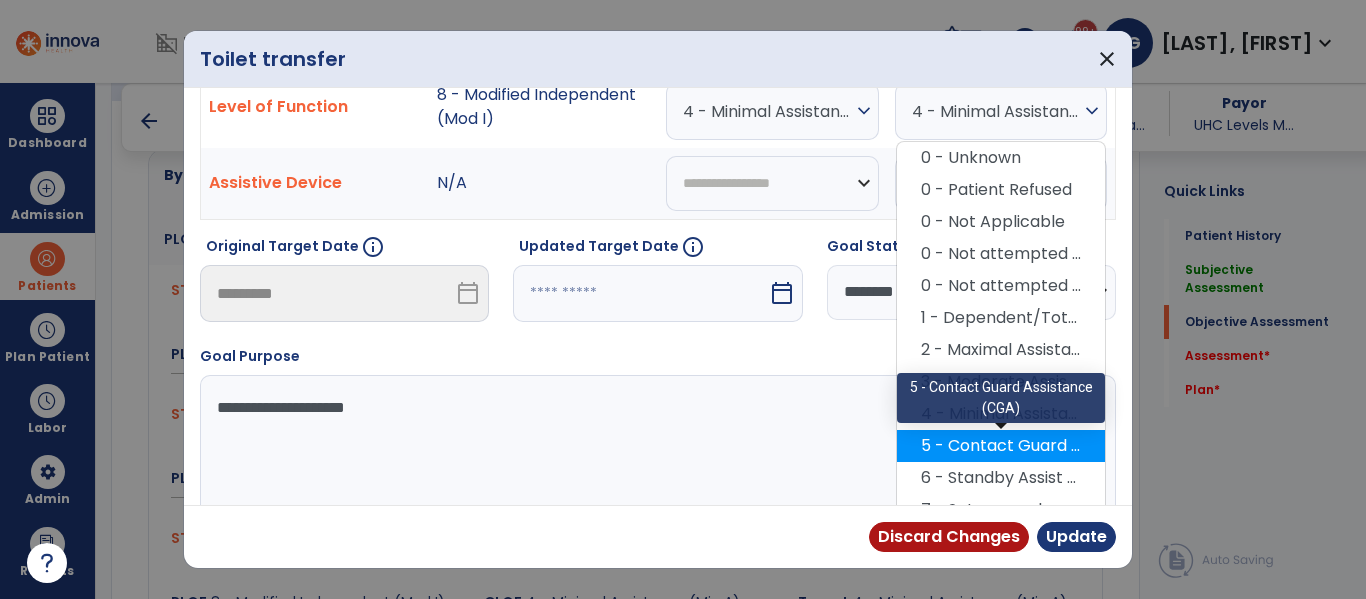 click on "5 - Contact Guard Assistance (CGA)" at bounding box center [1001, 446] 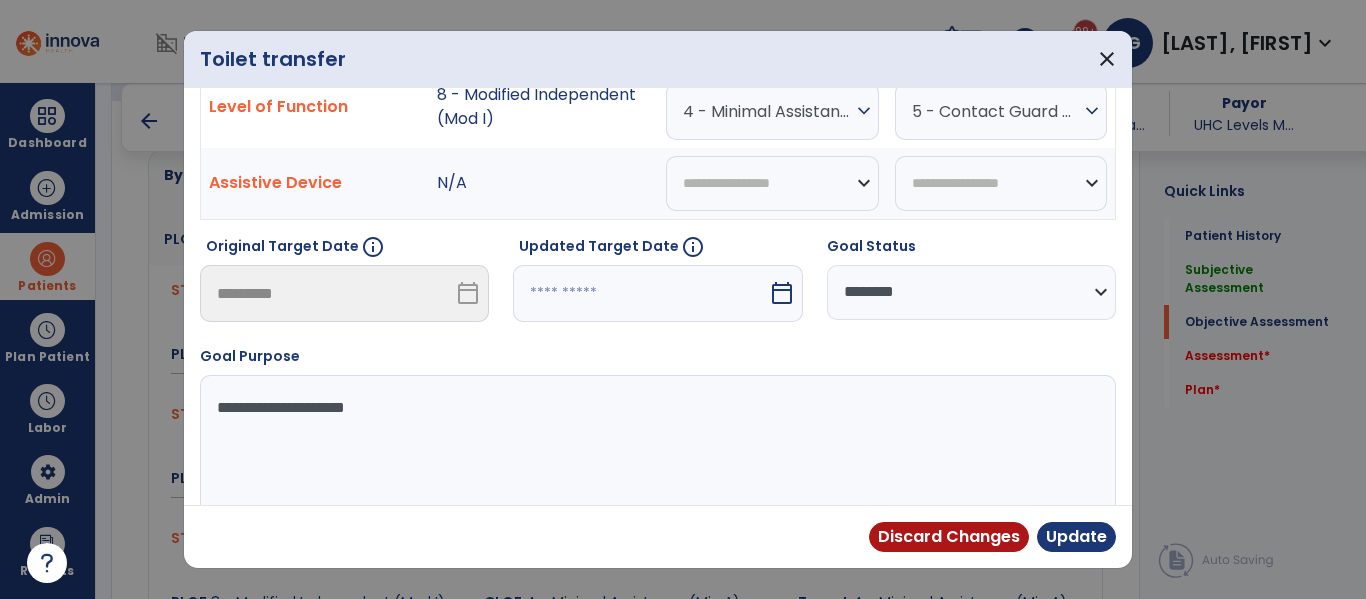 click on "calendar_today" at bounding box center [782, 293] 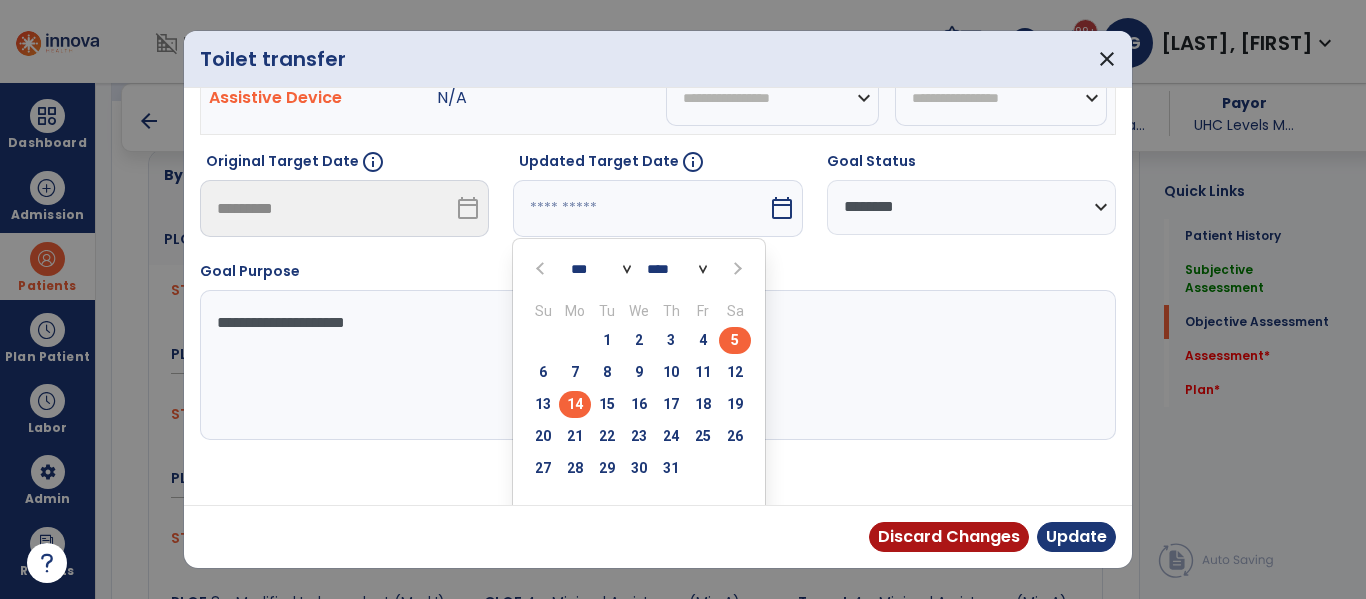 scroll, scrollTop: 291, scrollLeft: 0, axis: vertical 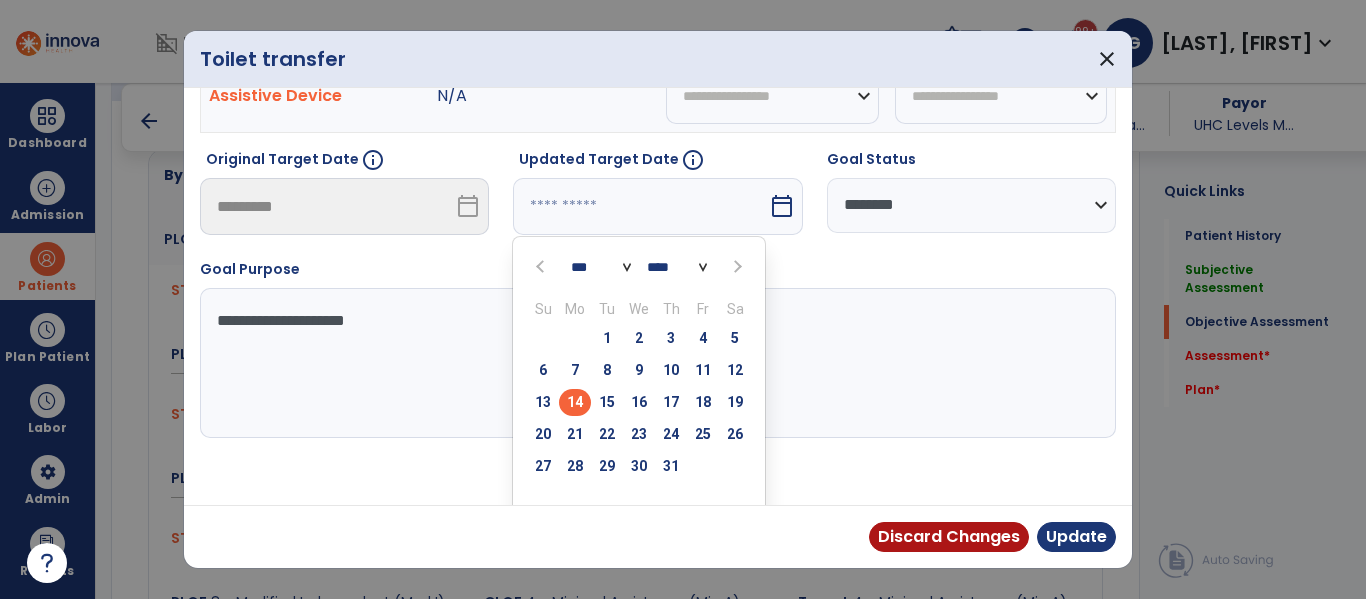 click at bounding box center (735, 266) 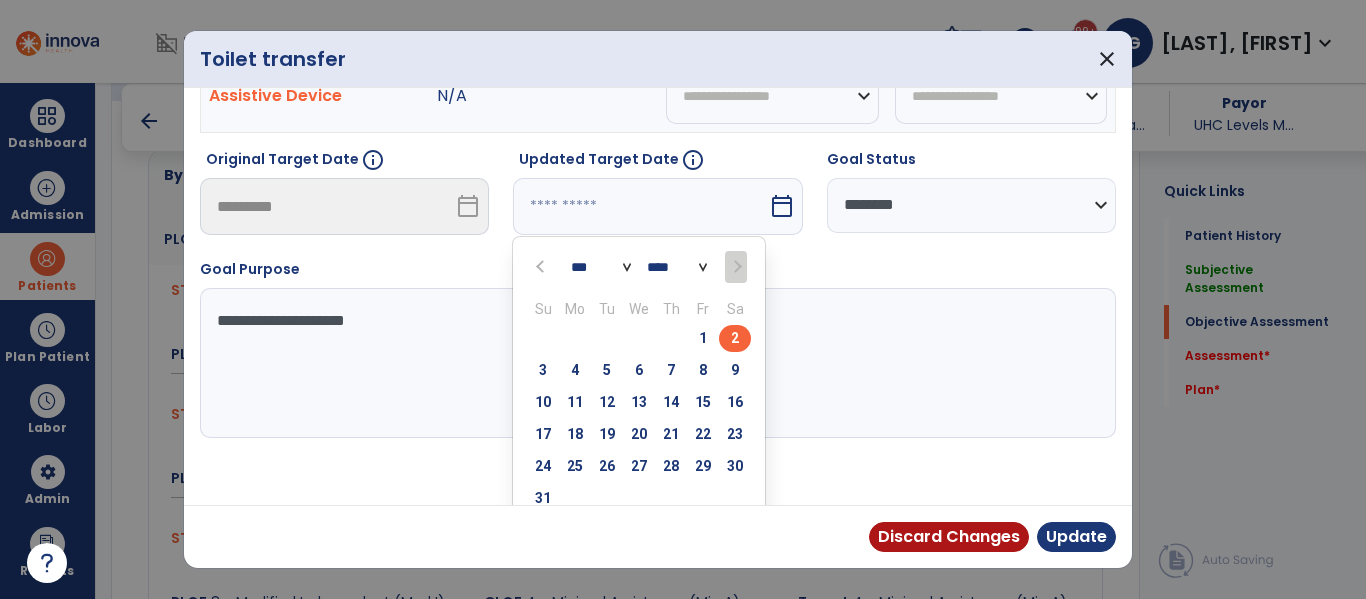 click on "2" at bounding box center (735, 338) 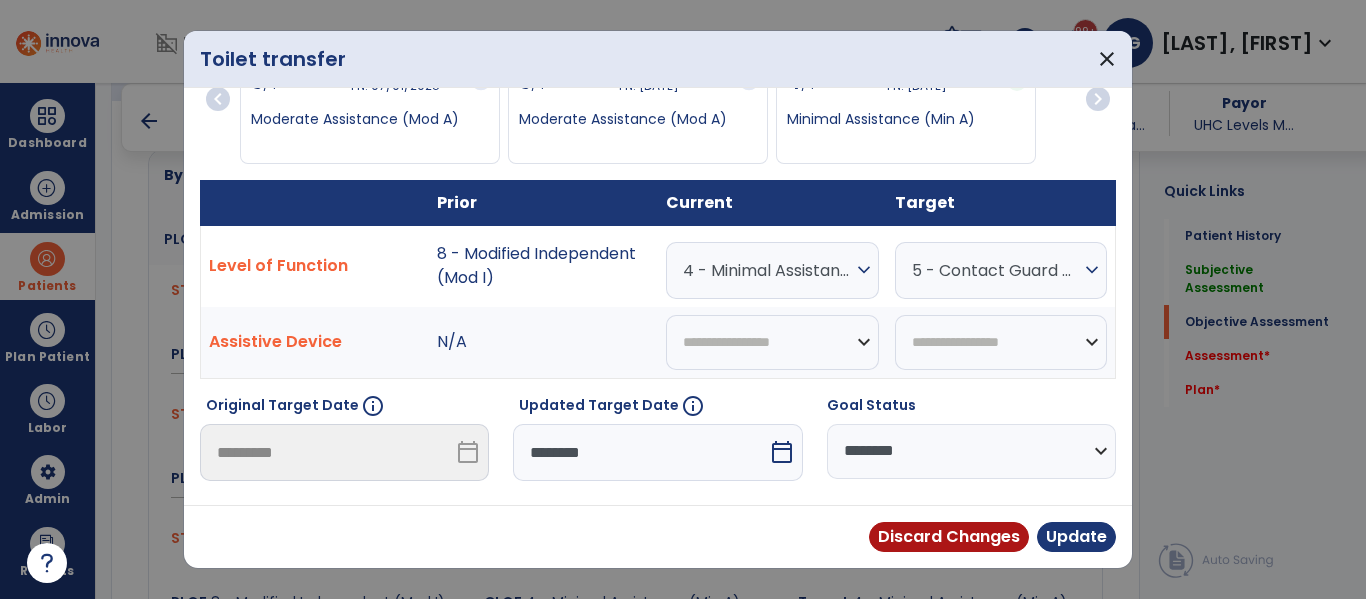 scroll, scrollTop: 44, scrollLeft: 0, axis: vertical 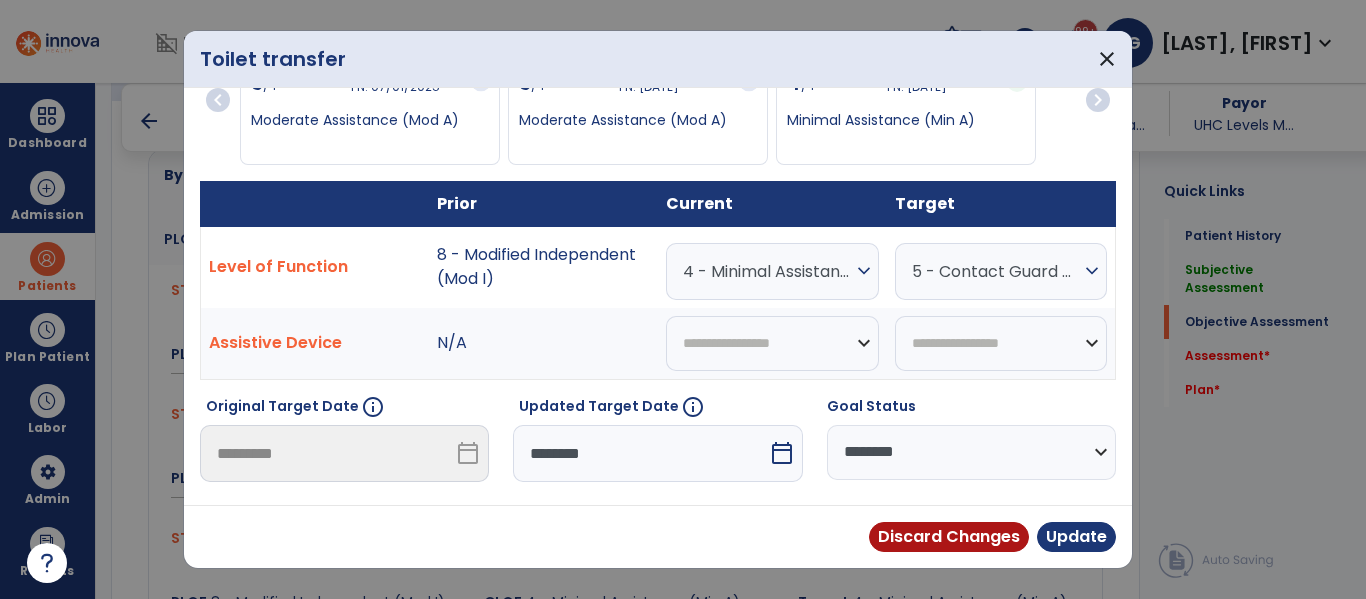 click on "5 - Contact Guard Assistance (CGA)" at bounding box center [996, 271] 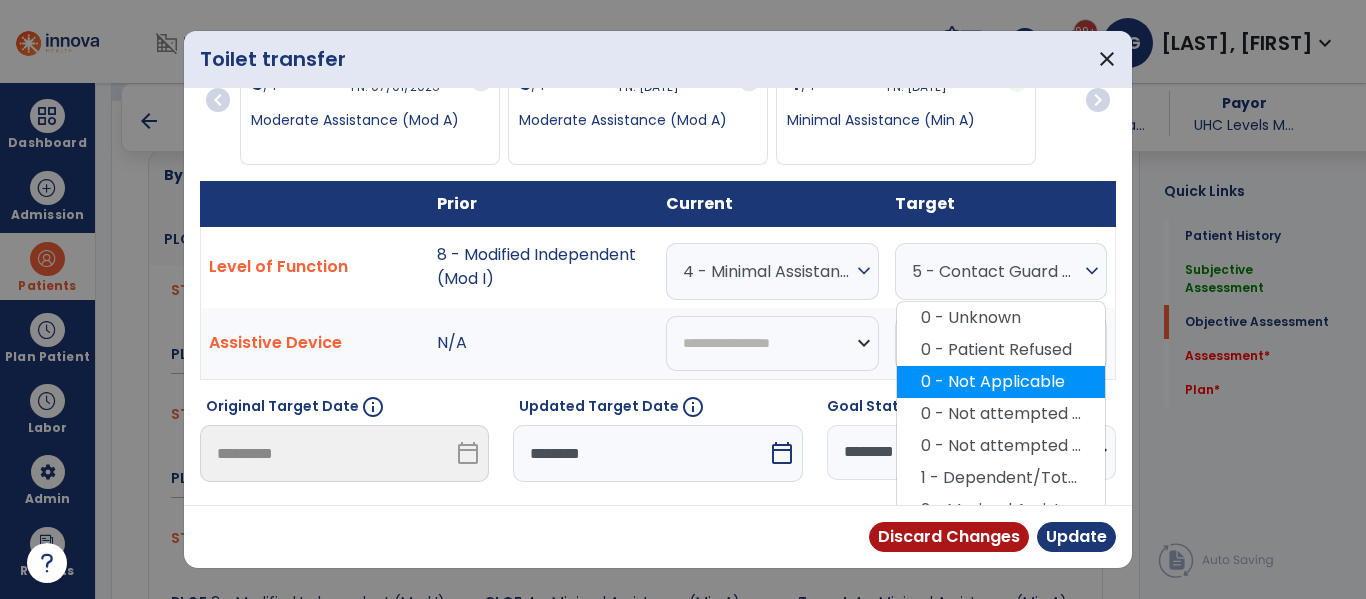 click on "0 - Not Applicable" at bounding box center [1001, 382] 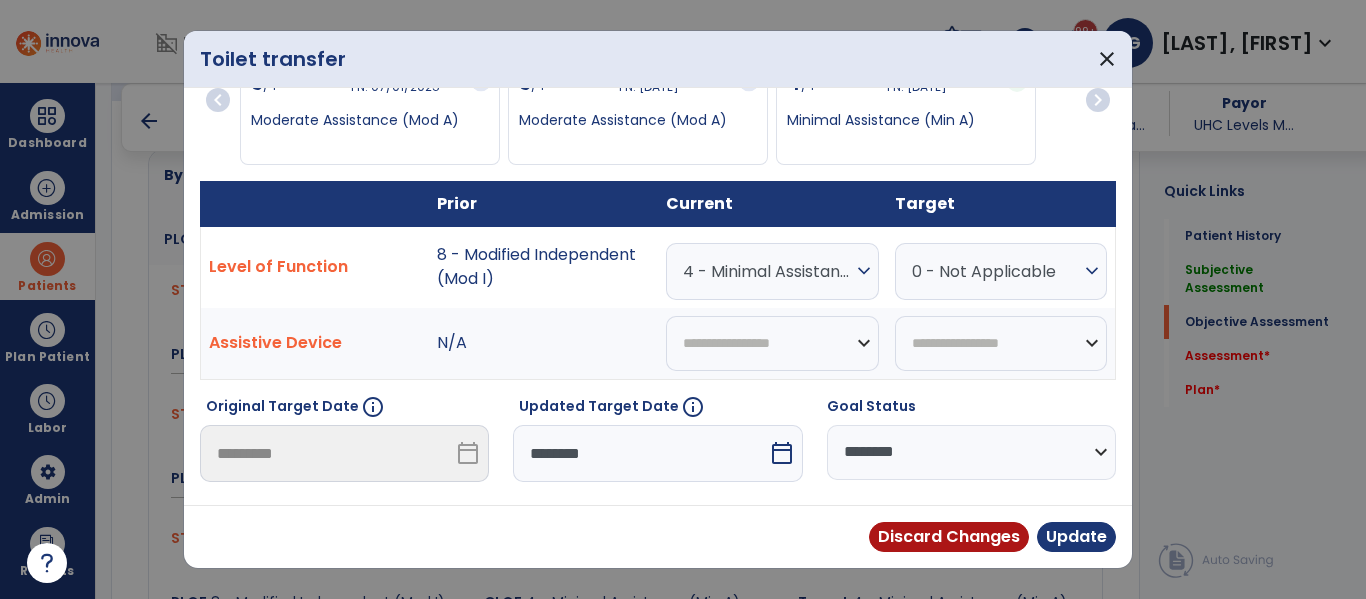 click on "0 - Not Applicable" at bounding box center (996, 271) 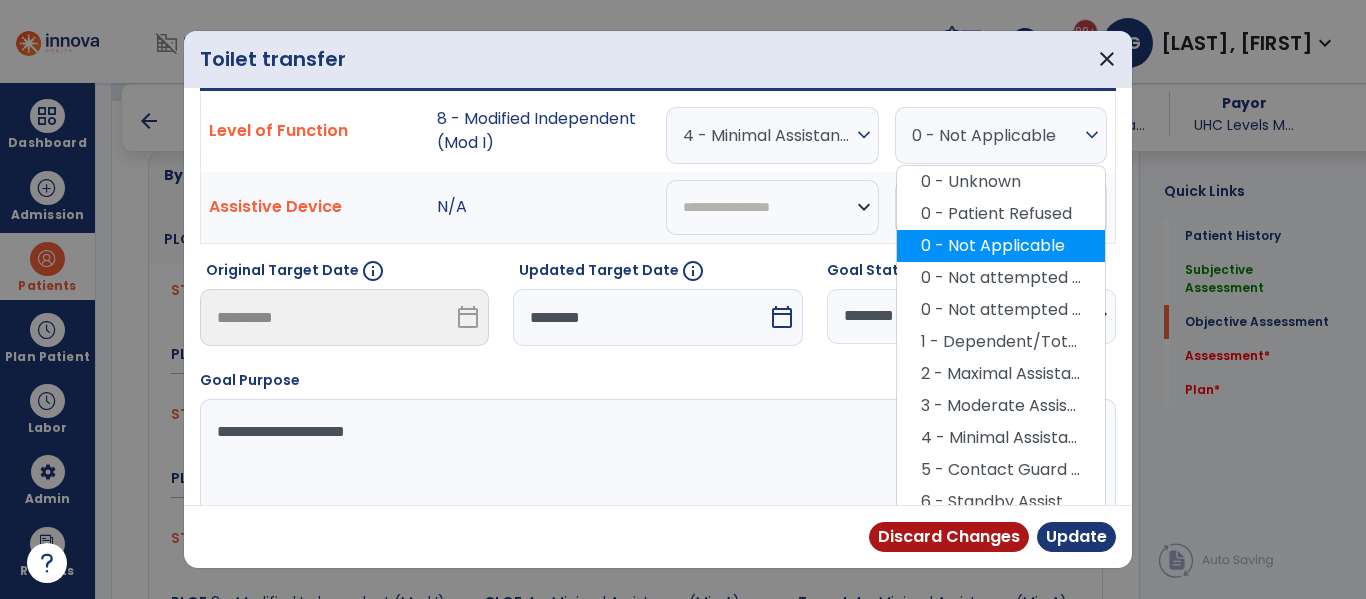 scroll, scrollTop: 217, scrollLeft: 0, axis: vertical 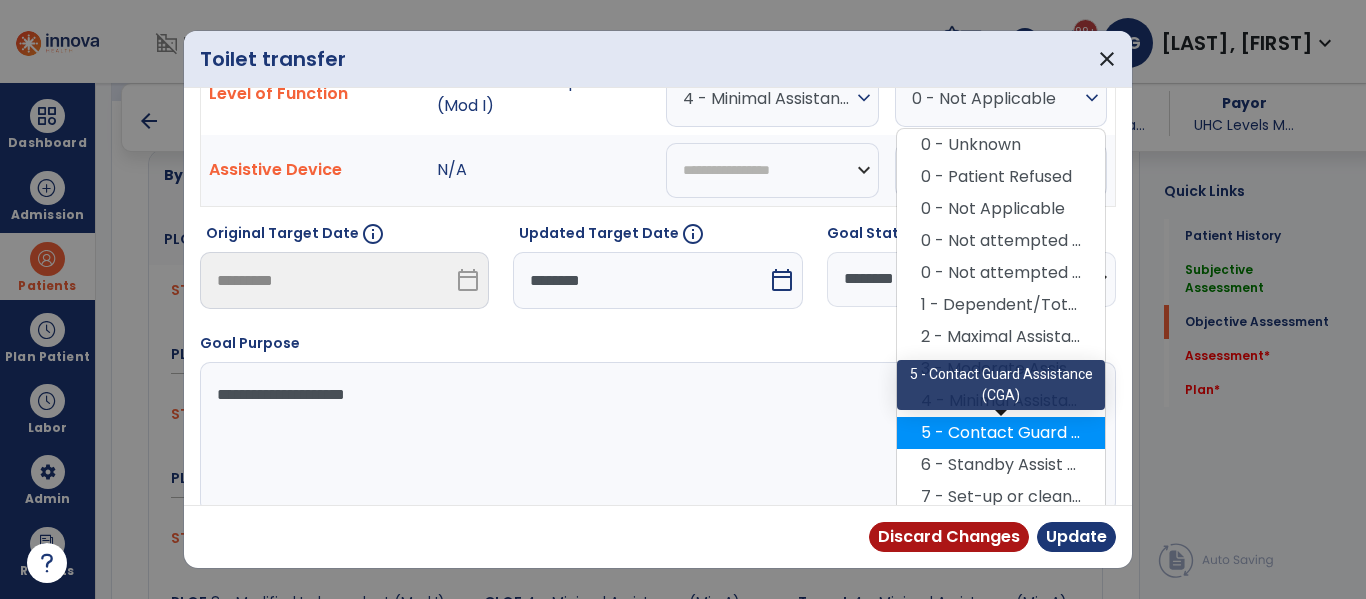 click on "5 - Contact Guard Assistance (CGA)" at bounding box center (1001, 433) 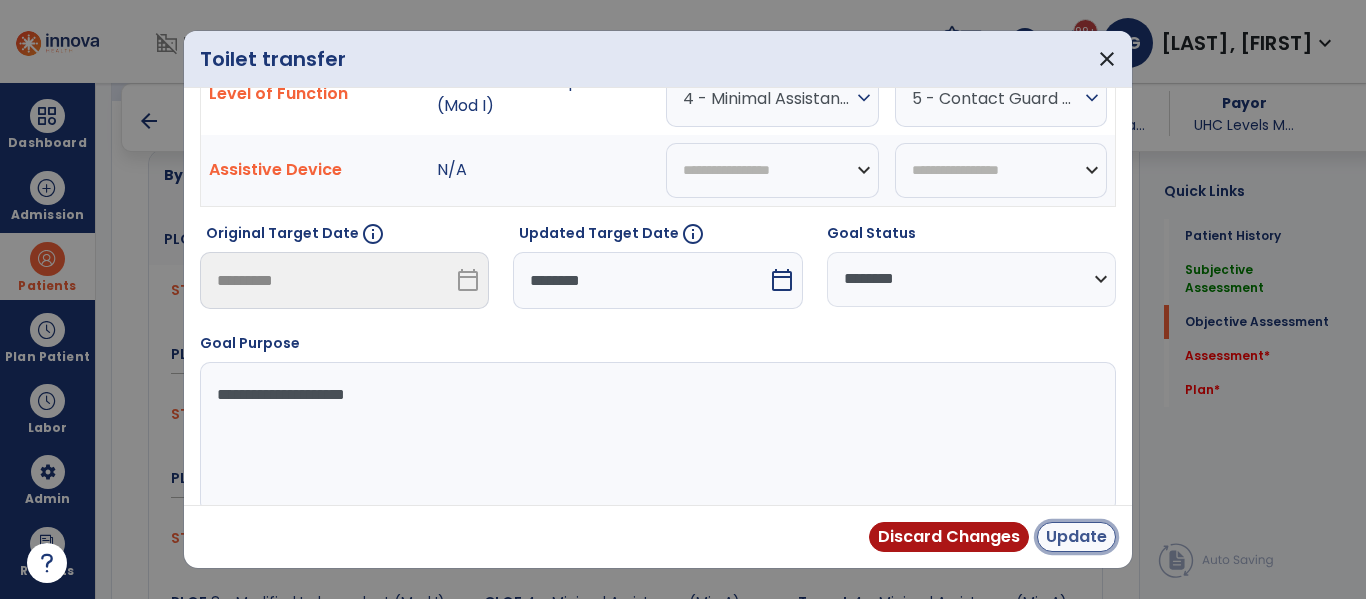 click on "Update" at bounding box center [1076, 537] 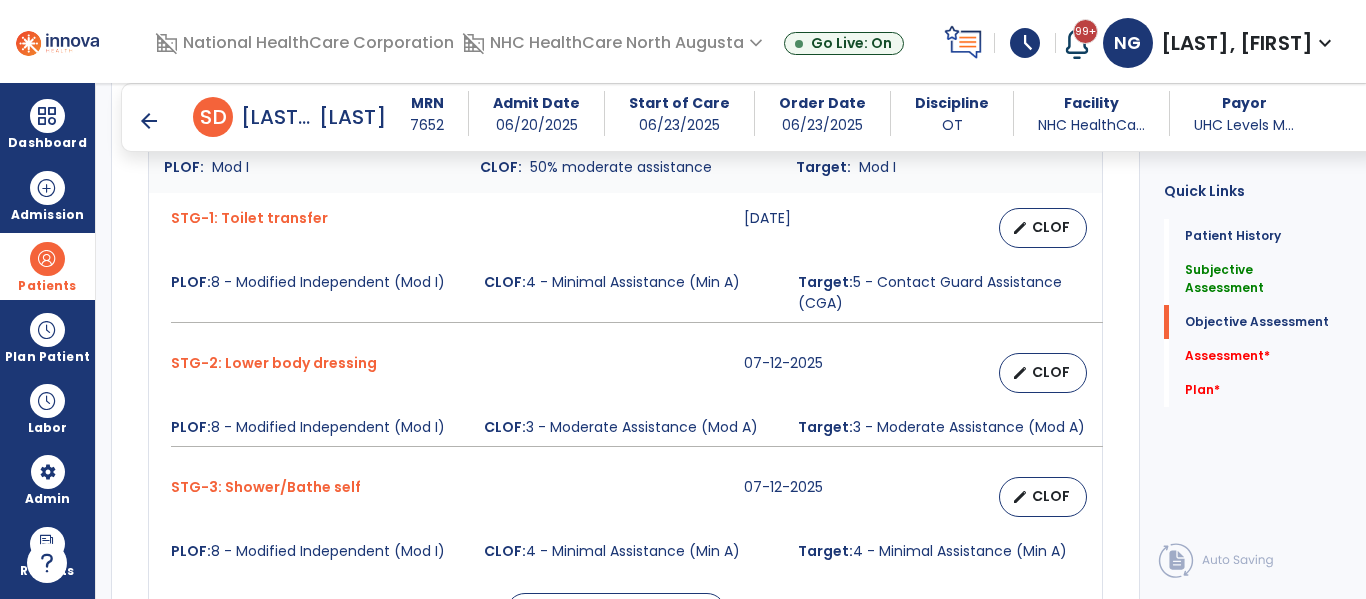 scroll, scrollTop: 964, scrollLeft: 0, axis: vertical 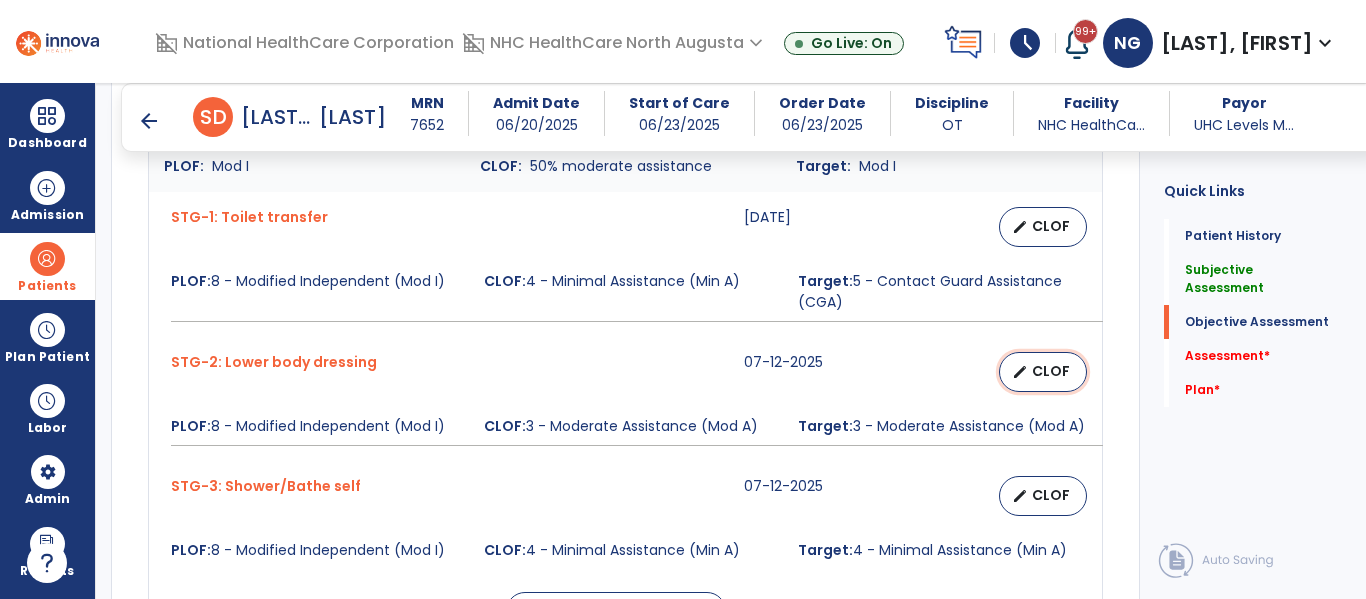 click on "edit" at bounding box center [1020, 372] 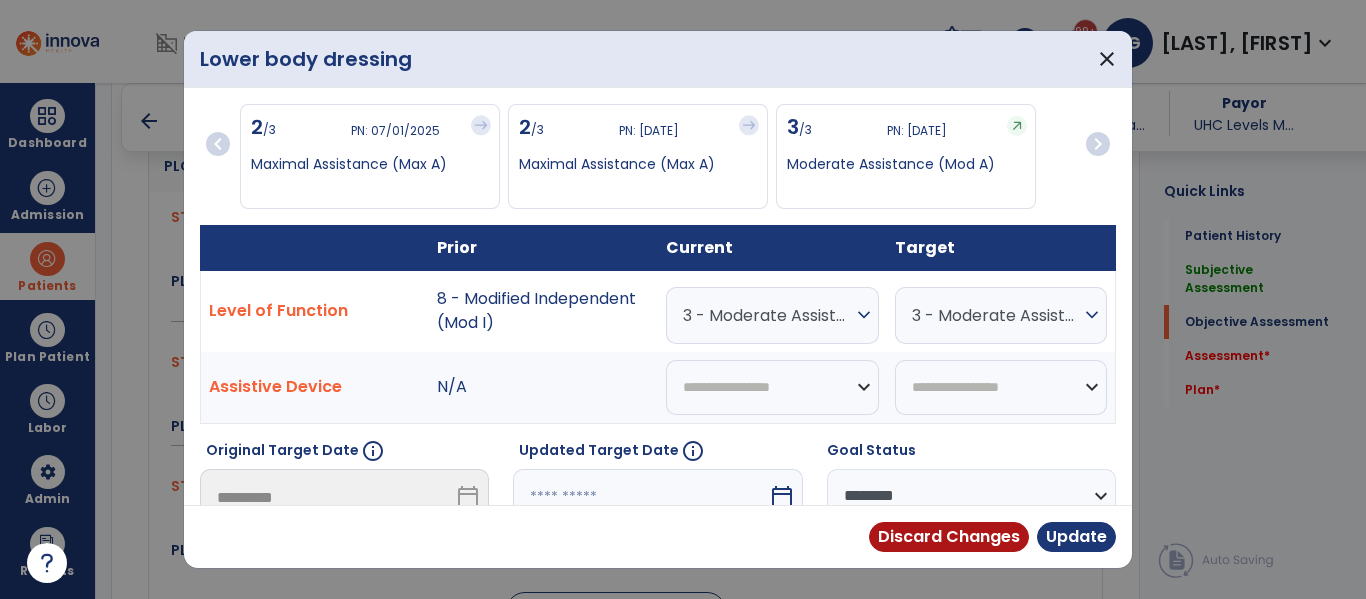 click on "3 - Moderate Assistance (Mod A)" at bounding box center [767, 315] 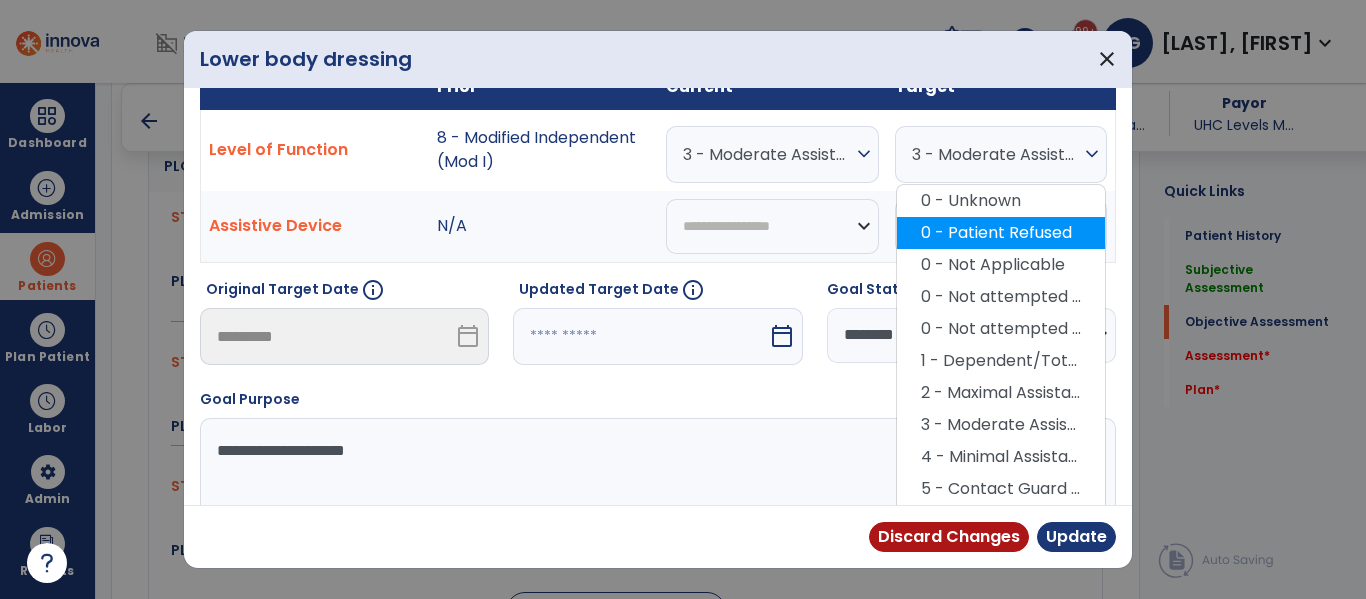 scroll, scrollTop: 169, scrollLeft: 0, axis: vertical 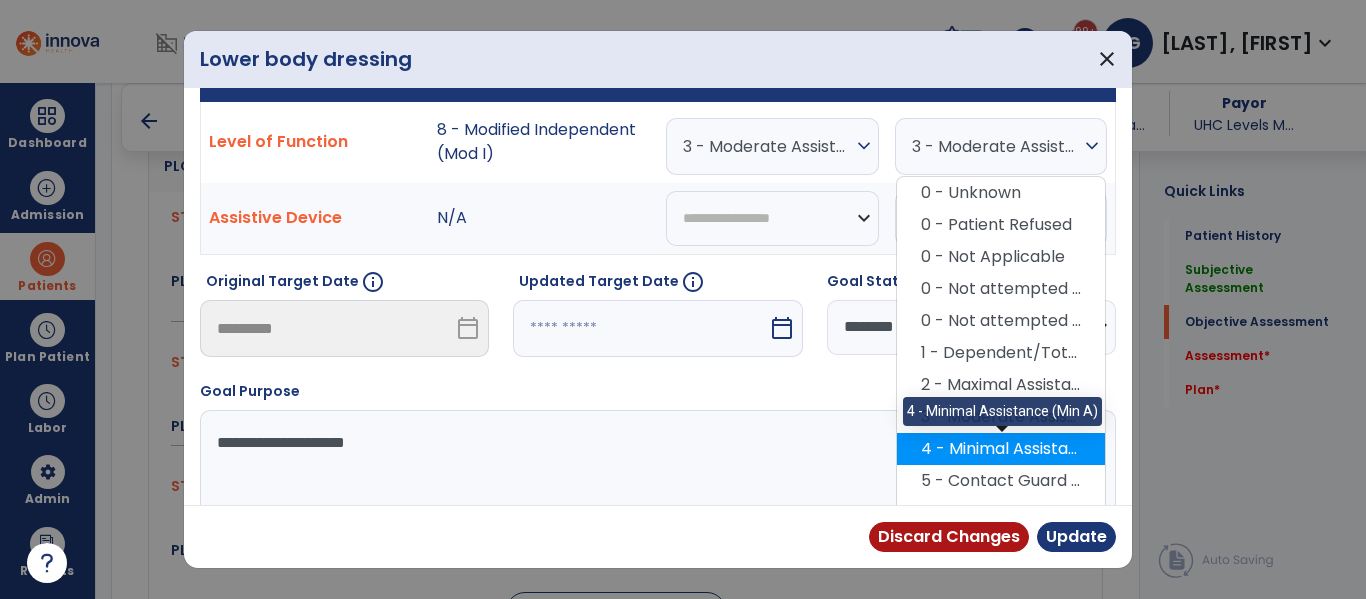 click on "4 - Minimal Assistance (Min A)" at bounding box center [1001, 449] 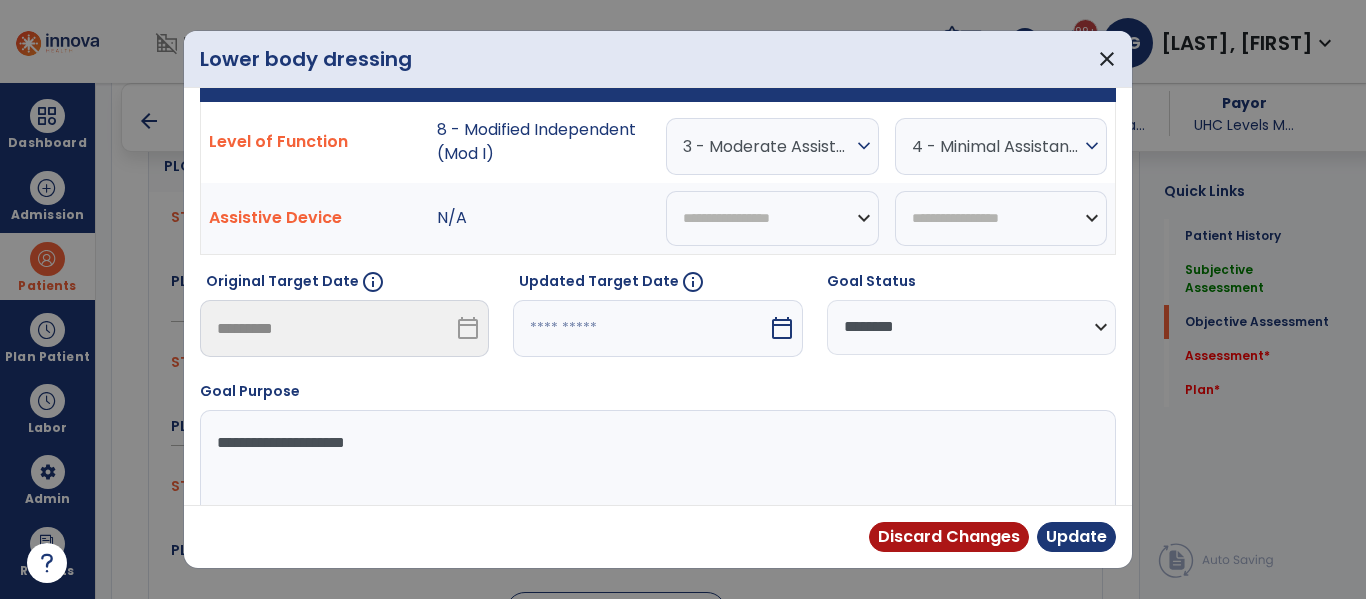 click on "calendar_today" at bounding box center (782, 328) 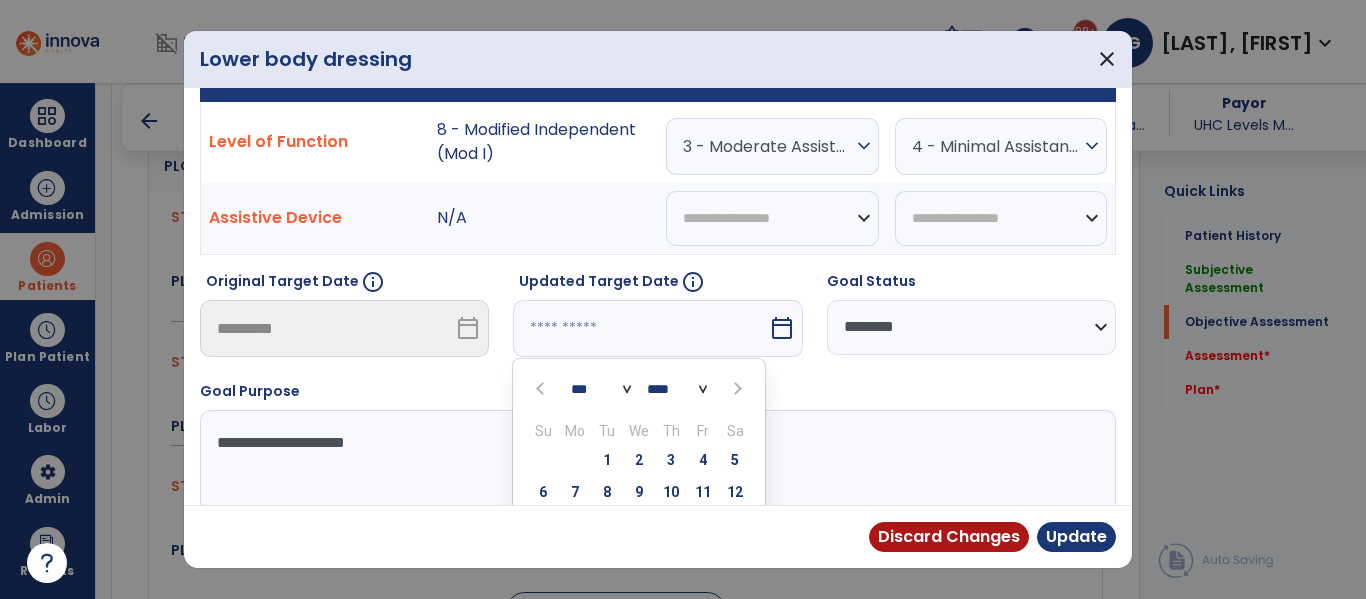 scroll, scrollTop: 318, scrollLeft: 0, axis: vertical 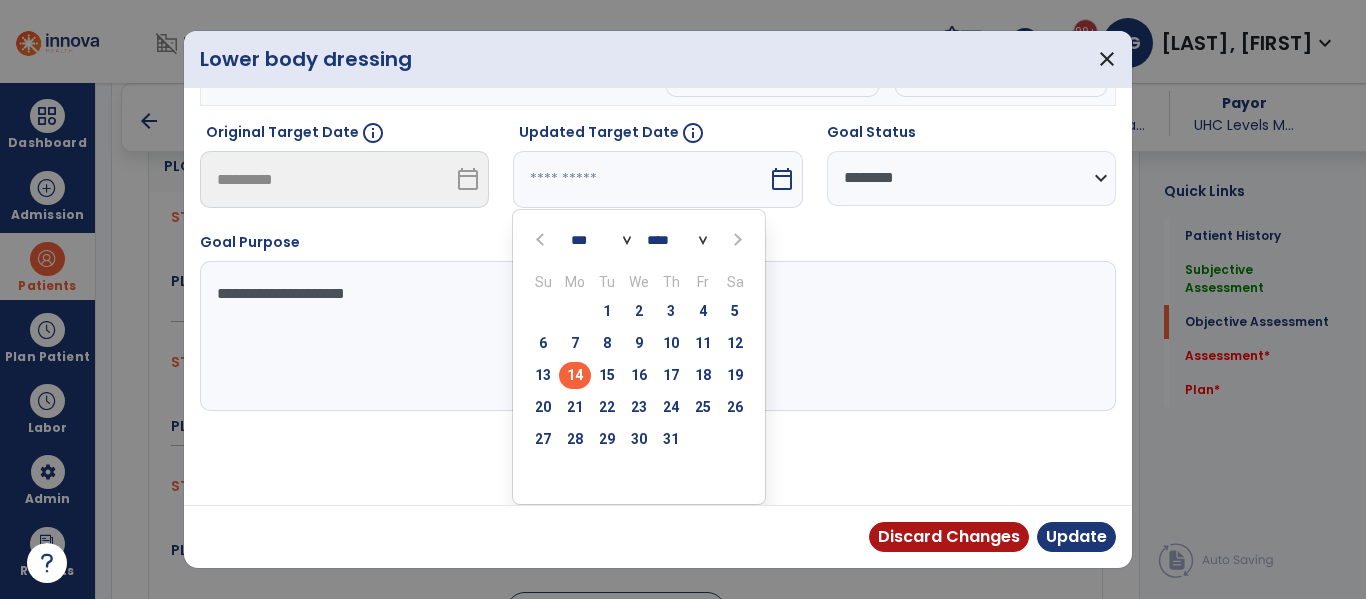 click at bounding box center (737, 240) 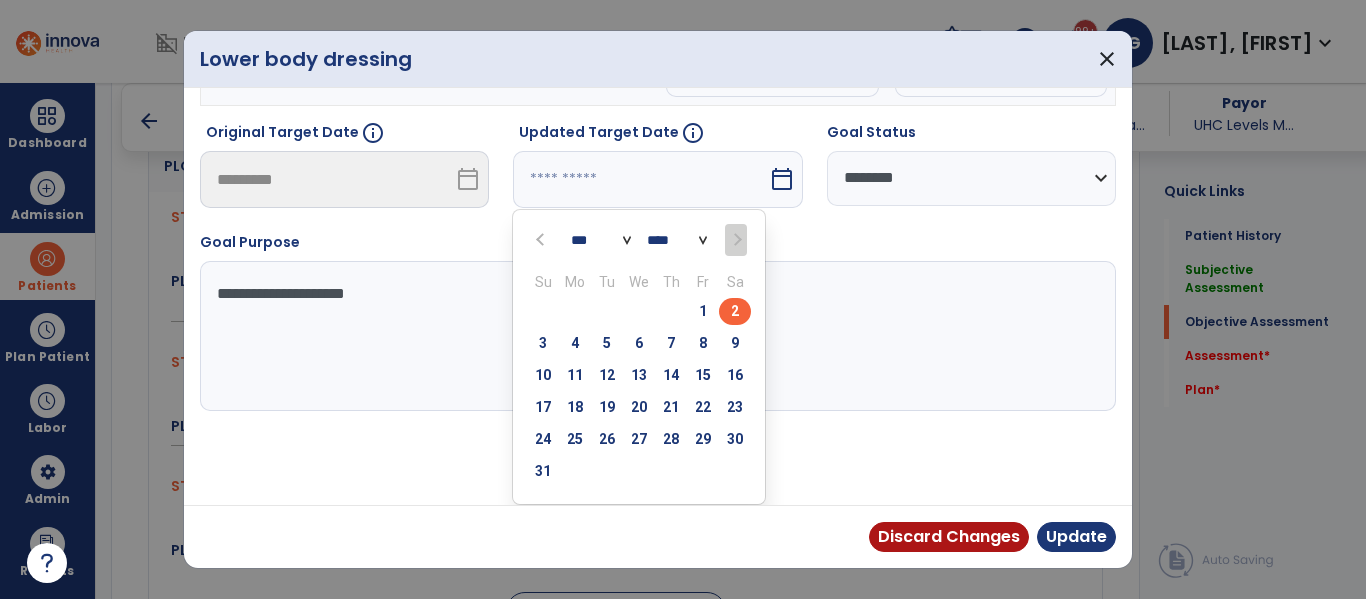 click on "2" at bounding box center [735, 311] 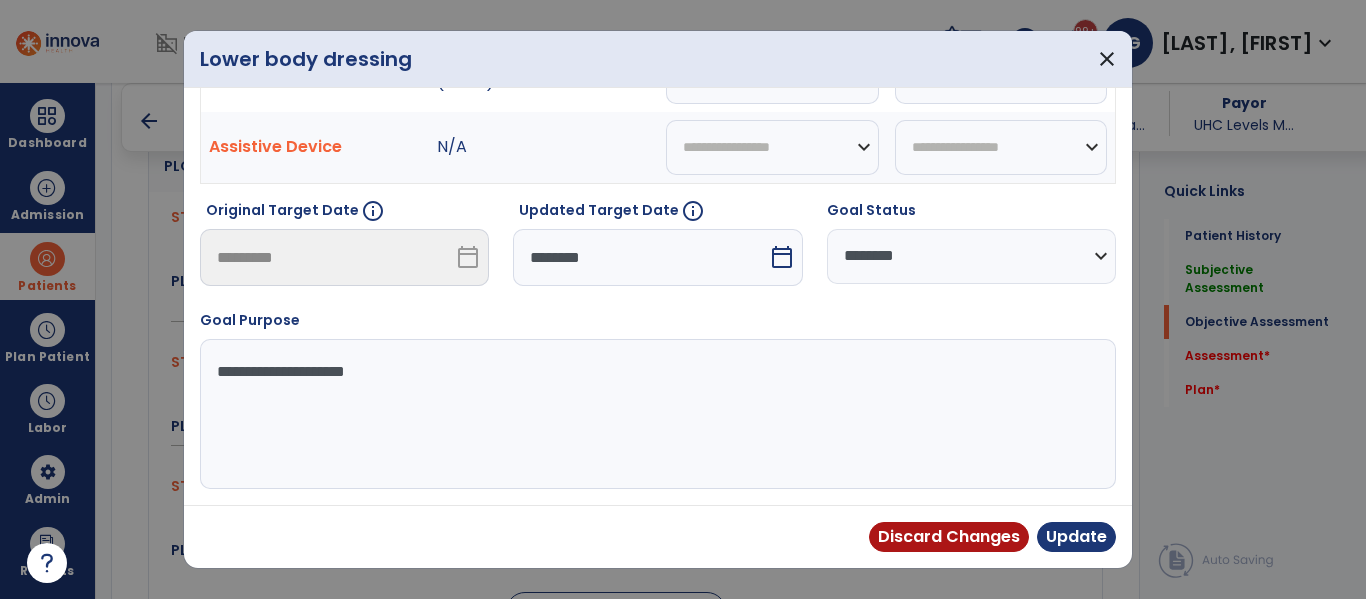 scroll, scrollTop: 240, scrollLeft: 0, axis: vertical 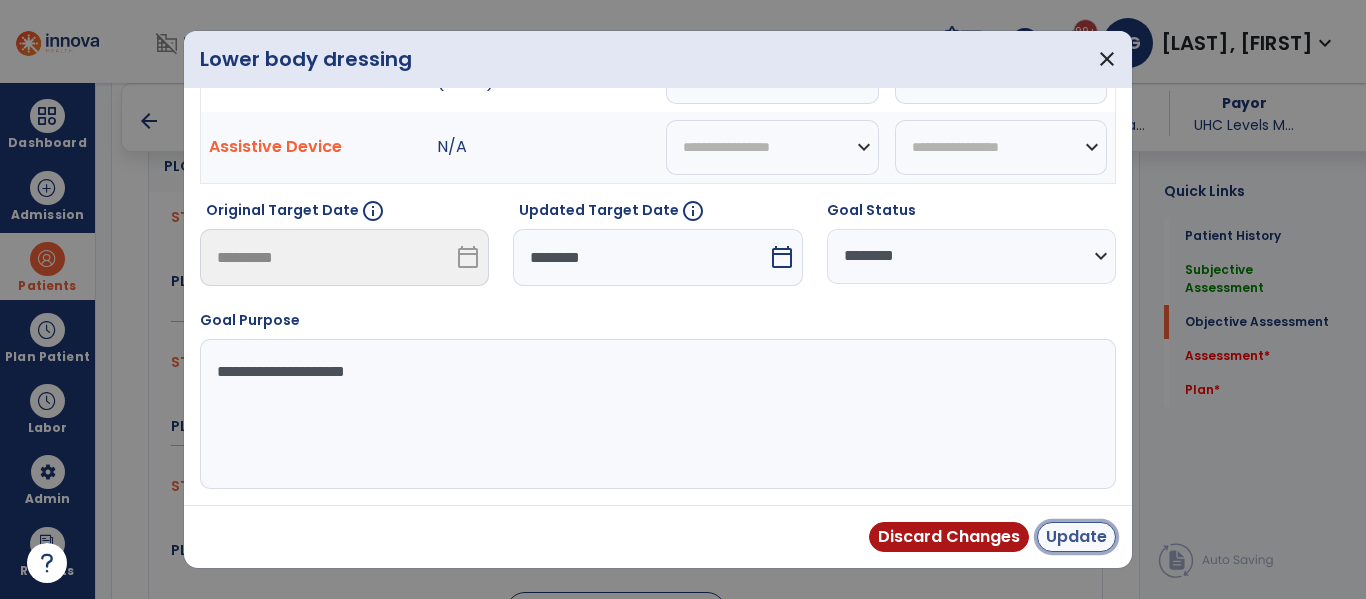 click on "Update" at bounding box center (1076, 537) 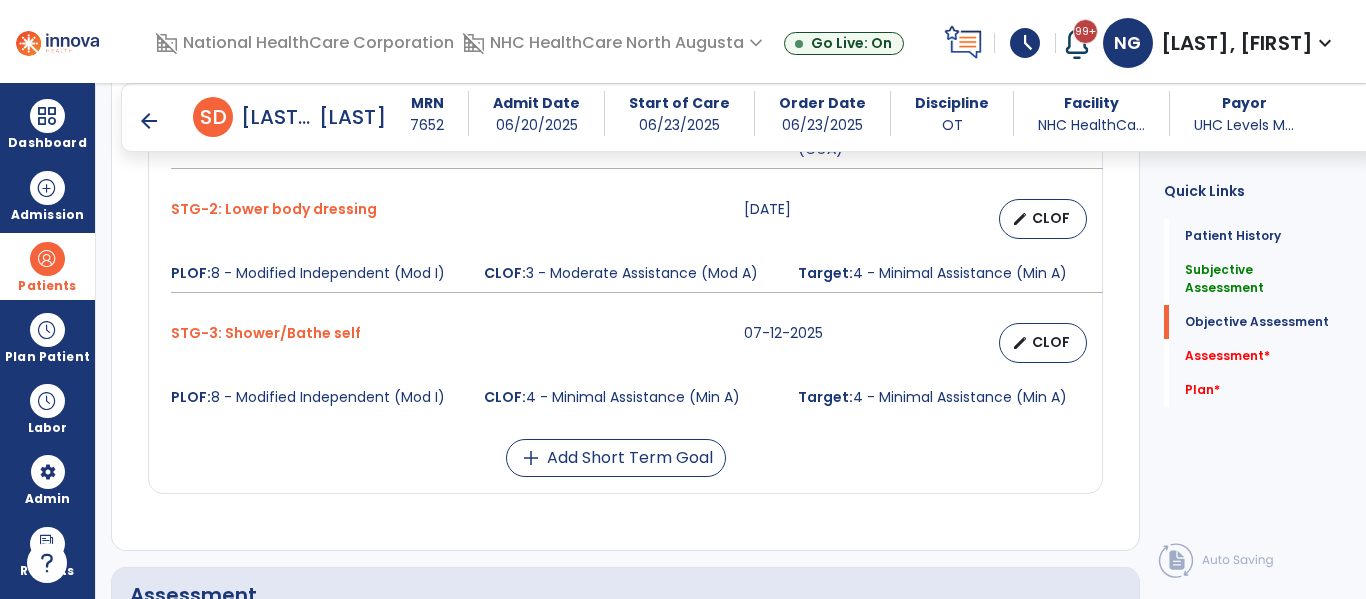 scroll, scrollTop: 1138, scrollLeft: 0, axis: vertical 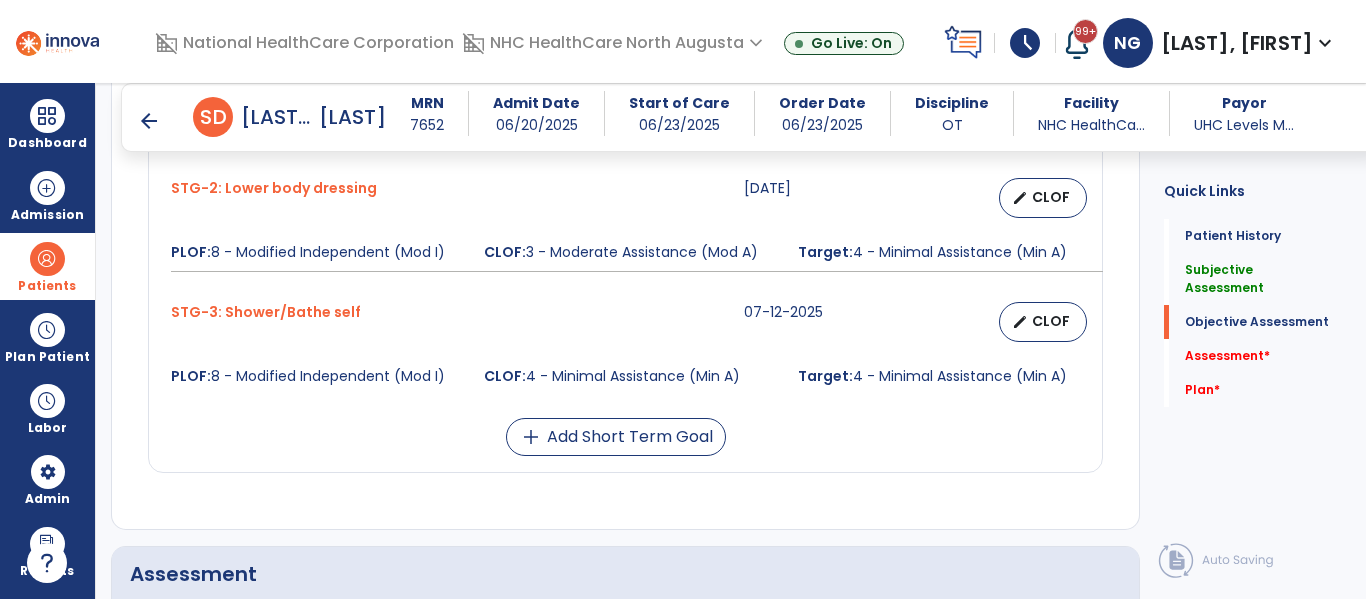 click on "edit   CLOF" at bounding box center (993, 322) 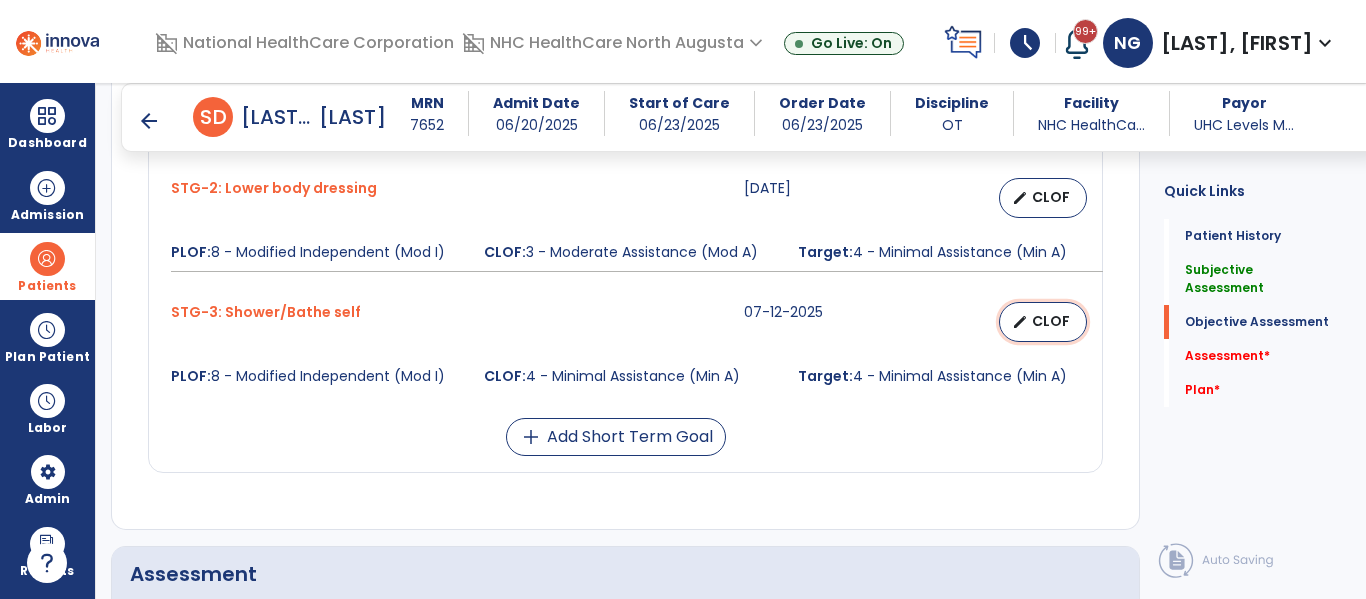 click on "edit   CLOF" at bounding box center [1043, 322] 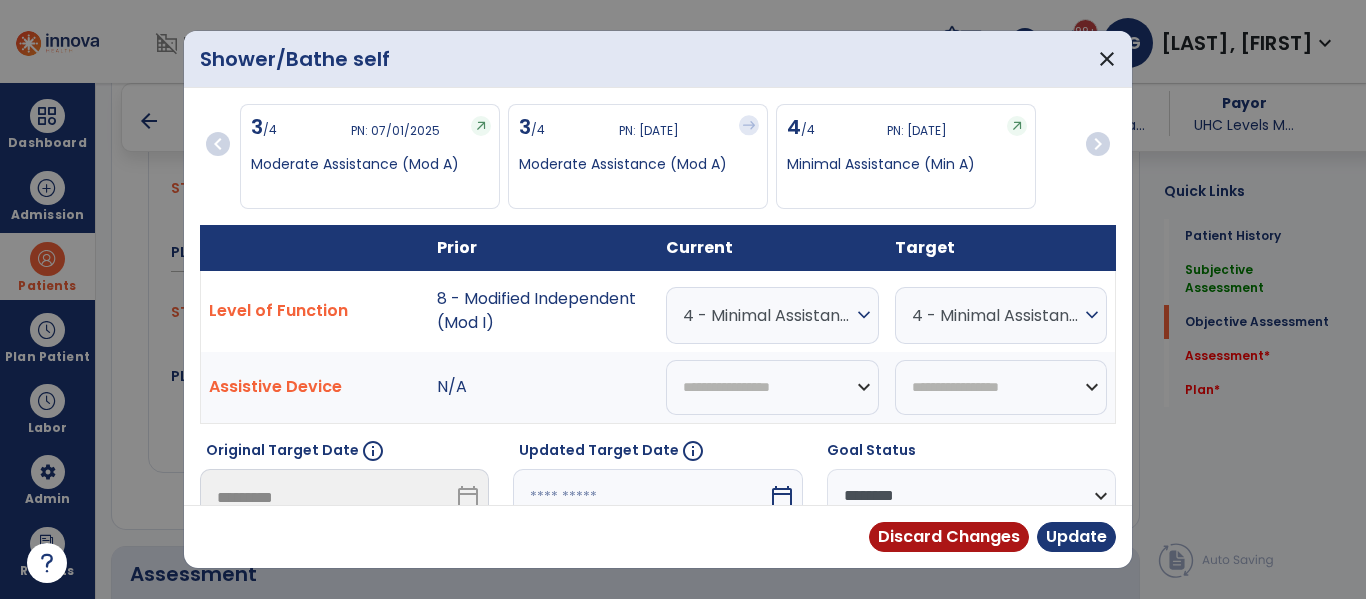 click on "4 - Minimal Assistance (Min A)" at bounding box center [767, 315] 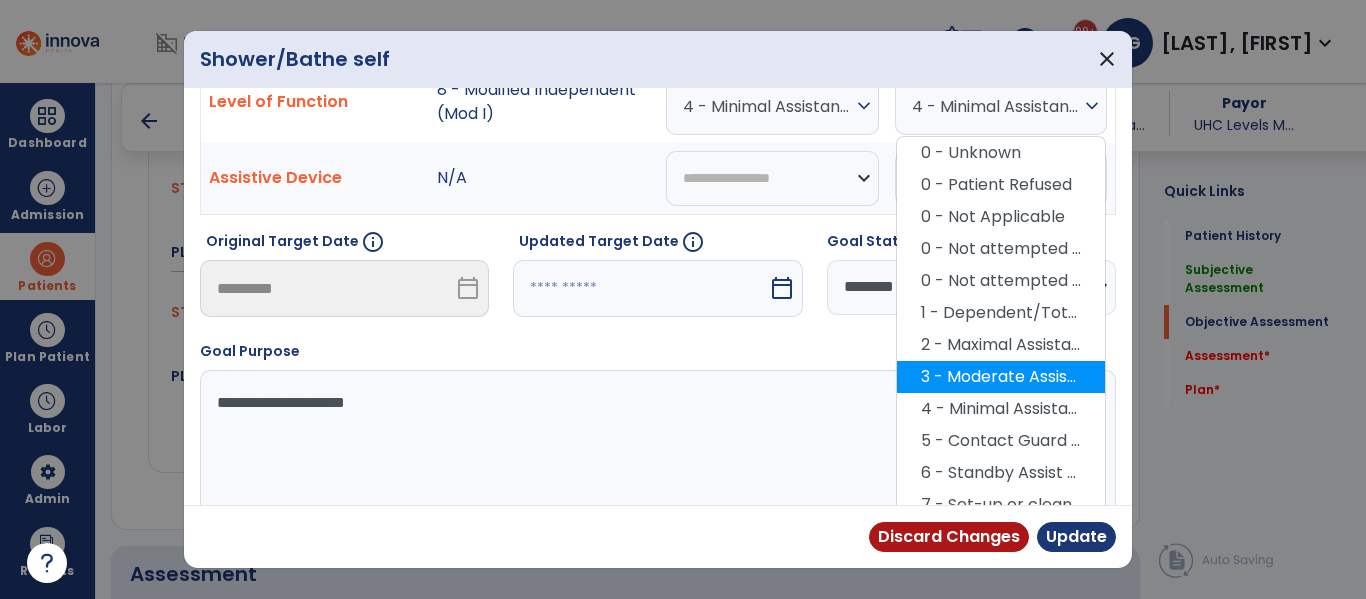 scroll, scrollTop: 210, scrollLeft: 0, axis: vertical 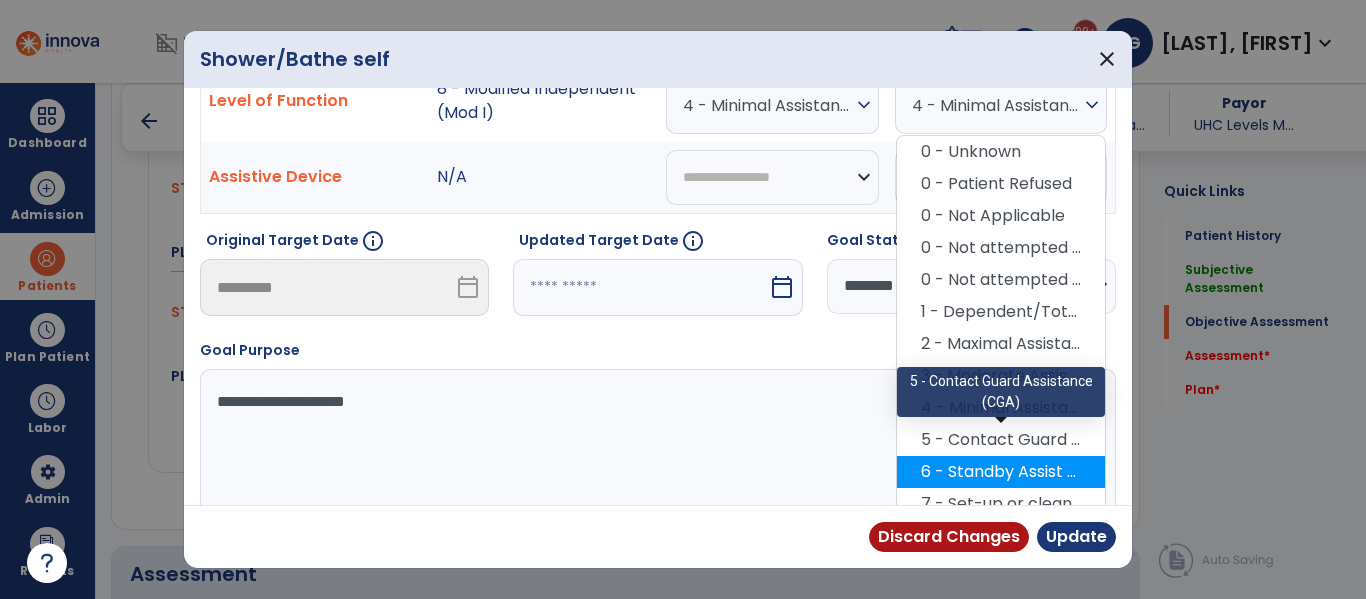 click on "6 - Standby Assist (SBA)" at bounding box center (1001, 472) 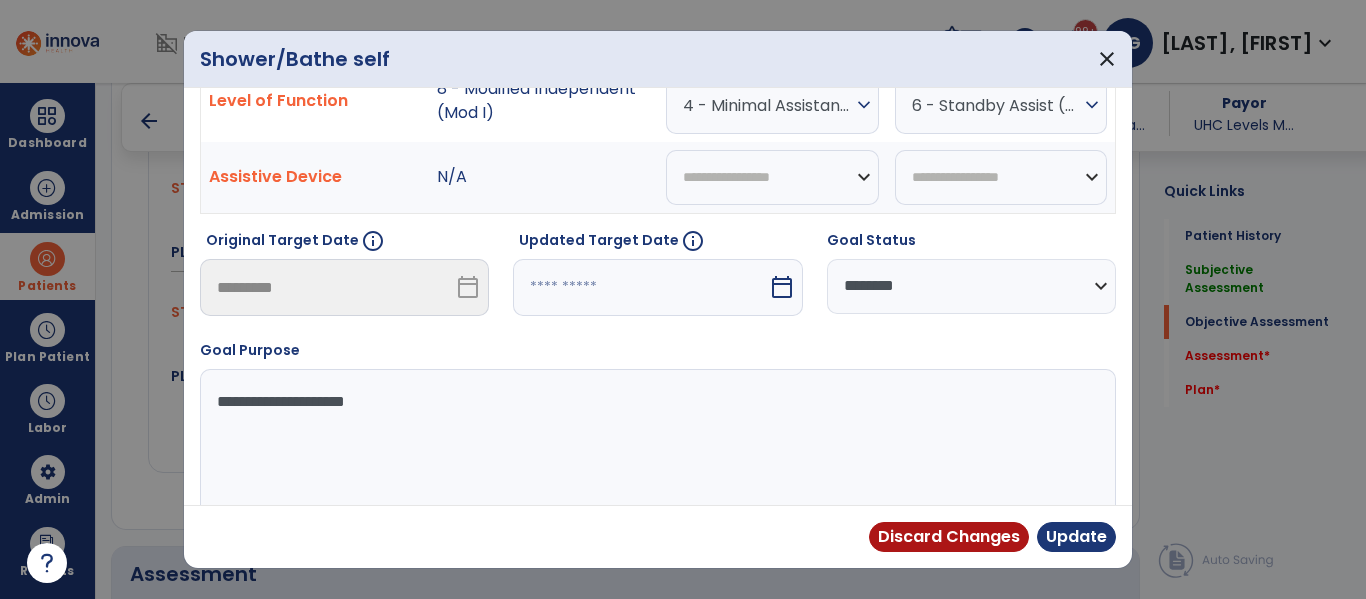 click on "calendar_today" at bounding box center [784, 287] 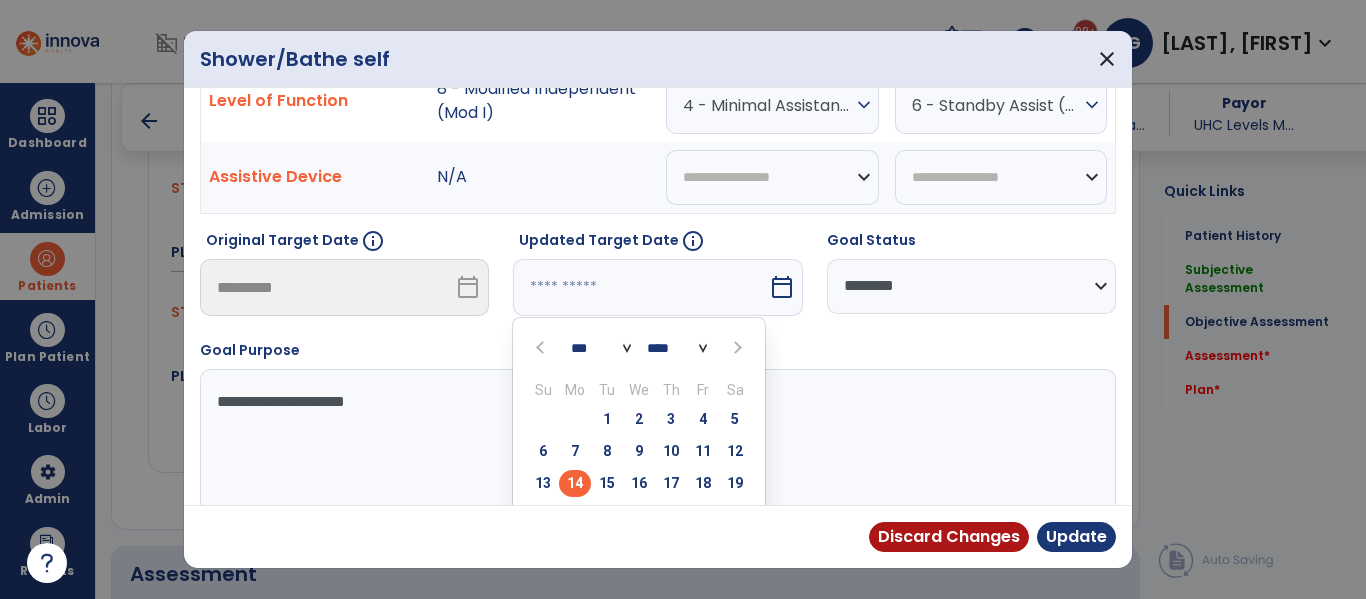 click at bounding box center [737, 348] 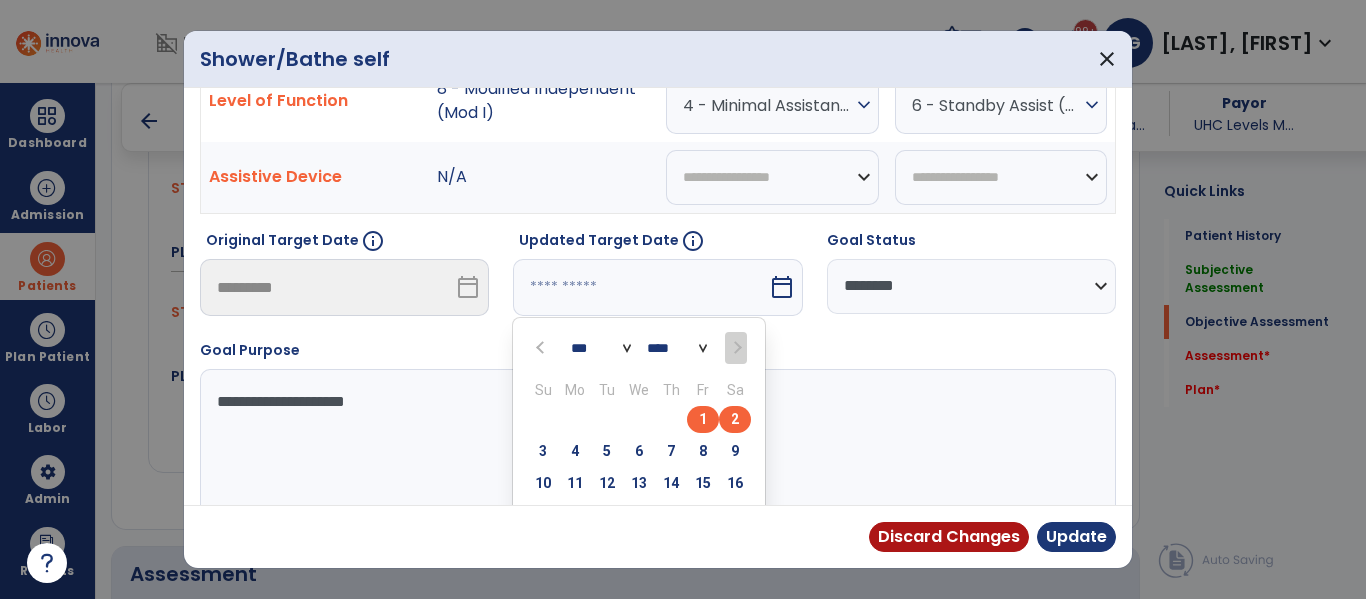 click on "2" at bounding box center [735, 419] 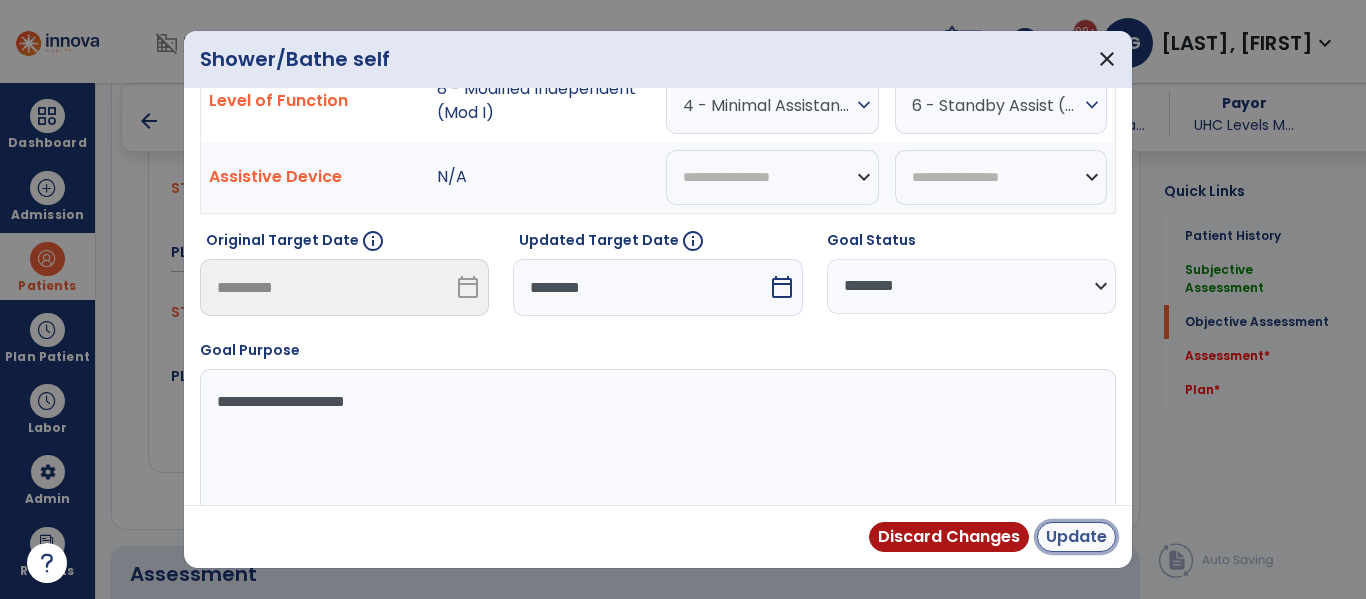 click on "Update" at bounding box center [1076, 537] 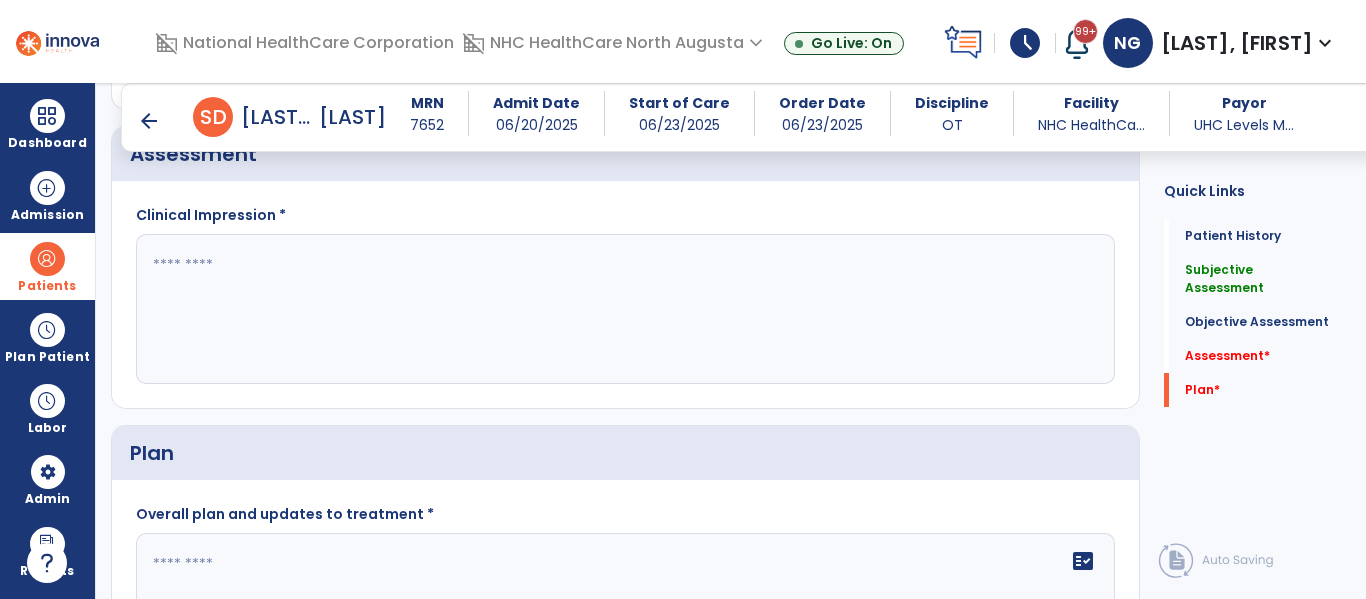 scroll, scrollTop: 1559, scrollLeft: 0, axis: vertical 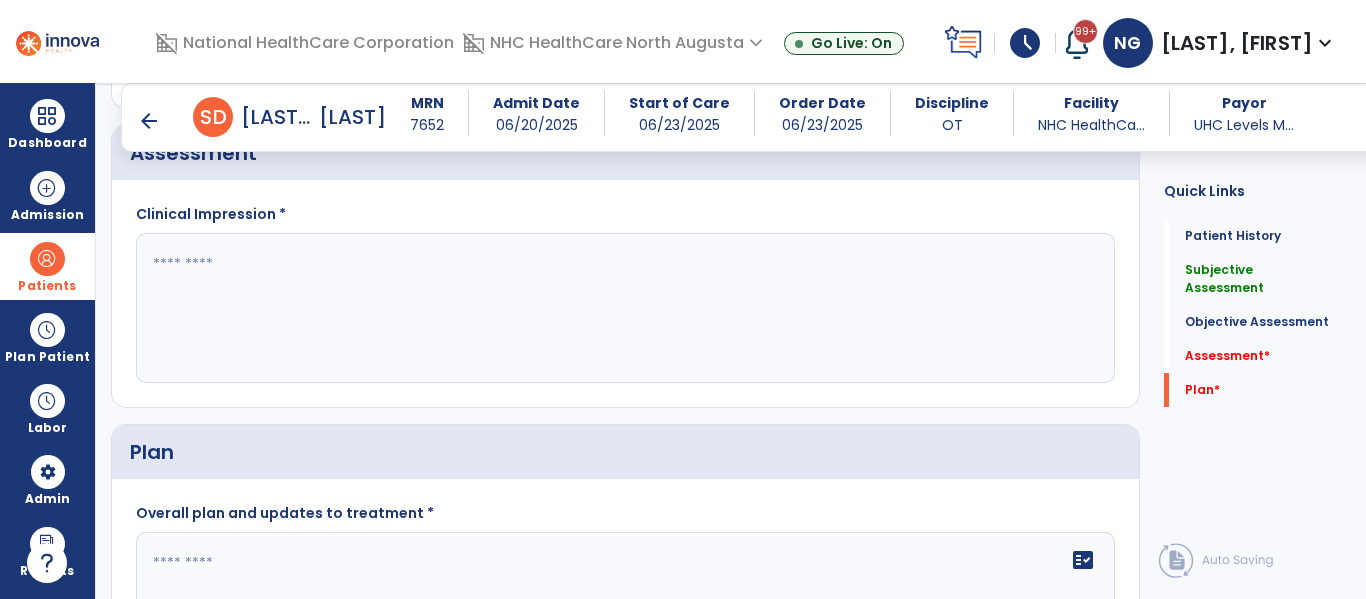 click 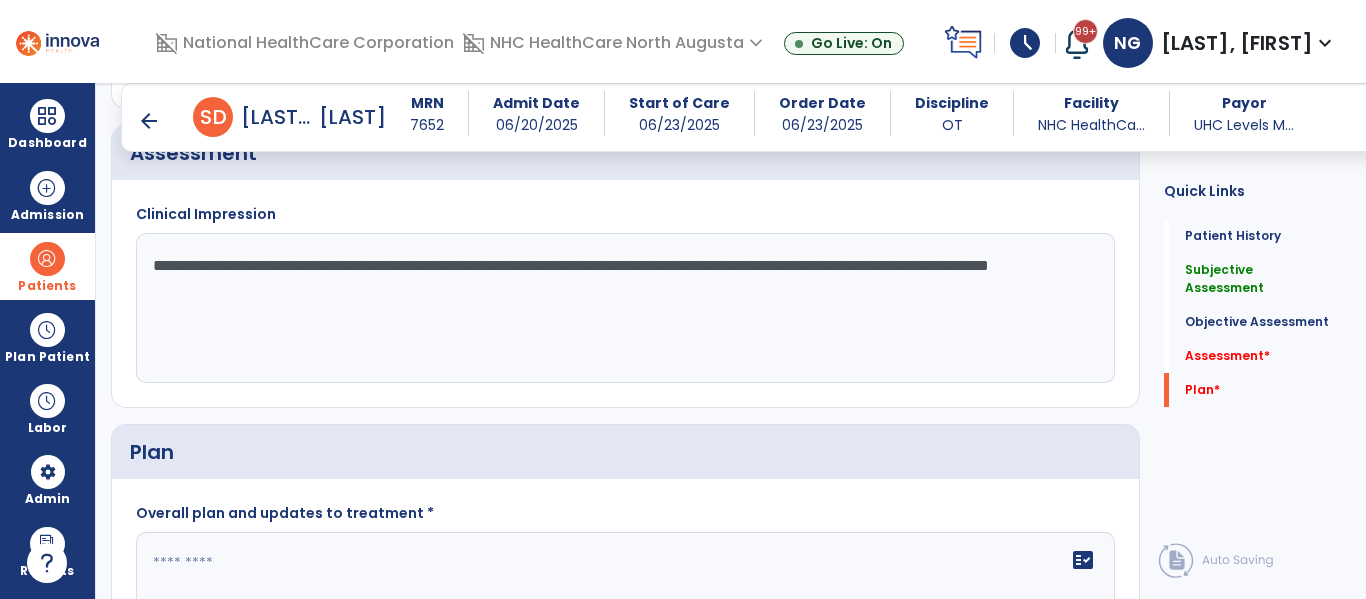 scroll, scrollTop: 1739, scrollLeft: 0, axis: vertical 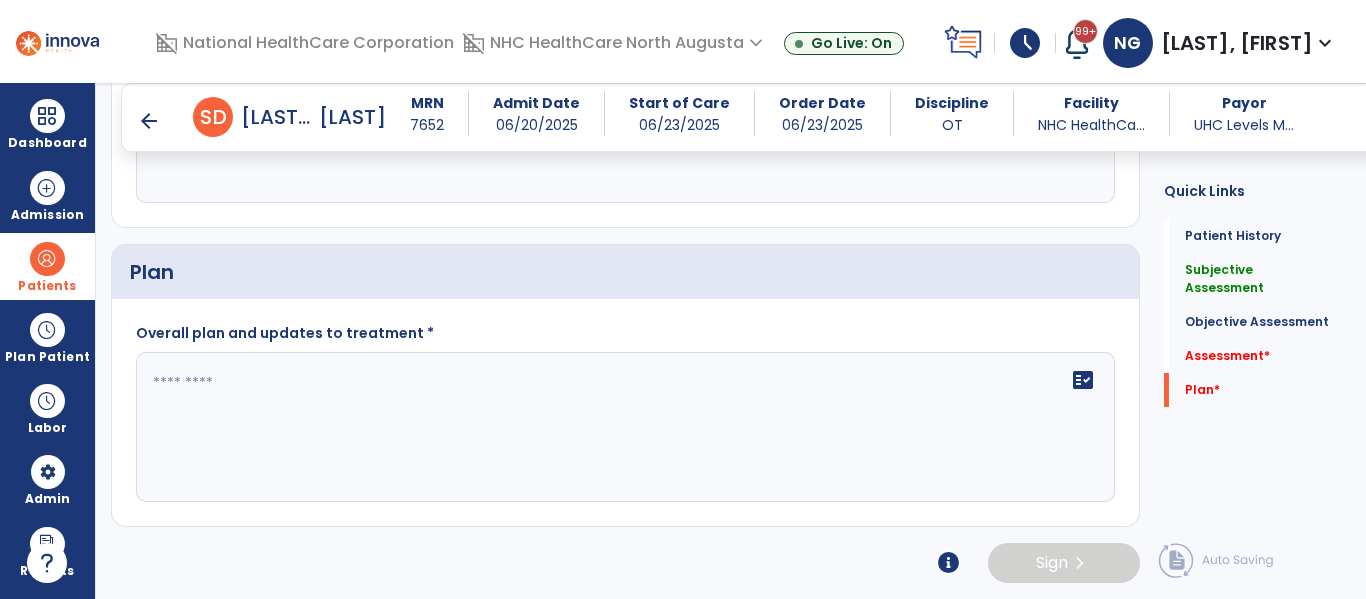 type on "**********" 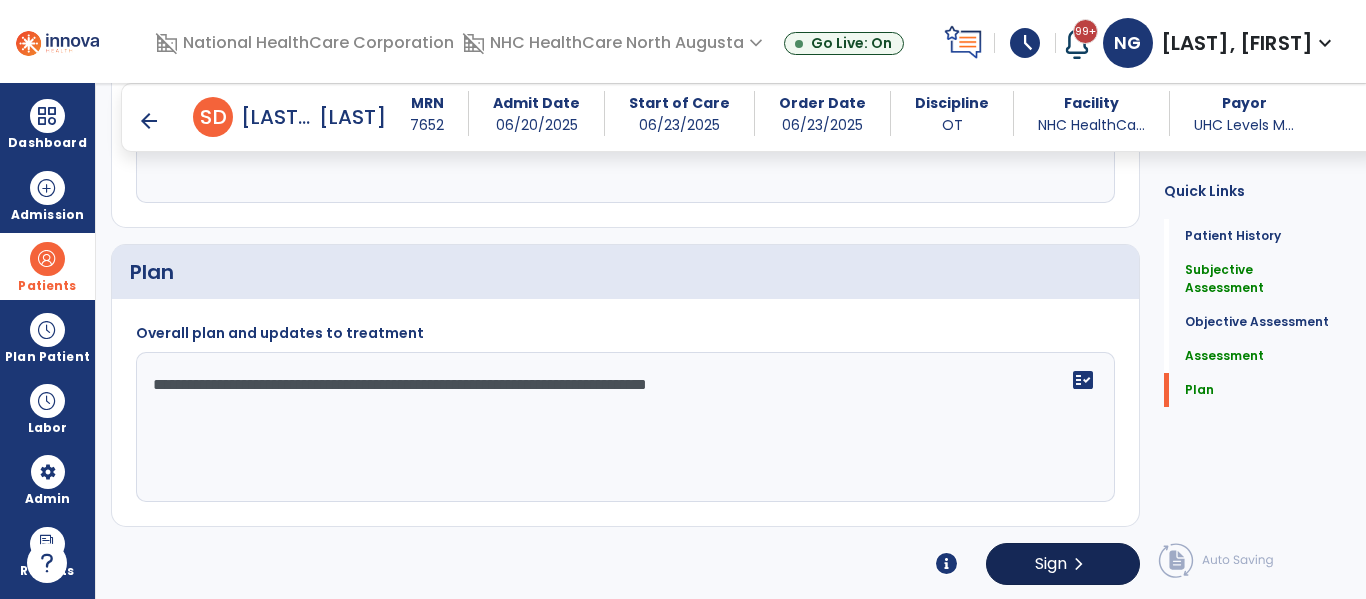 type on "**********" 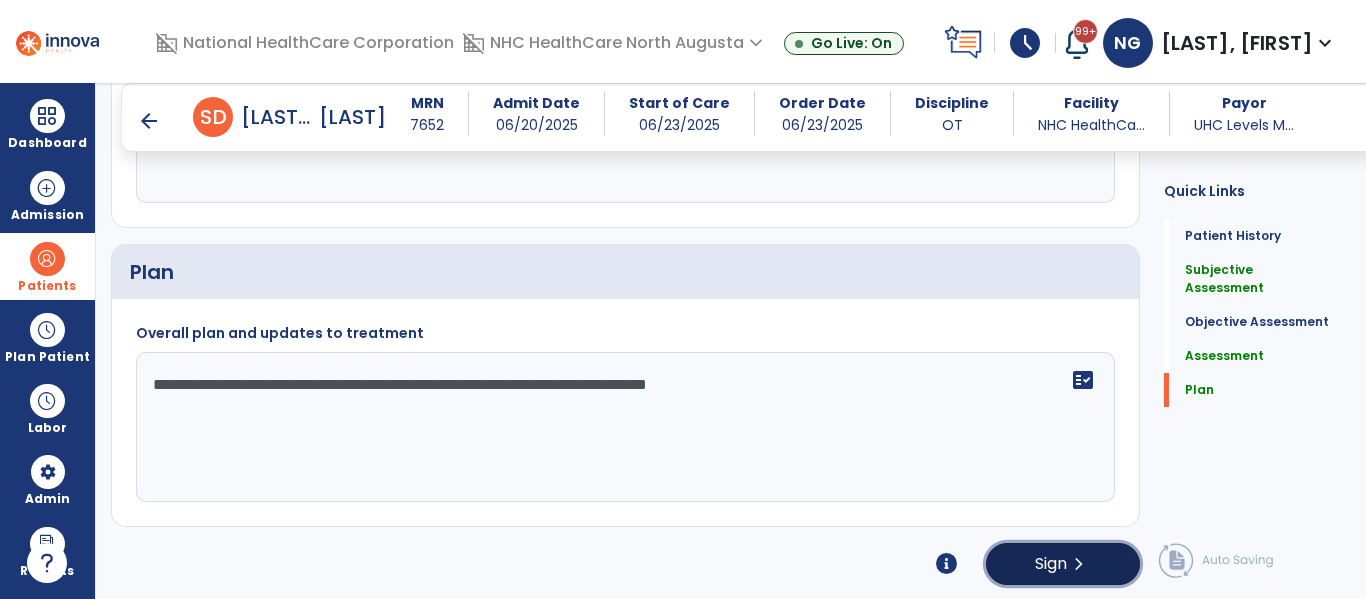 click on "Sign  chevron_right" 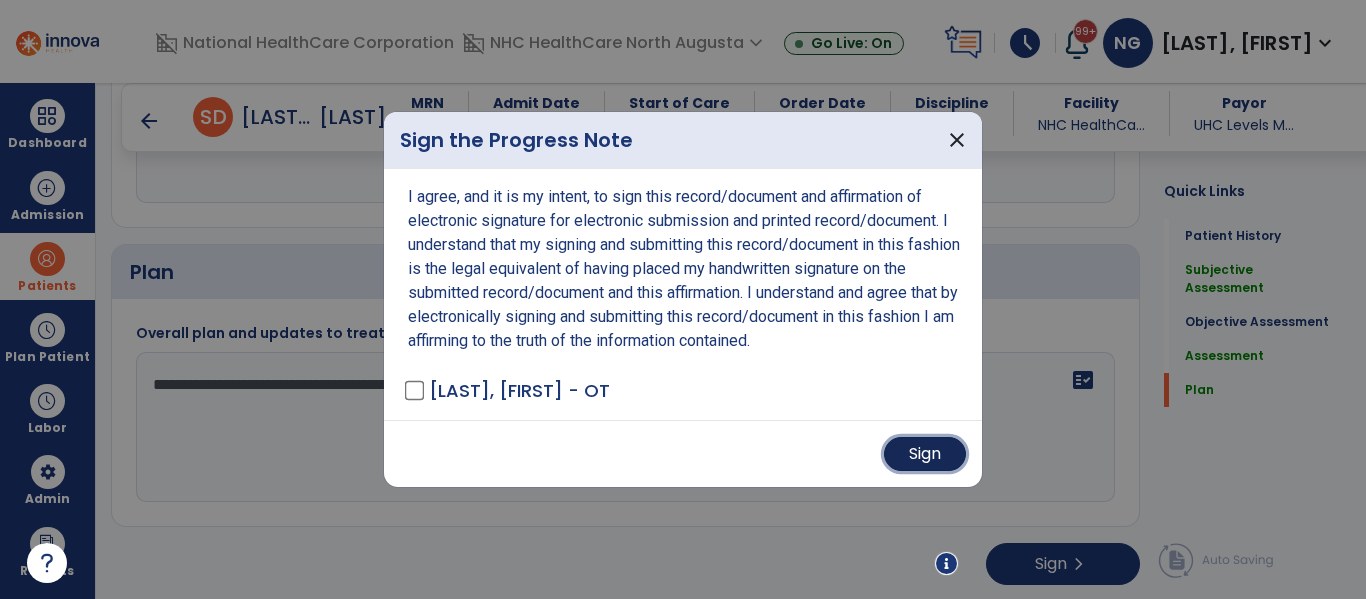 click on "Sign" at bounding box center (925, 454) 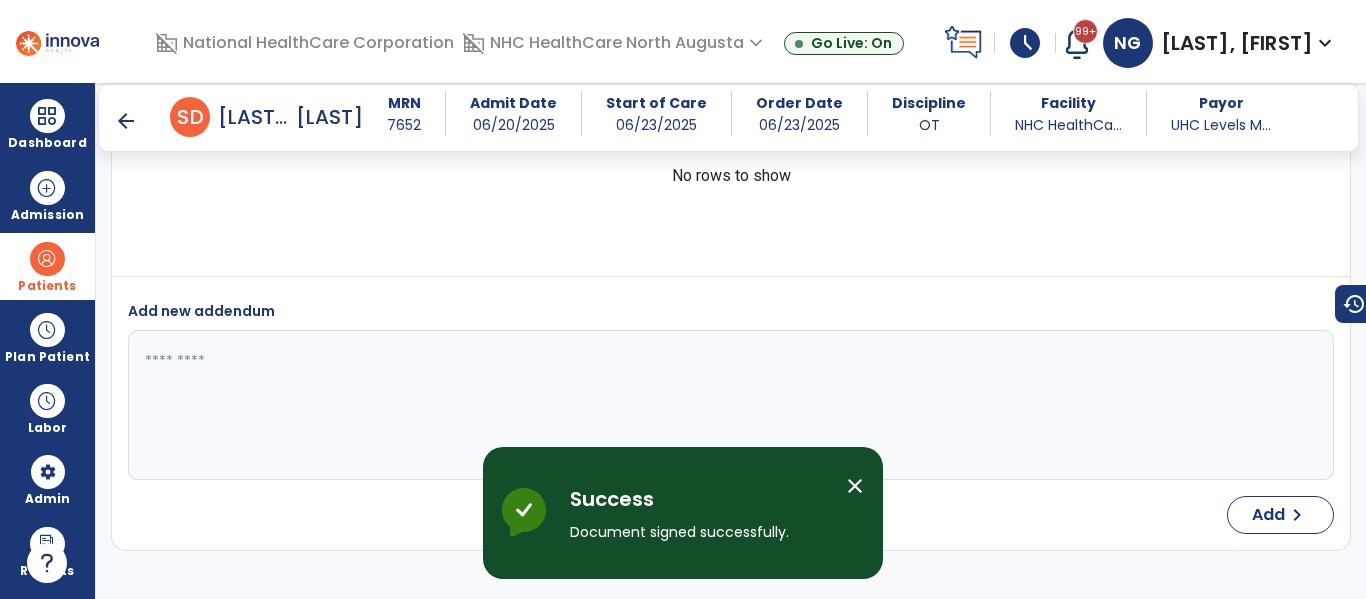 scroll, scrollTop: 2145, scrollLeft: 0, axis: vertical 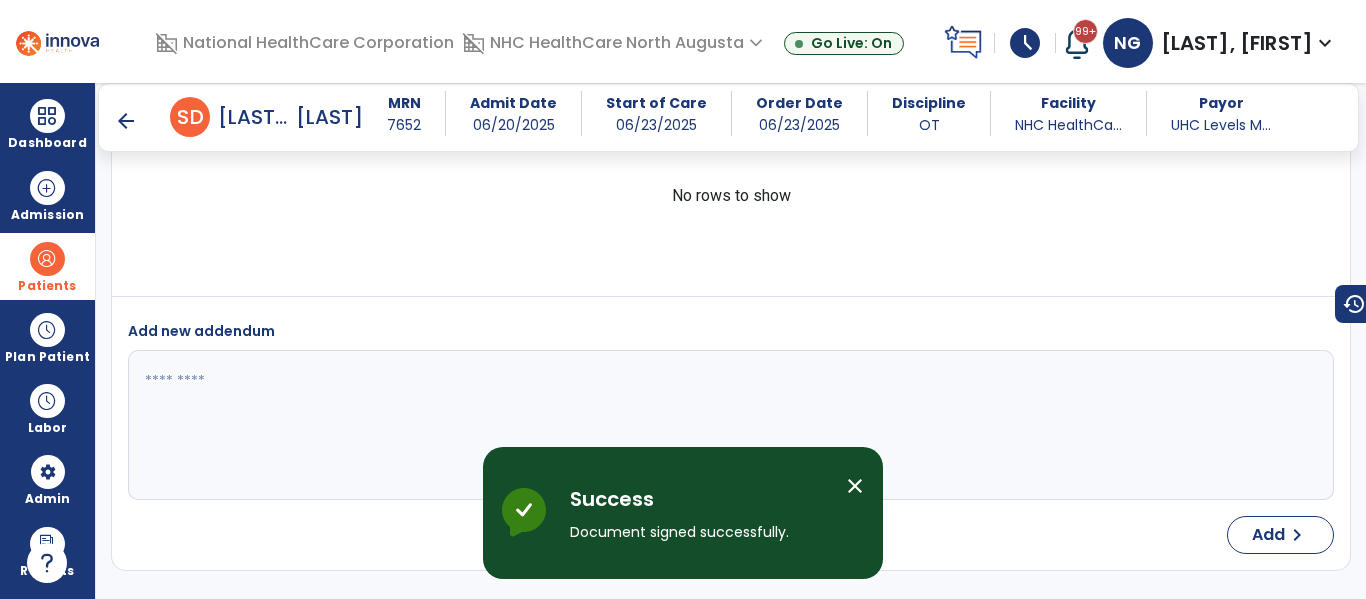 click on "arrow_back" at bounding box center (126, 121) 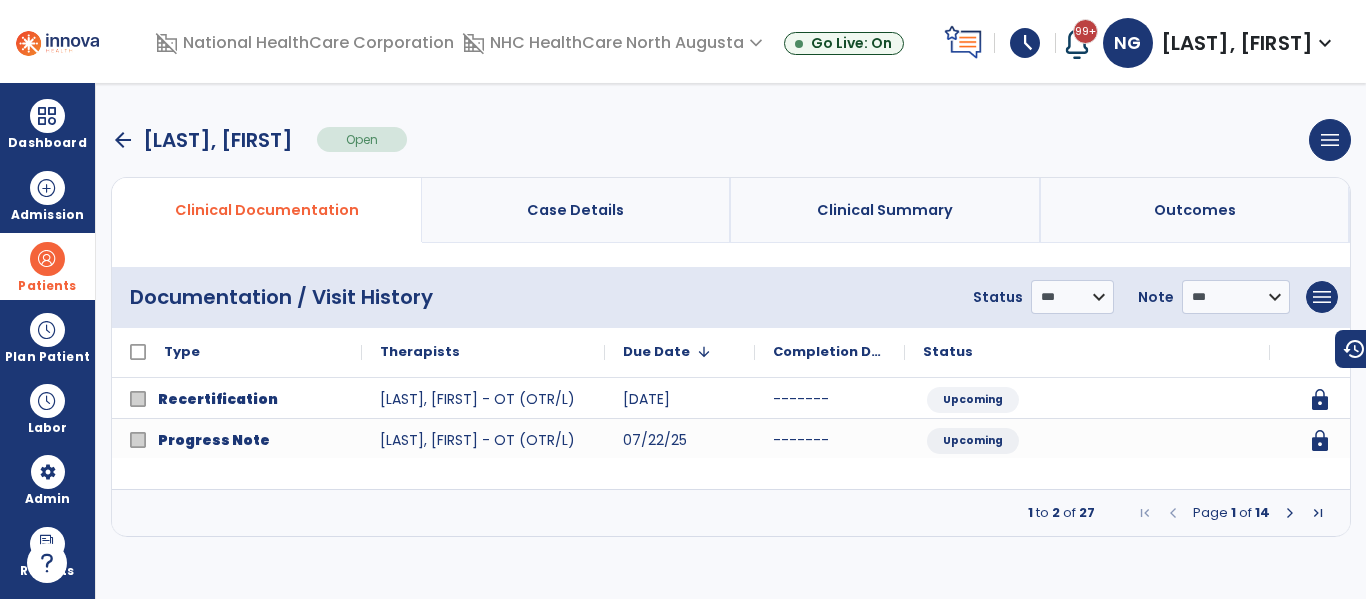 scroll, scrollTop: 0, scrollLeft: 0, axis: both 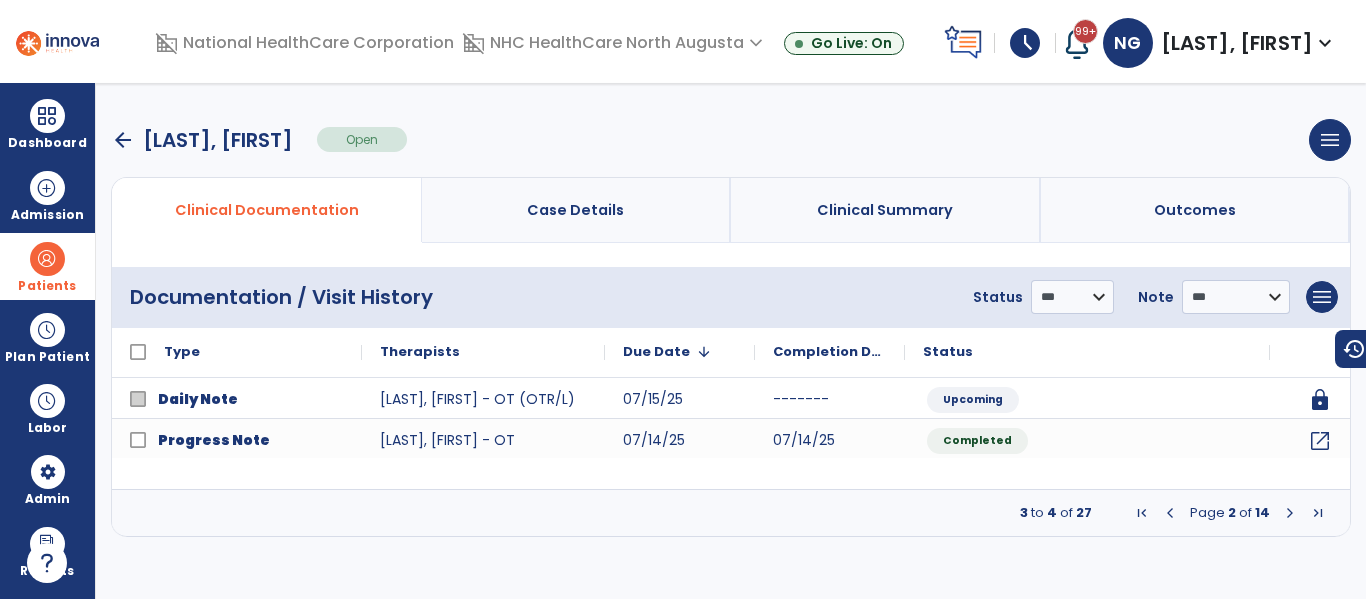 click at bounding box center [1290, 513] 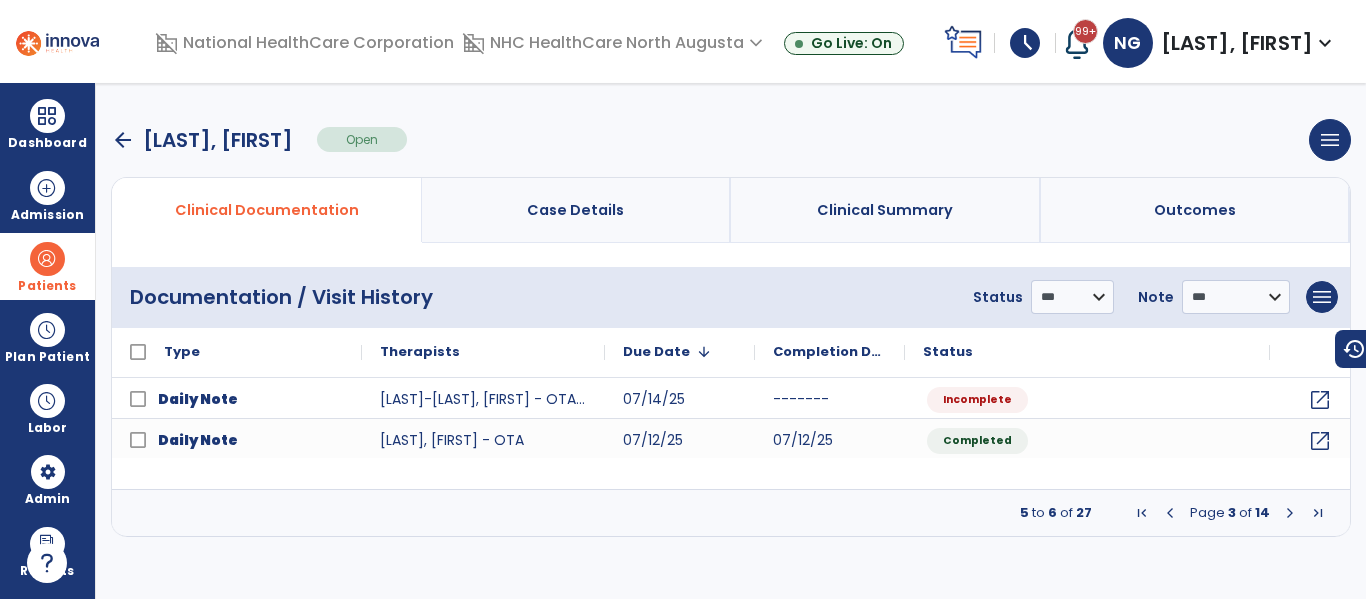 click at bounding box center [1170, 513] 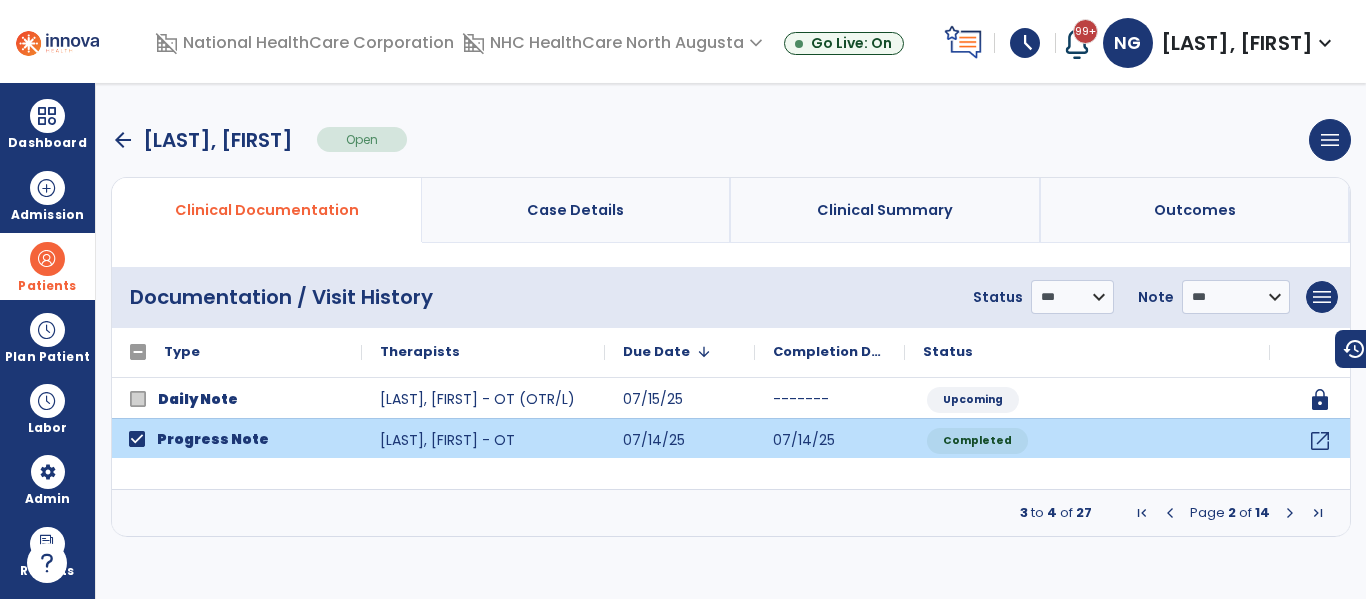 click on "menu   Add New Document   Print Documents   Print Edit History   Delete Document" at bounding box center [1322, 297] 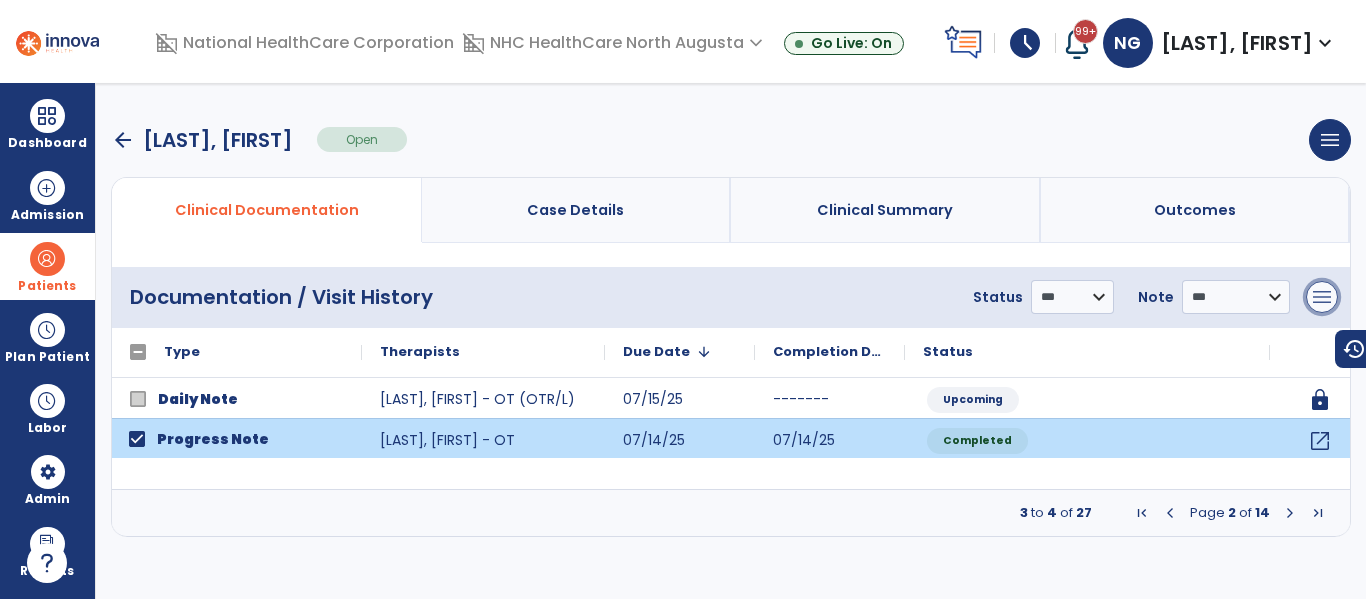 click on "menu" at bounding box center [1322, 297] 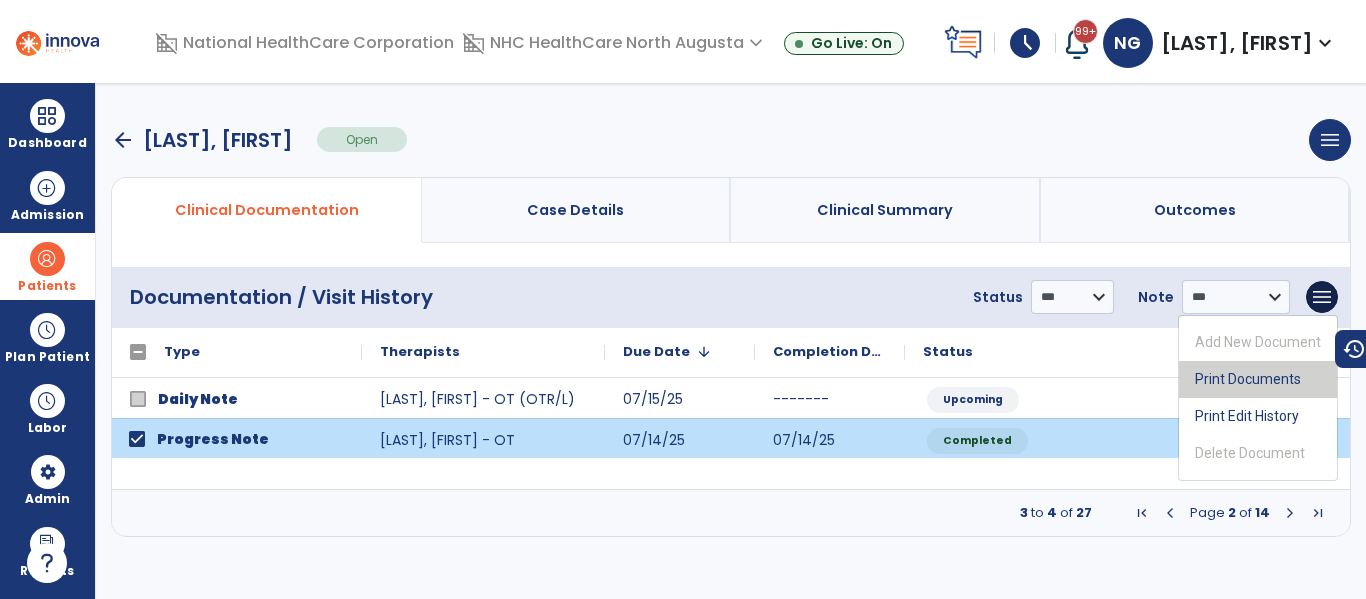 click on "Print Documents" at bounding box center (1258, 379) 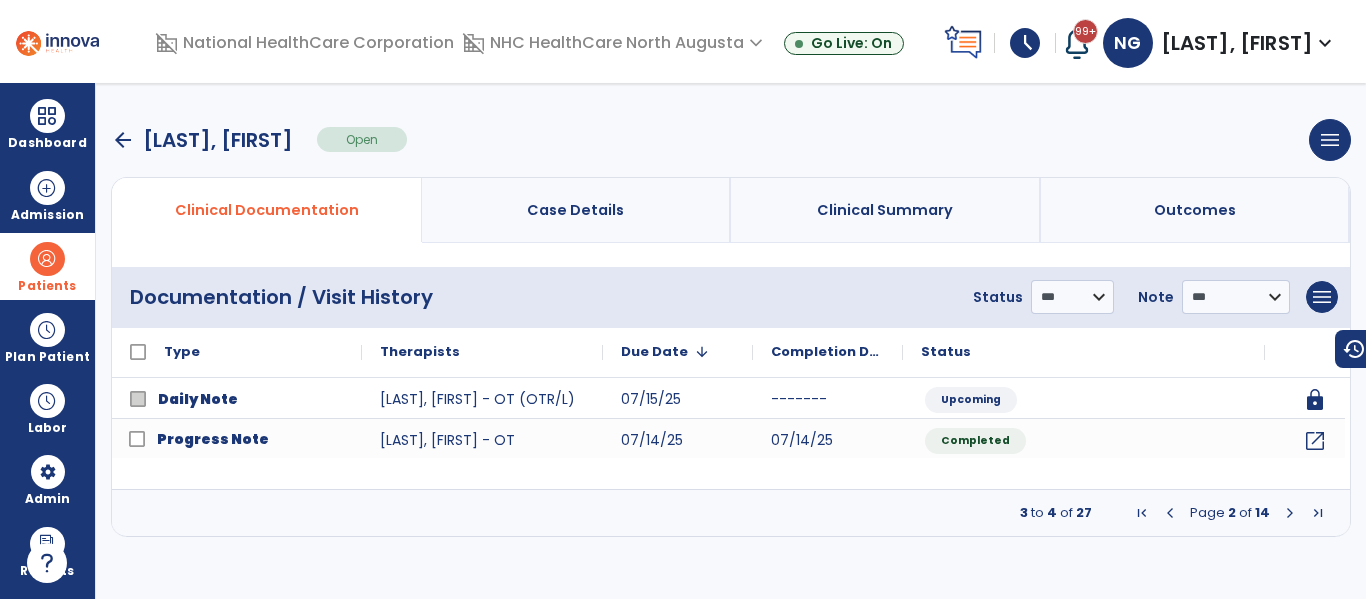 click on "arrow_back" at bounding box center (123, 140) 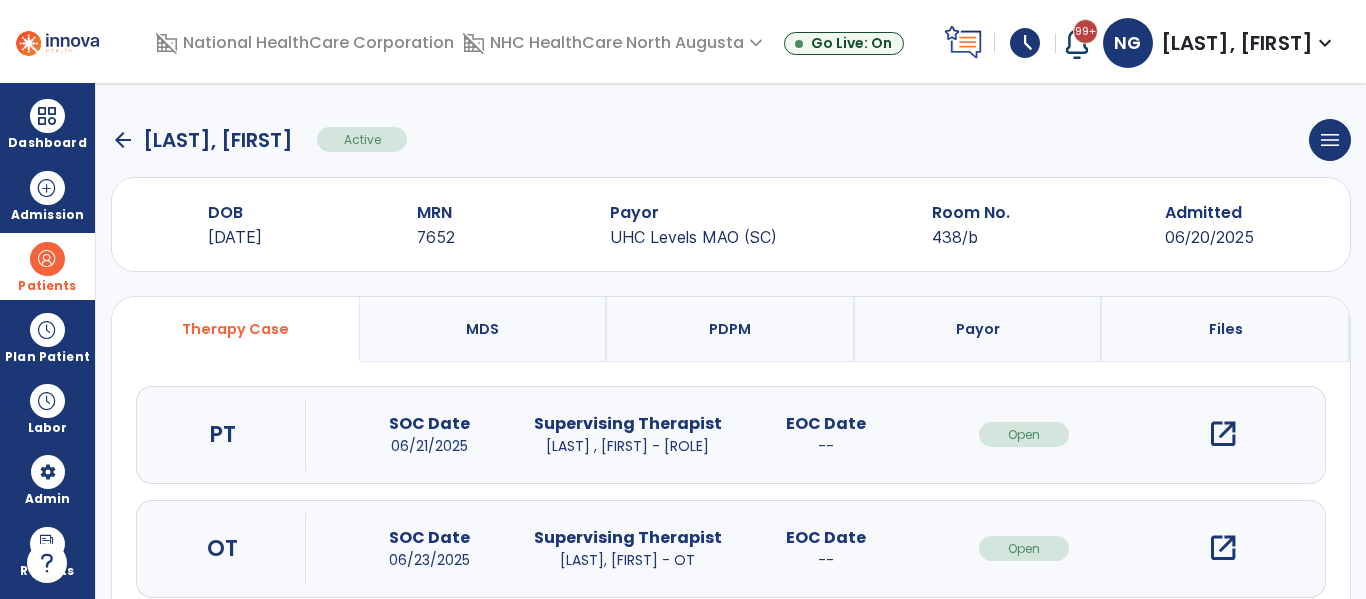 click on "arrow_back" 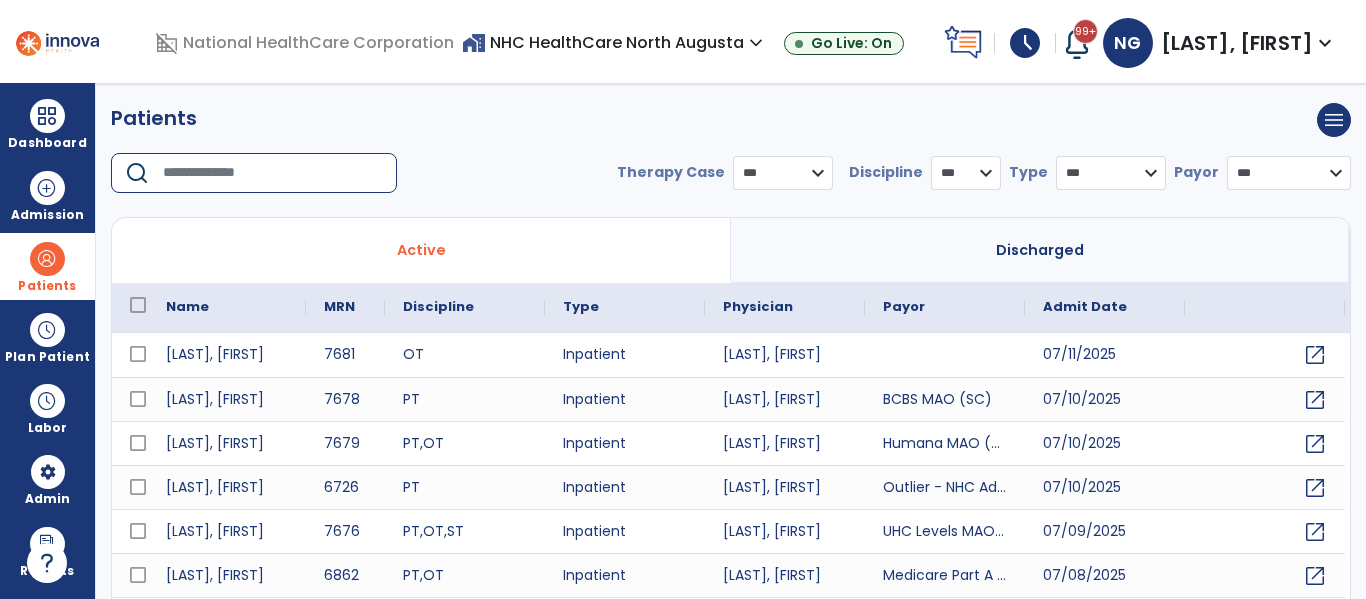 click at bounding box center (273, 173) 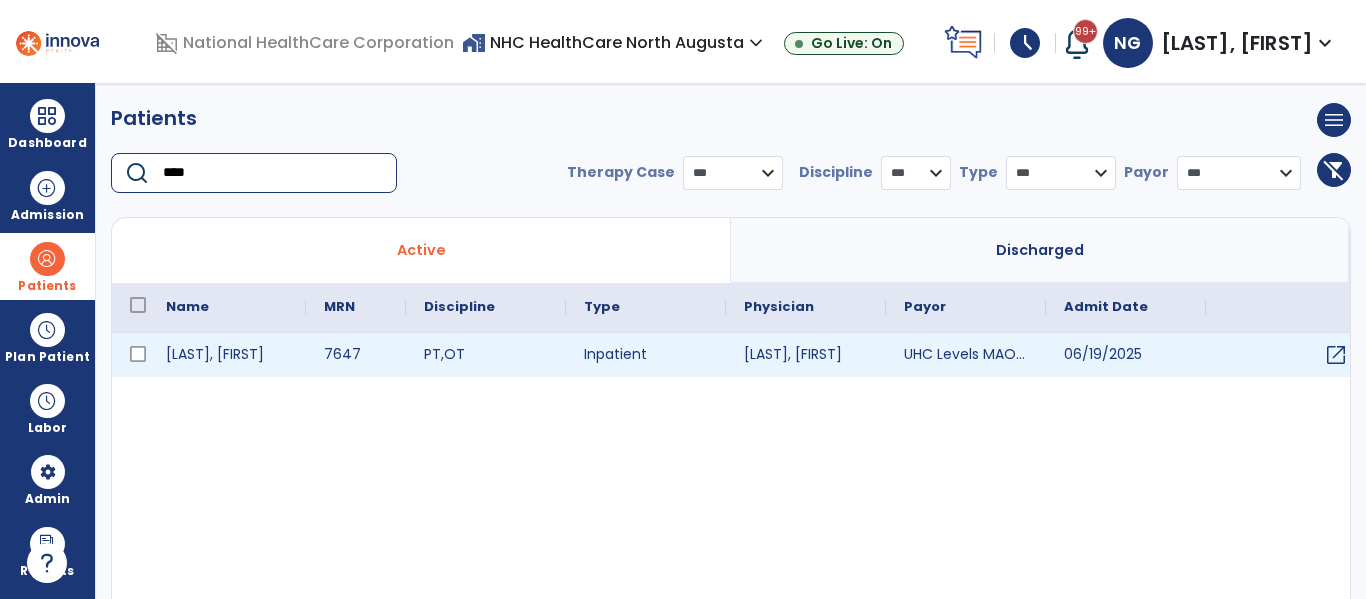 type on "****" 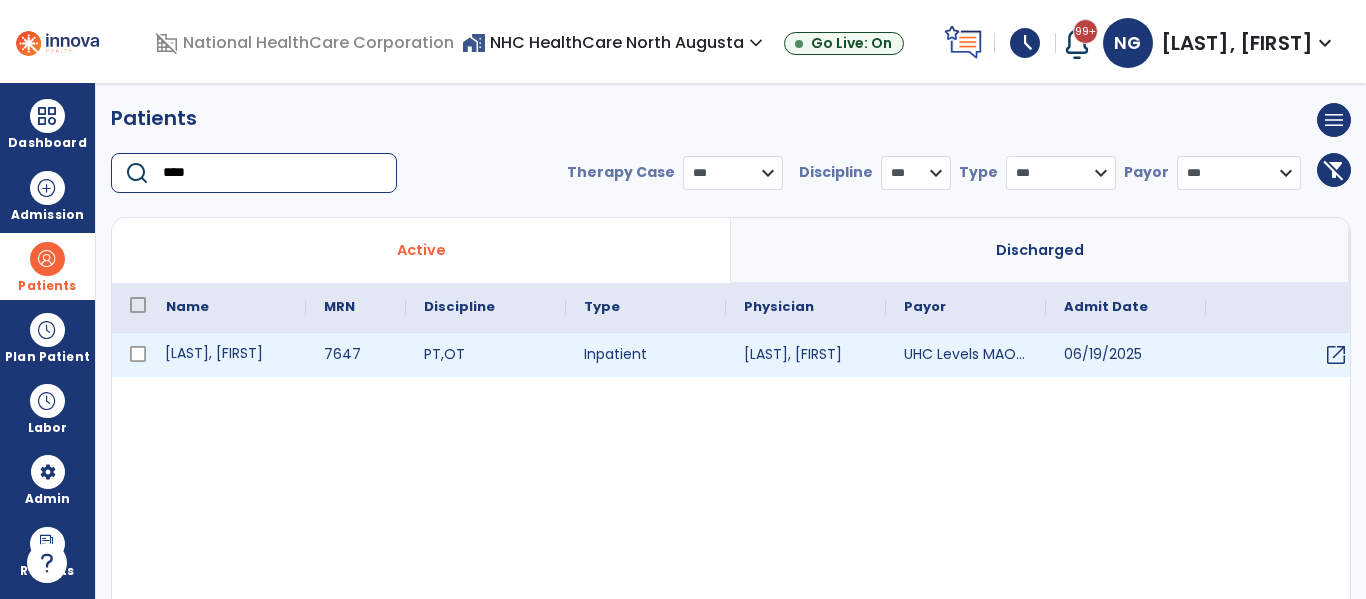 click on "[LAST], [FIRST]" at bounding box center [227, 355] 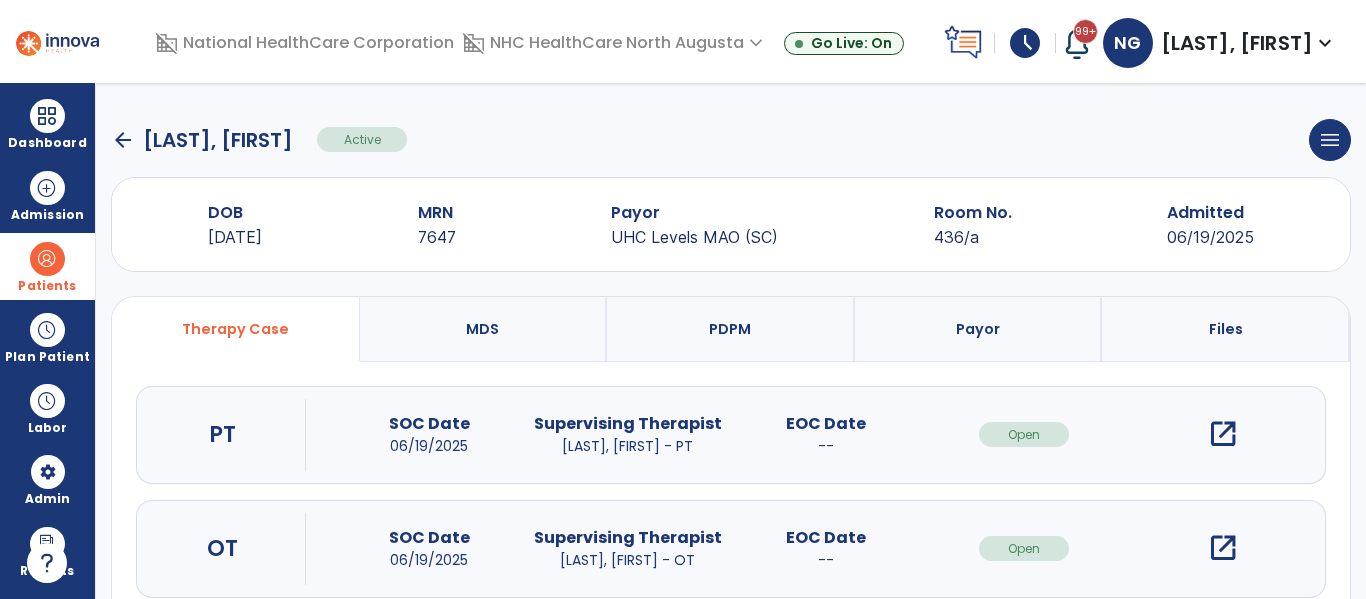 click on "open_in_new" at bounding box center (1223, 548) 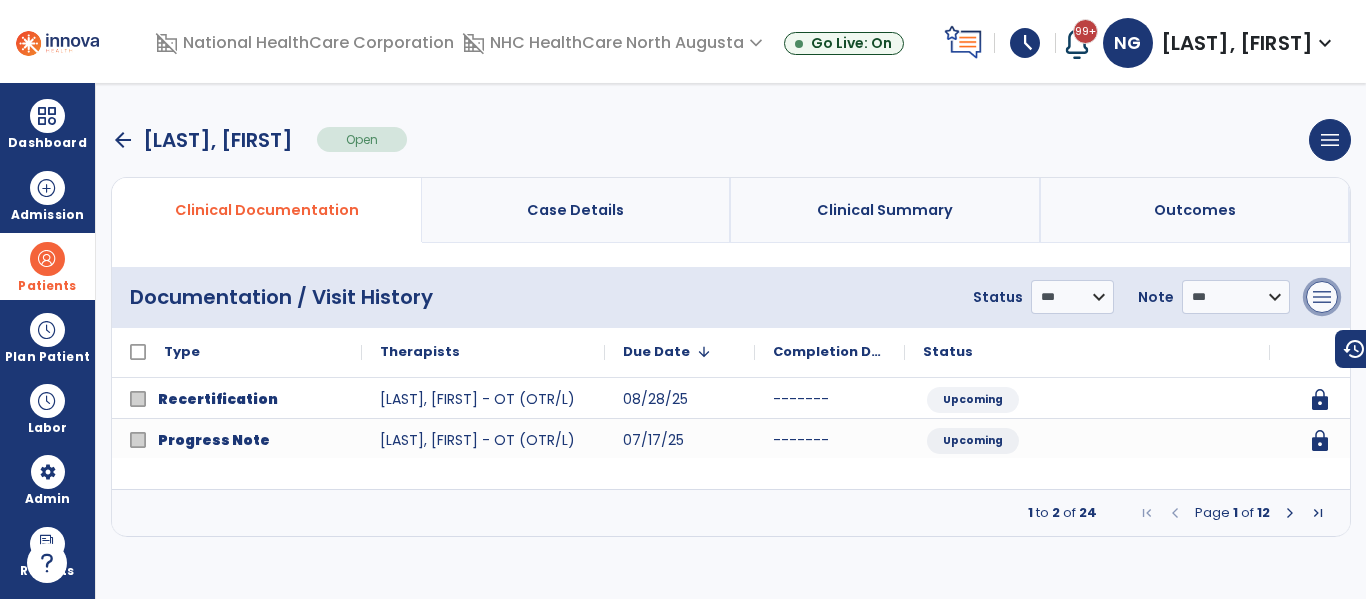click on "menu" at bounding box center (1322, 297) 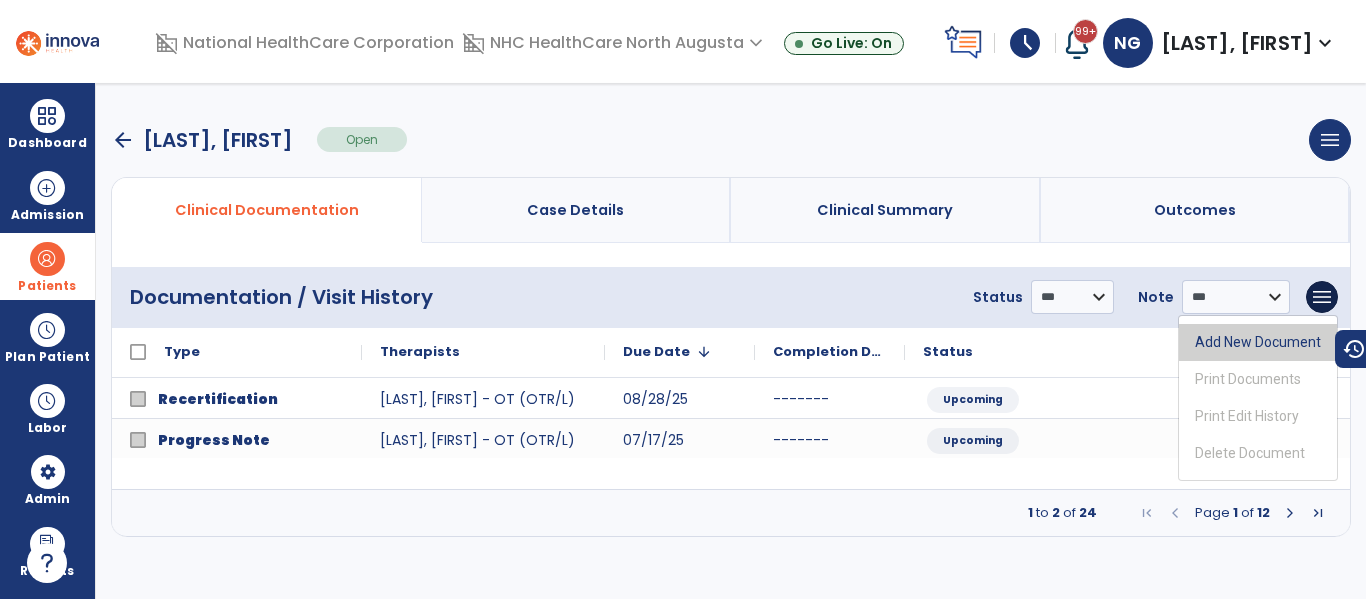 click on "Add New Document" at bounding box center (1258, 342) 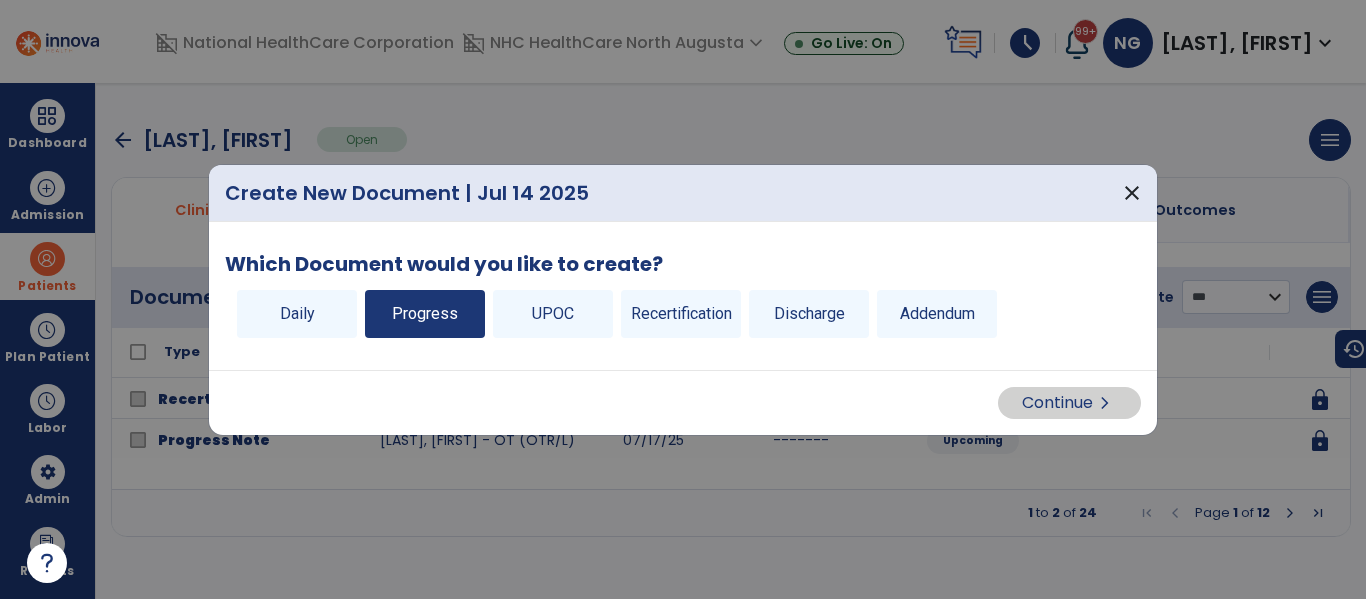 click on "Progress" at bounding box center [425, 314] 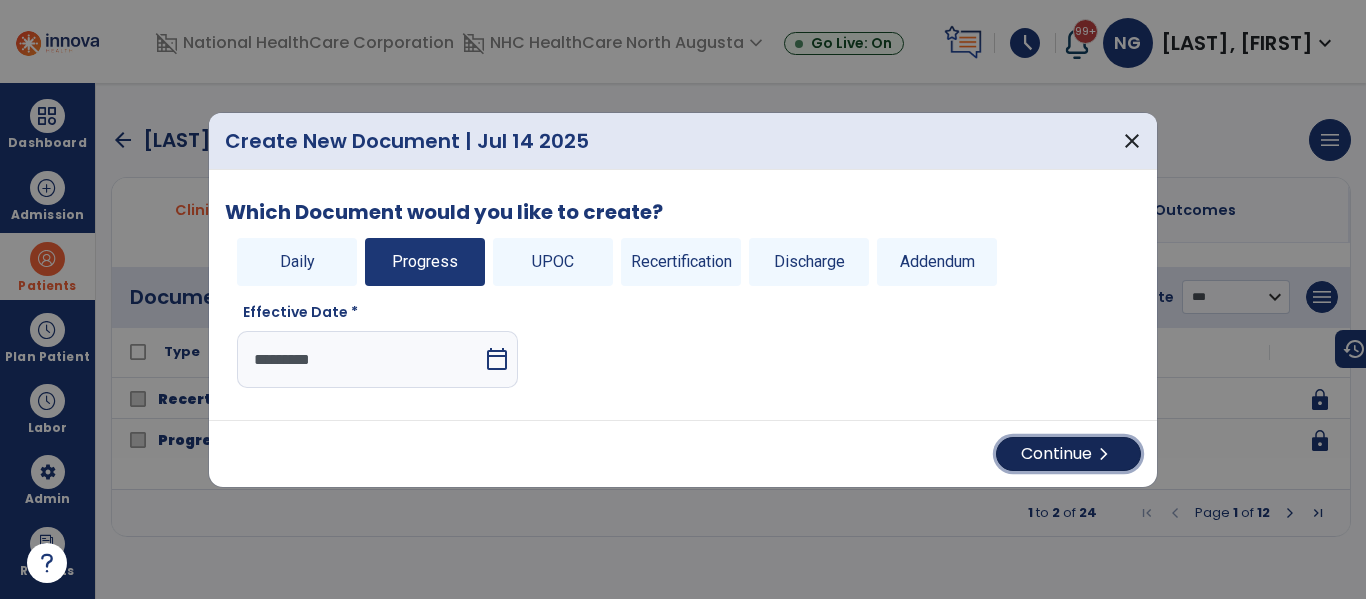 click on "Continue   chevron_right" at bounding box center [1068, 454] 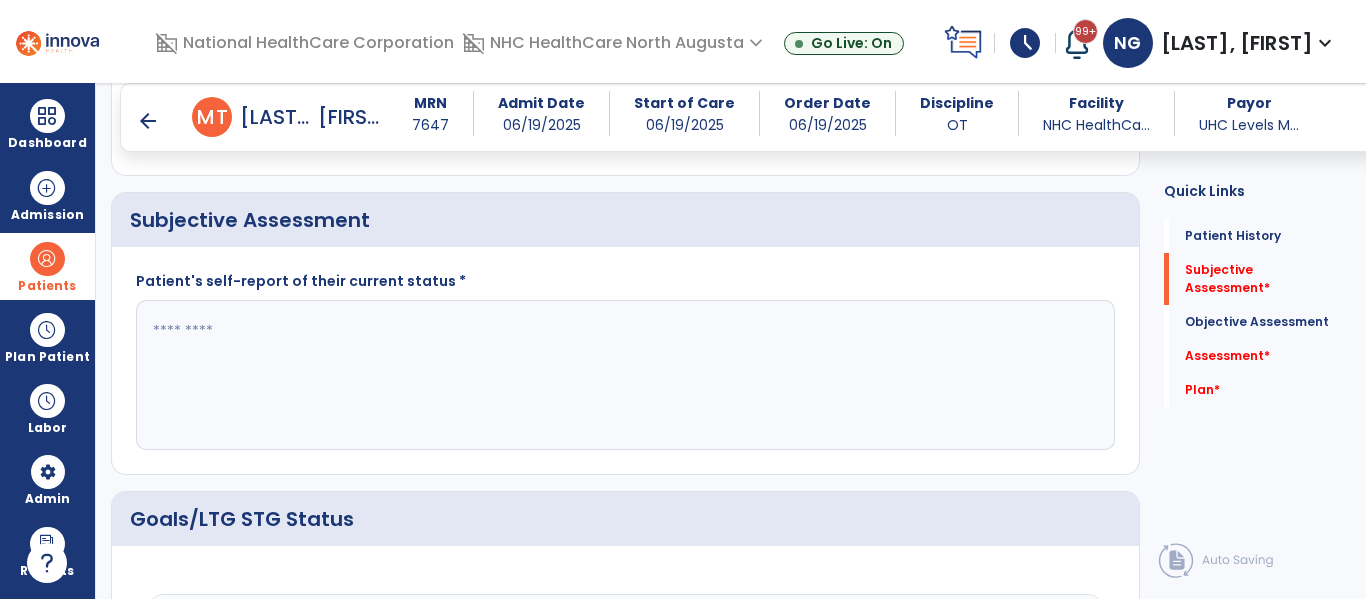 scroll, scrollTop: 336, scrollLeft: 0, axis: vertical 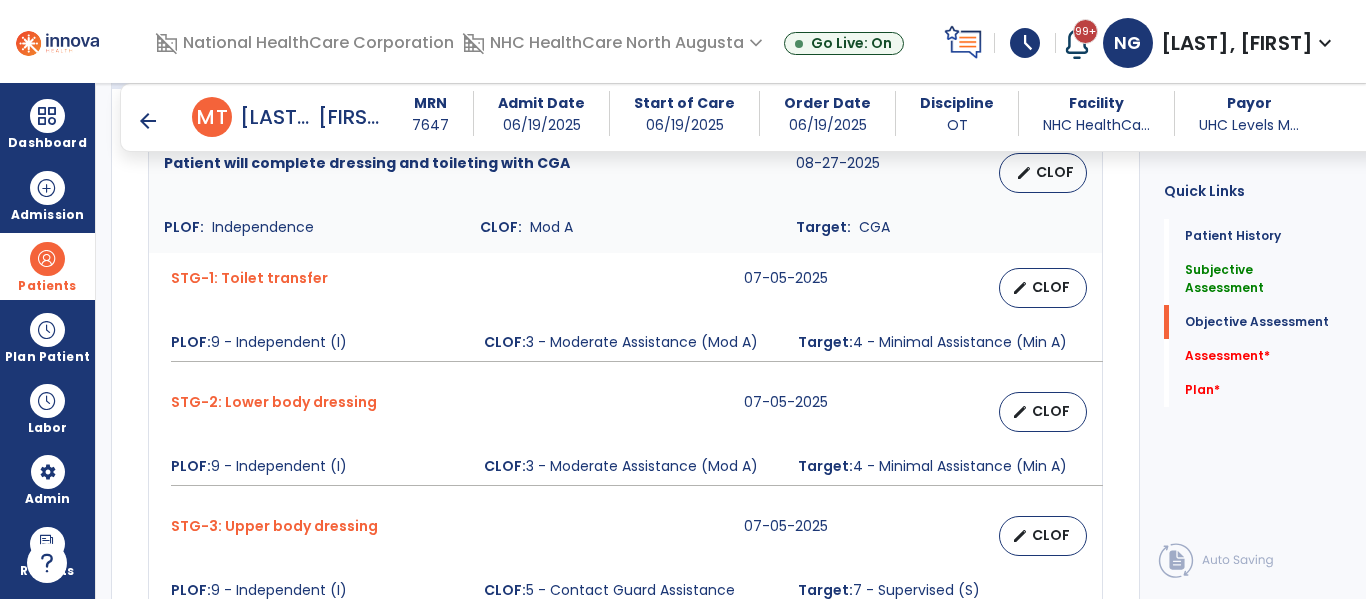 type on "**********" 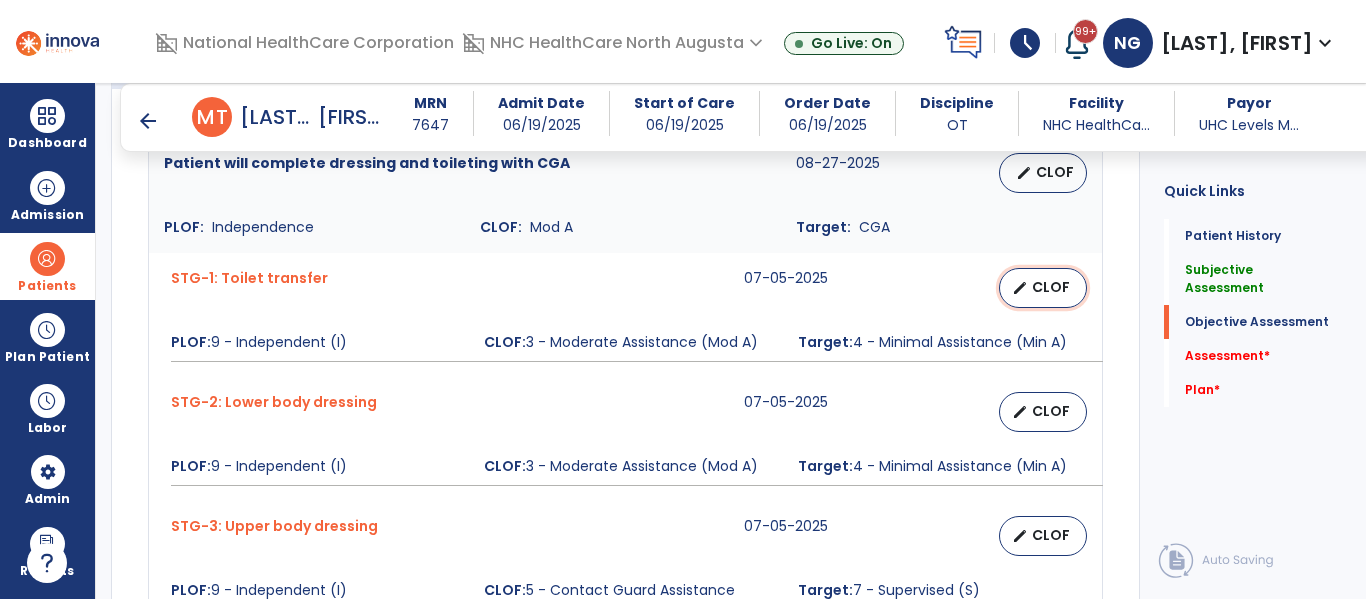 click on "CLOF" at bounding box center (1051, 287) 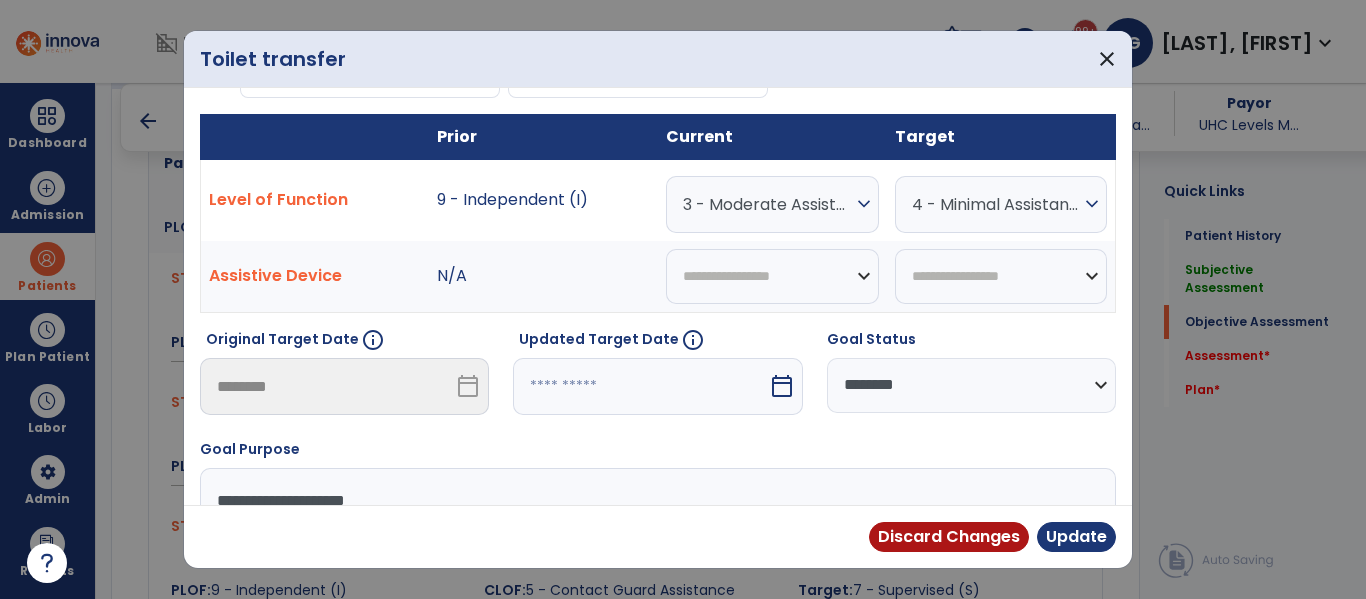 click on "calendar_today" at bounding box center [784, 386] 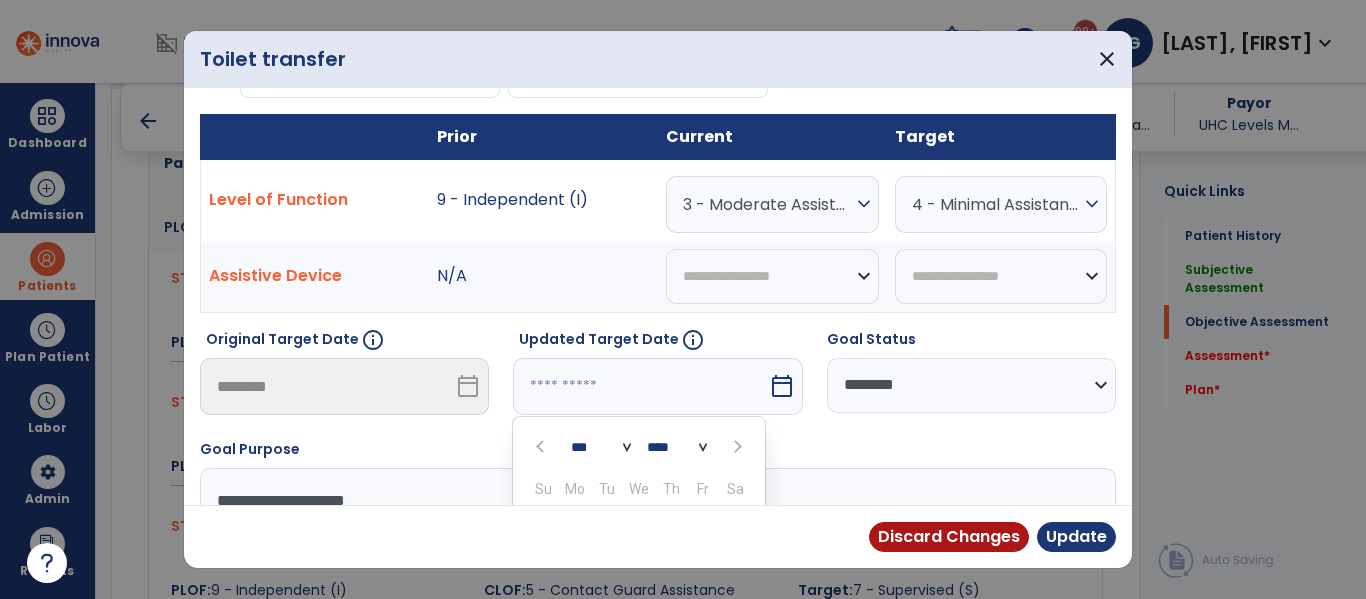 scroll, scrollTop: 318, scrollLeft: 0, axis: vertical 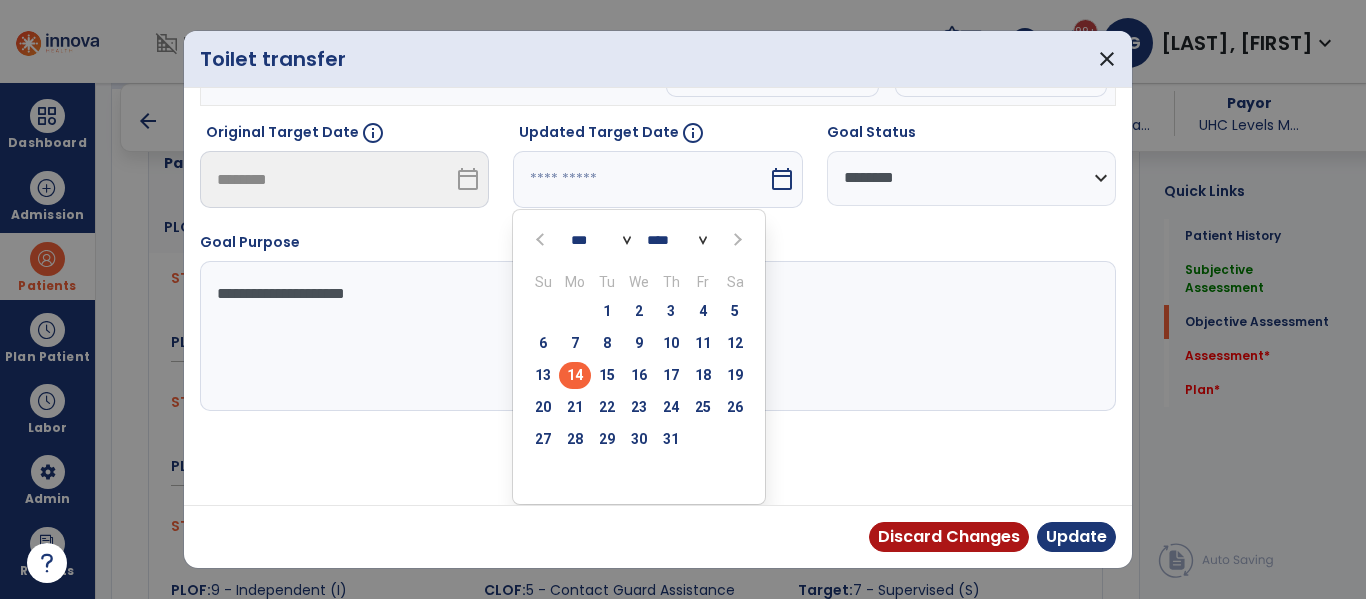 click on "*** *** *** ****" at bounding box center (639, 238) 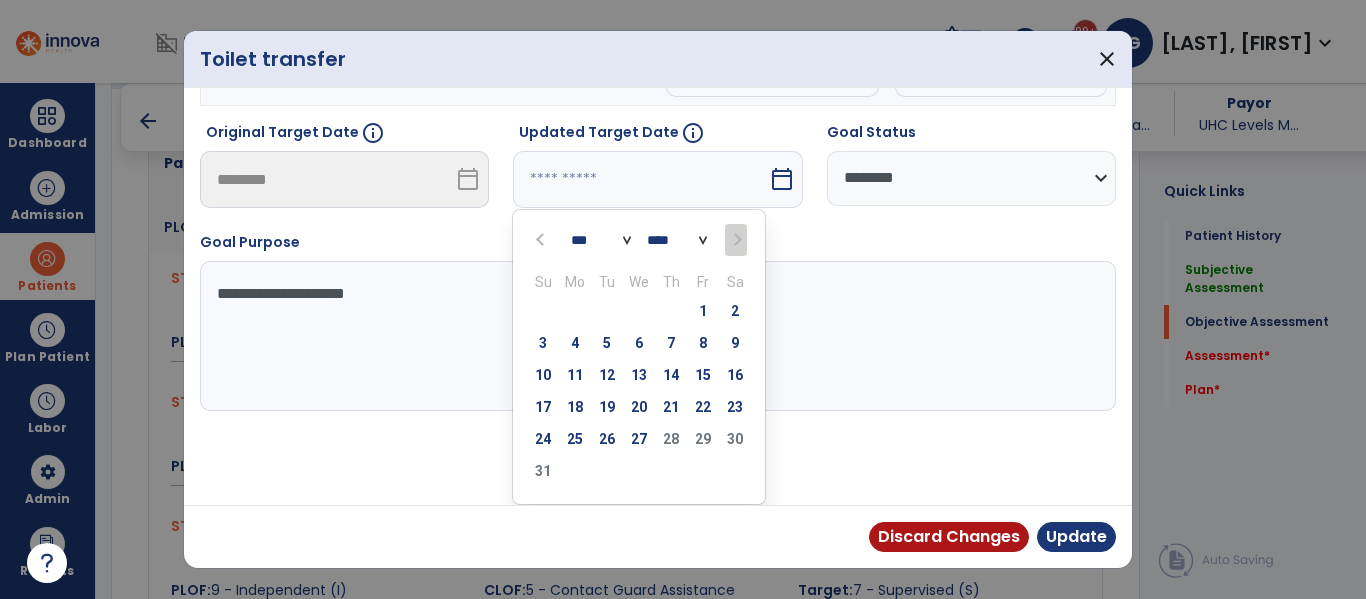 click on "2" at bounding box center (735, 314) 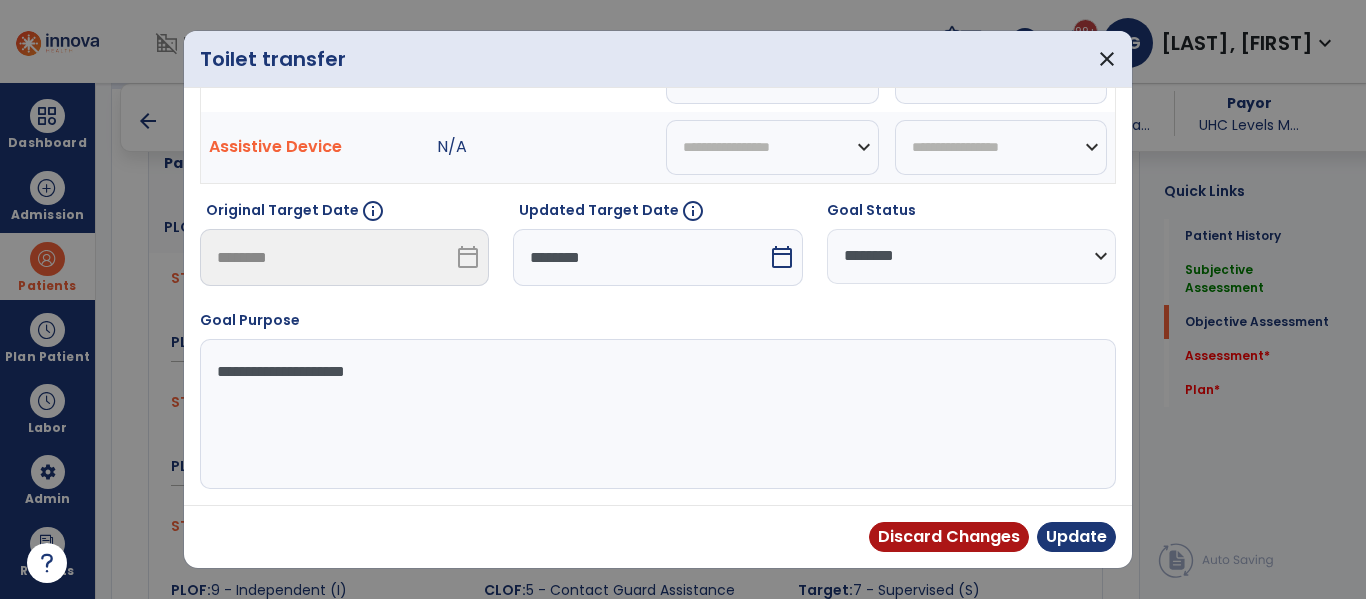scroll, scrollTop: 240, scrollLeft: 0, axis: vertical 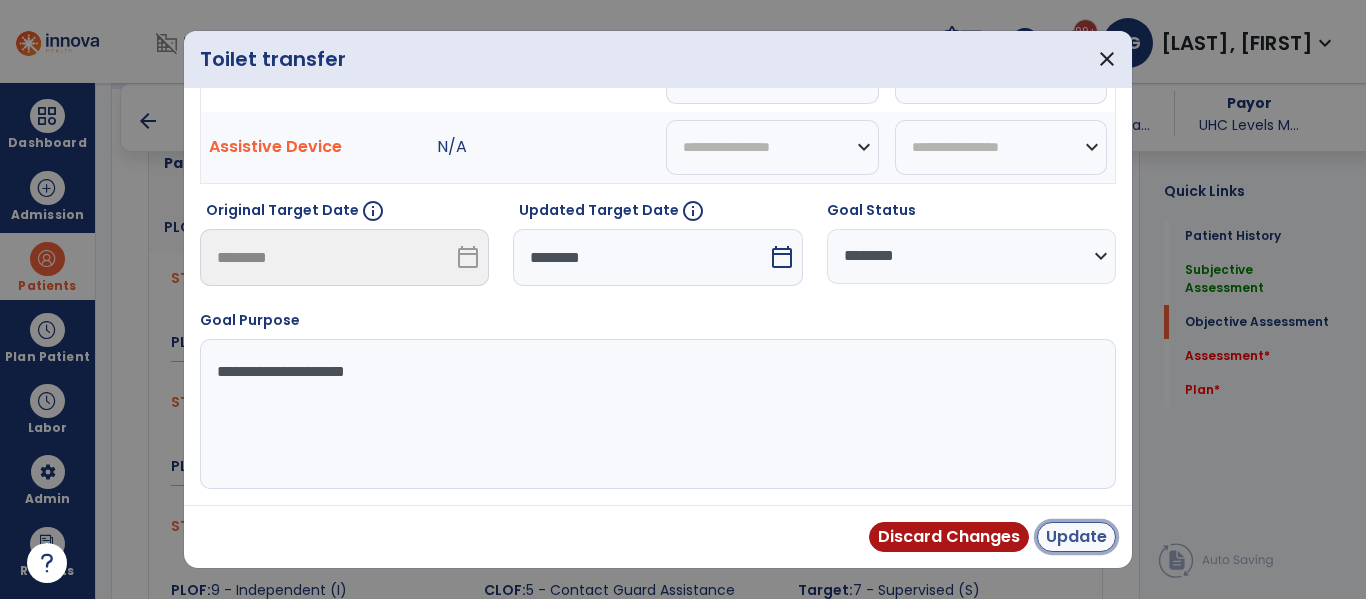 click on "Update" at bounding box center [1076, 537] 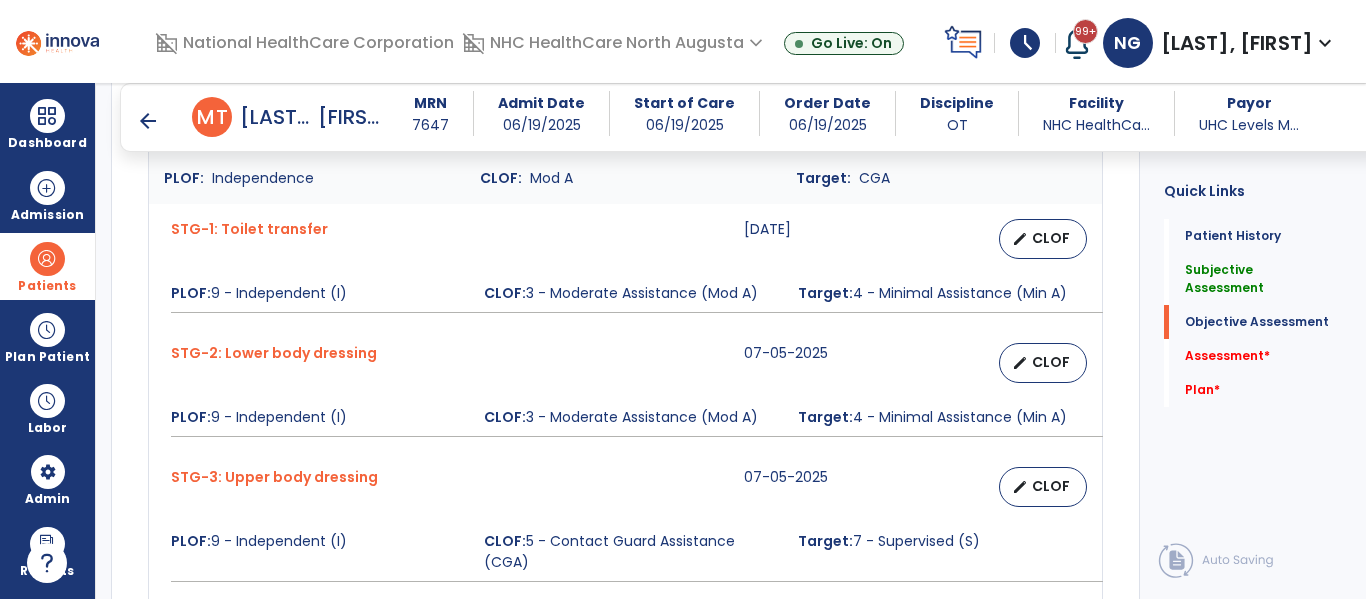 scroll, scrollTop: 843, scrollLeft: 0, axis: vertical 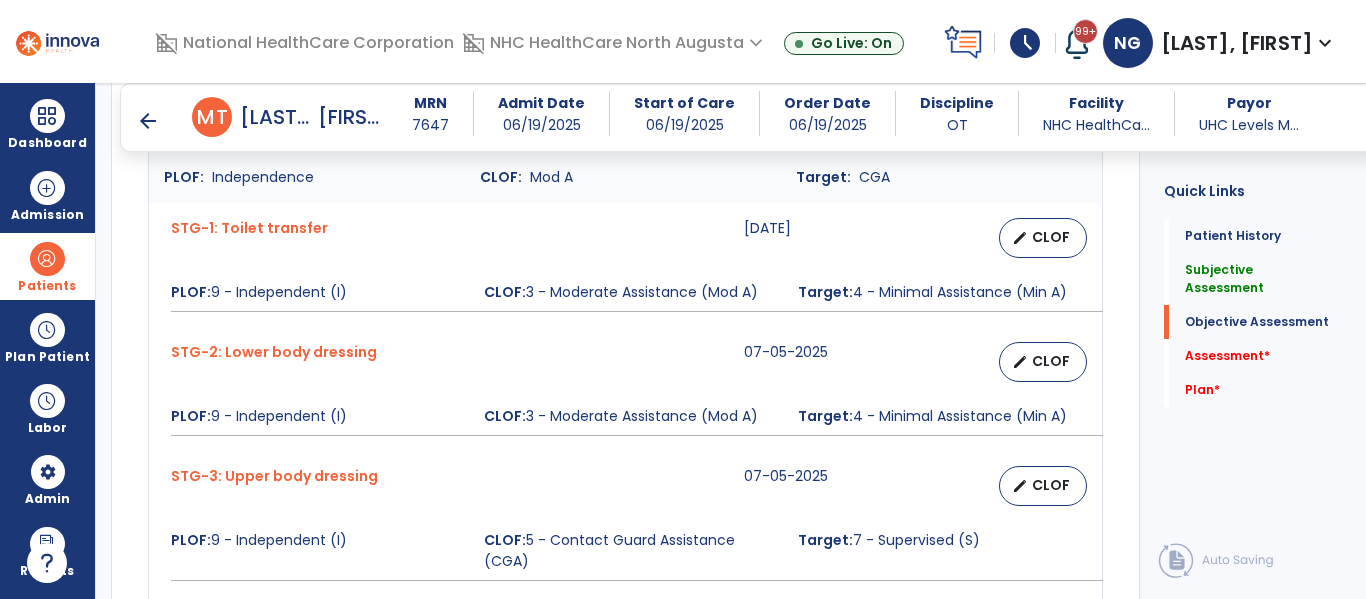 click on "STG-2: Lower body dressing [DATE] edit CLOF PLOF: 9 - Independent (I) CLOF: 3 - Moderate Assistance (Mod A) Target: 4 - Minimal Assistance (Min A)" at bounding box center (625, 389) 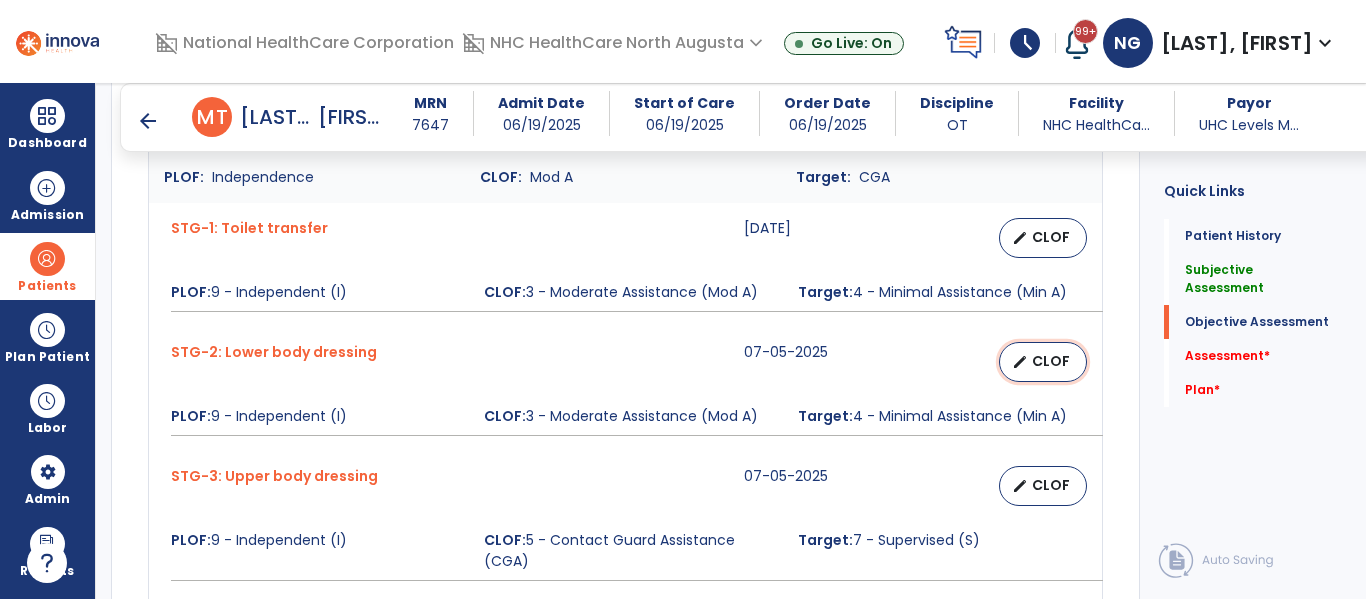 click on "edit   CLOF" at bounding box center (1043, 362) 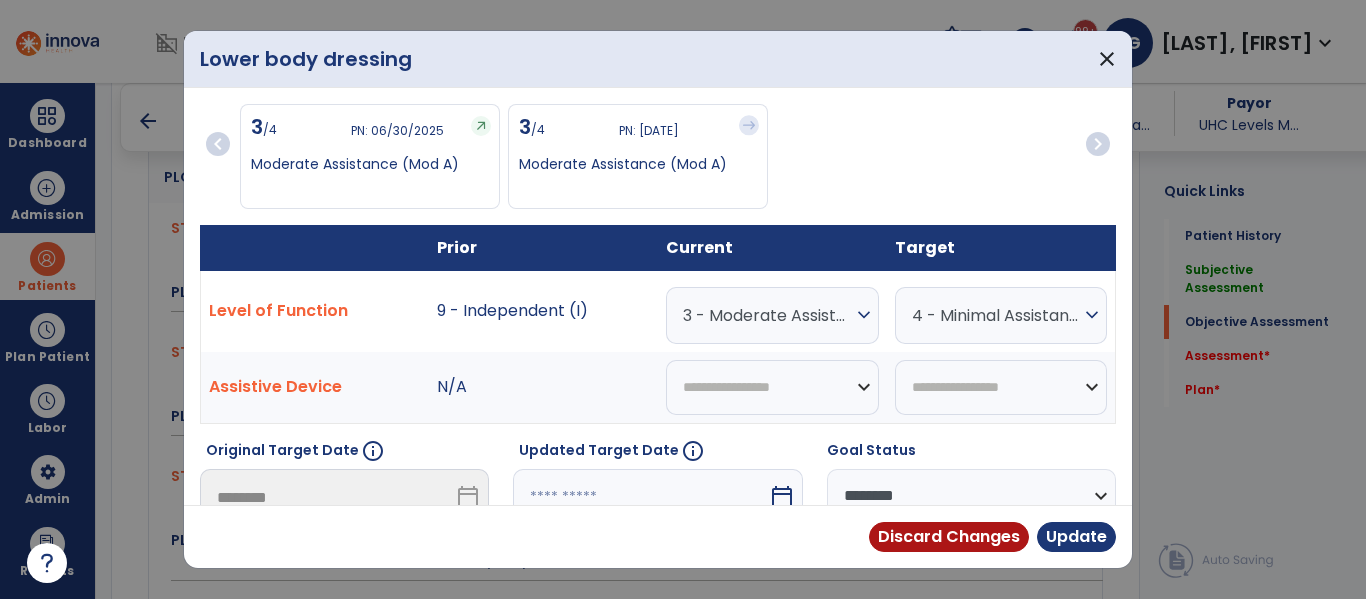 click on "3 - Moderate Assistance (Mod A)" at bounding box center [767, 315] 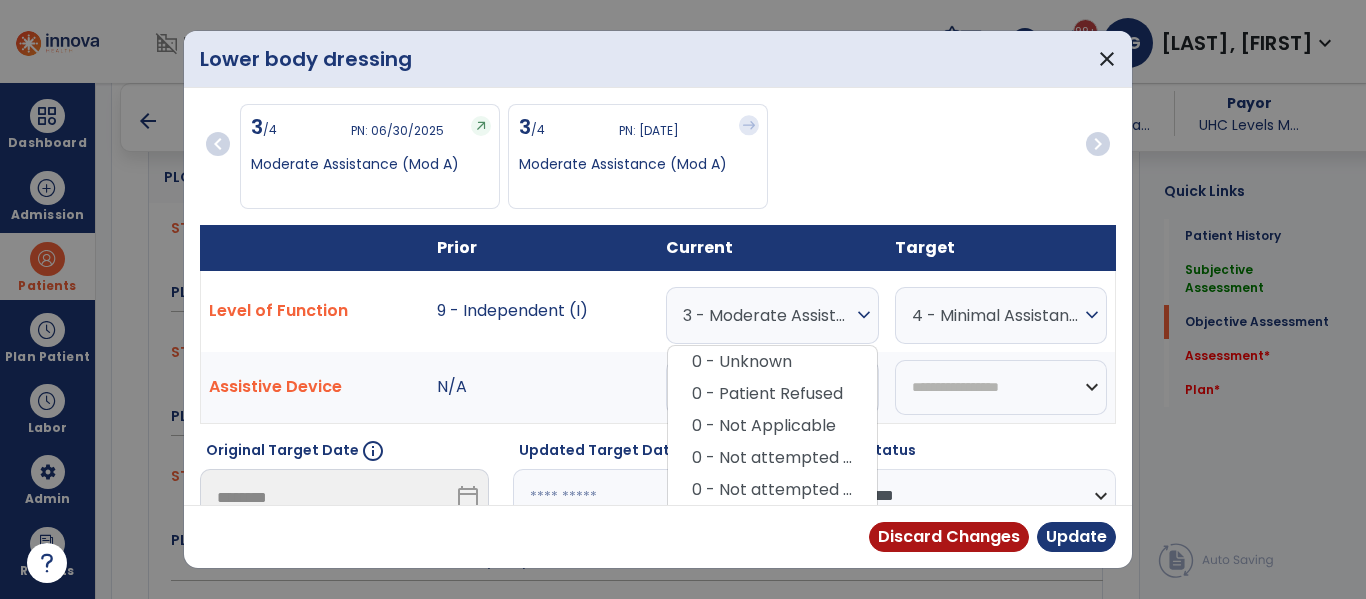 click on "3 - Moderate Assistance (Mod A)" at bounding box center [767, 315] 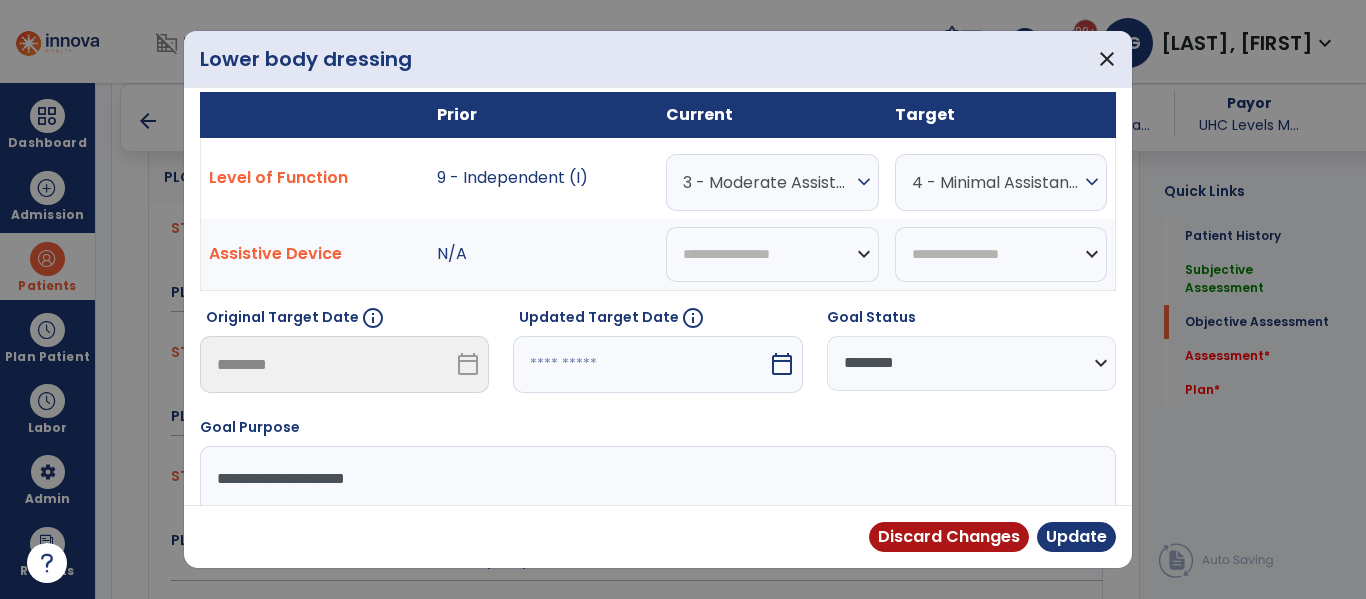 click on "Updated Target Date   info" at bounding box center (657, 321) 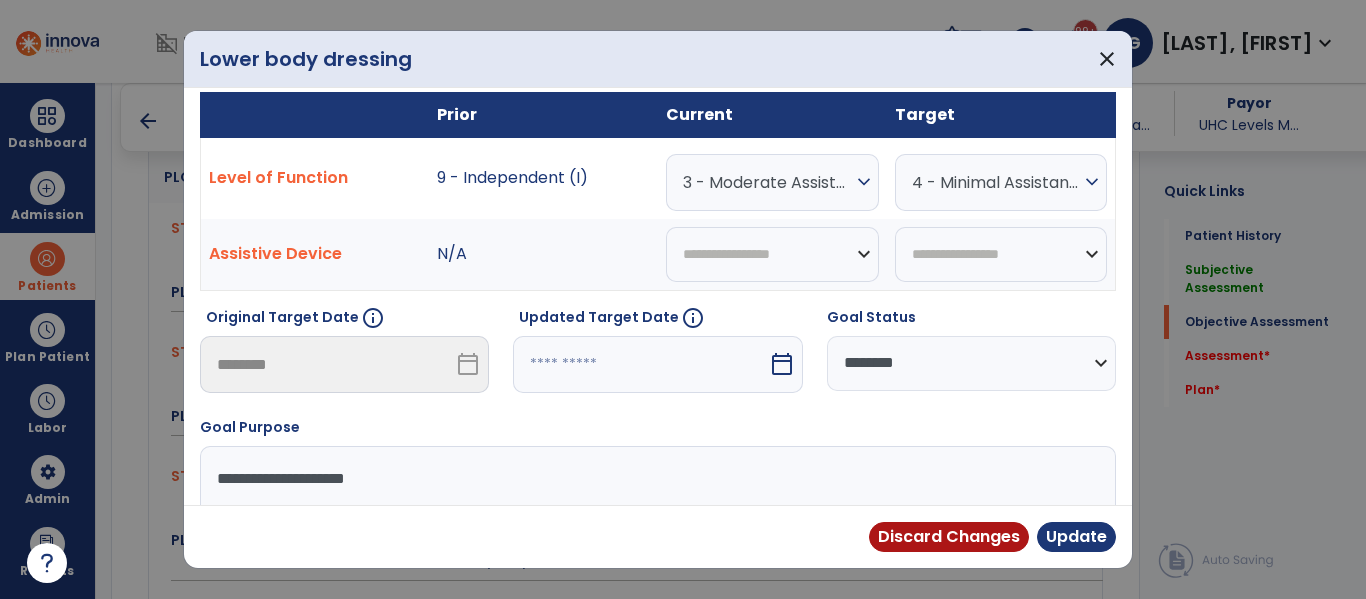 click at bounding box center [640, 364] 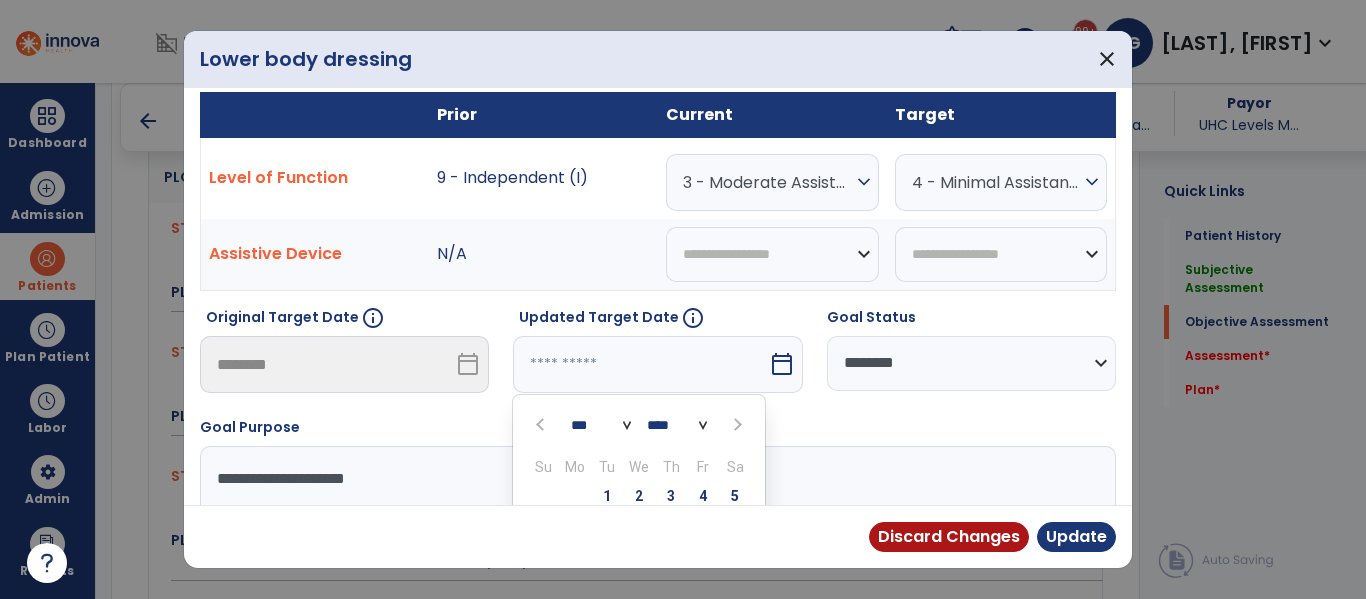 scroll, scrollTop: 318, scrollLeft: 0, axis: vertical 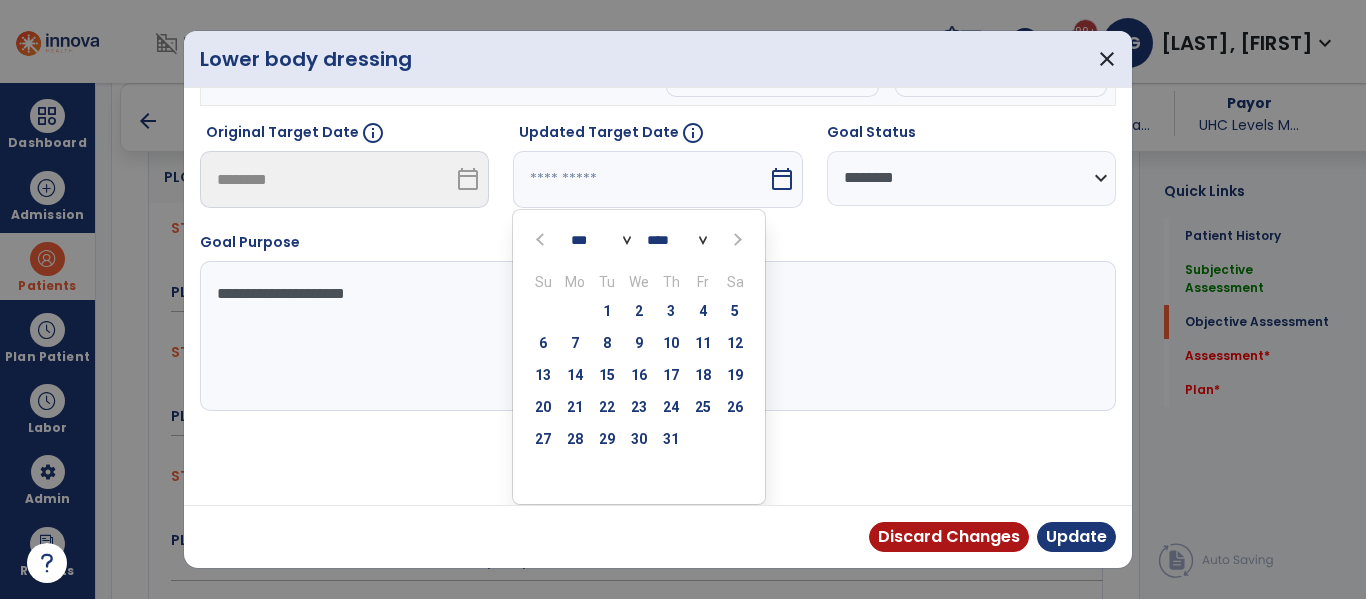 click at bounding box center (737, 240) 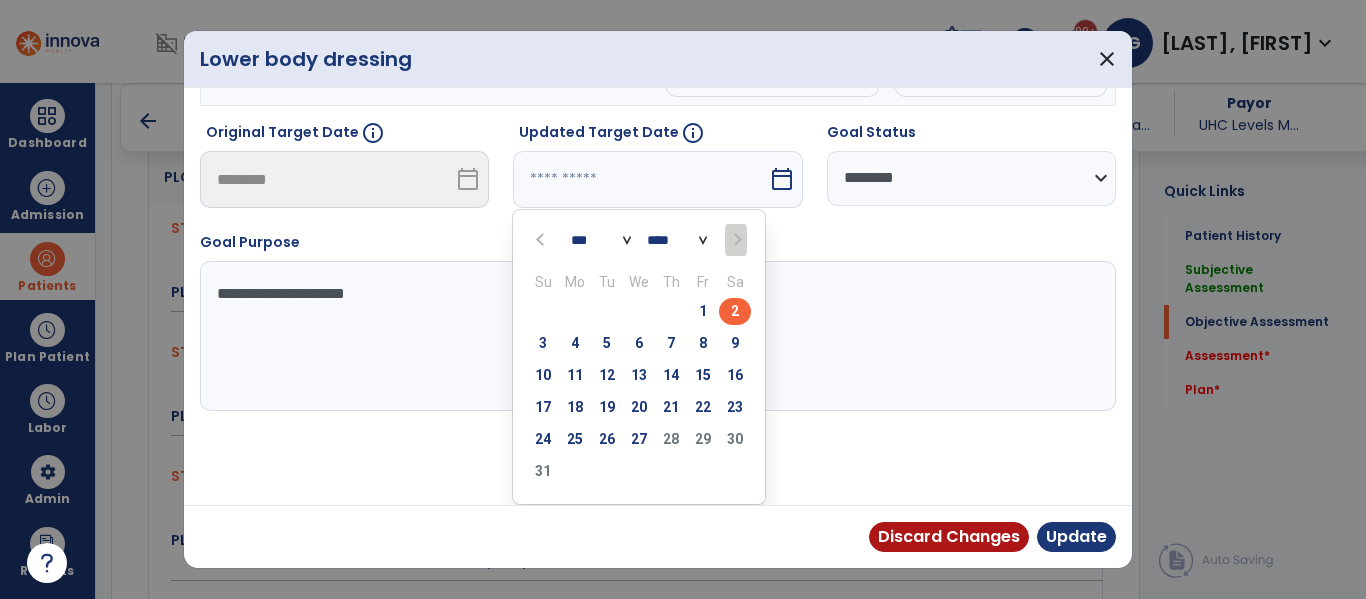 click on "2" at bounding box center (735, 311) 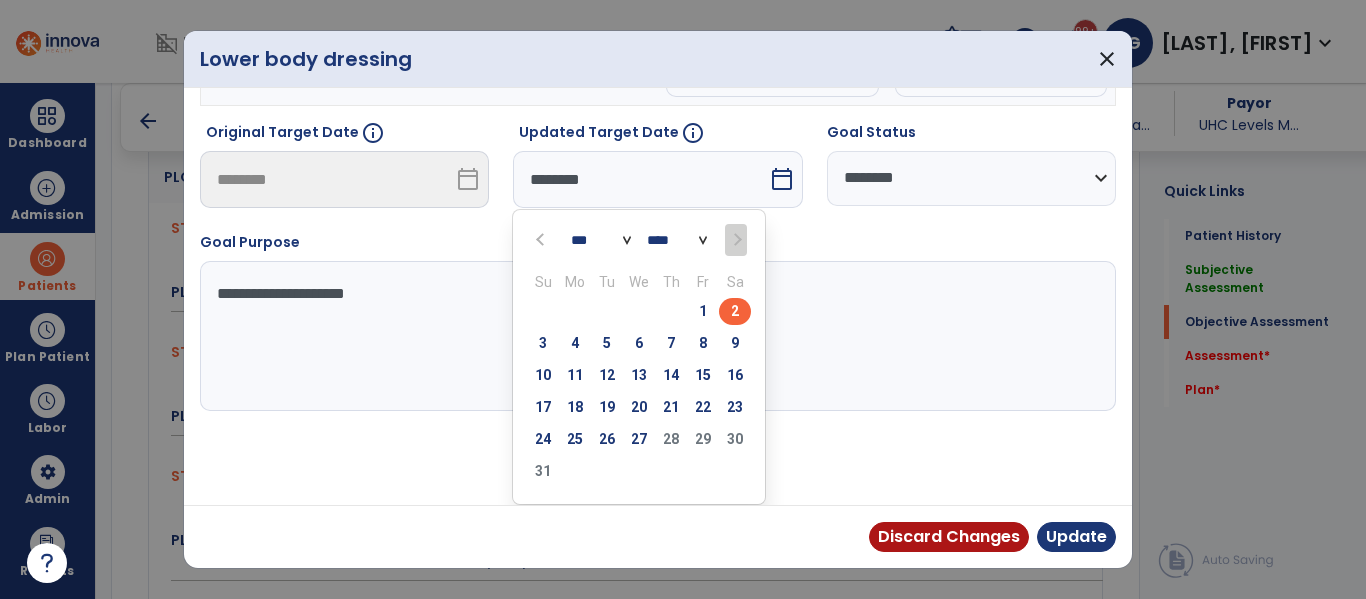 scroll, scrollTop: 240, scrollLeft: 0, axis: vertical 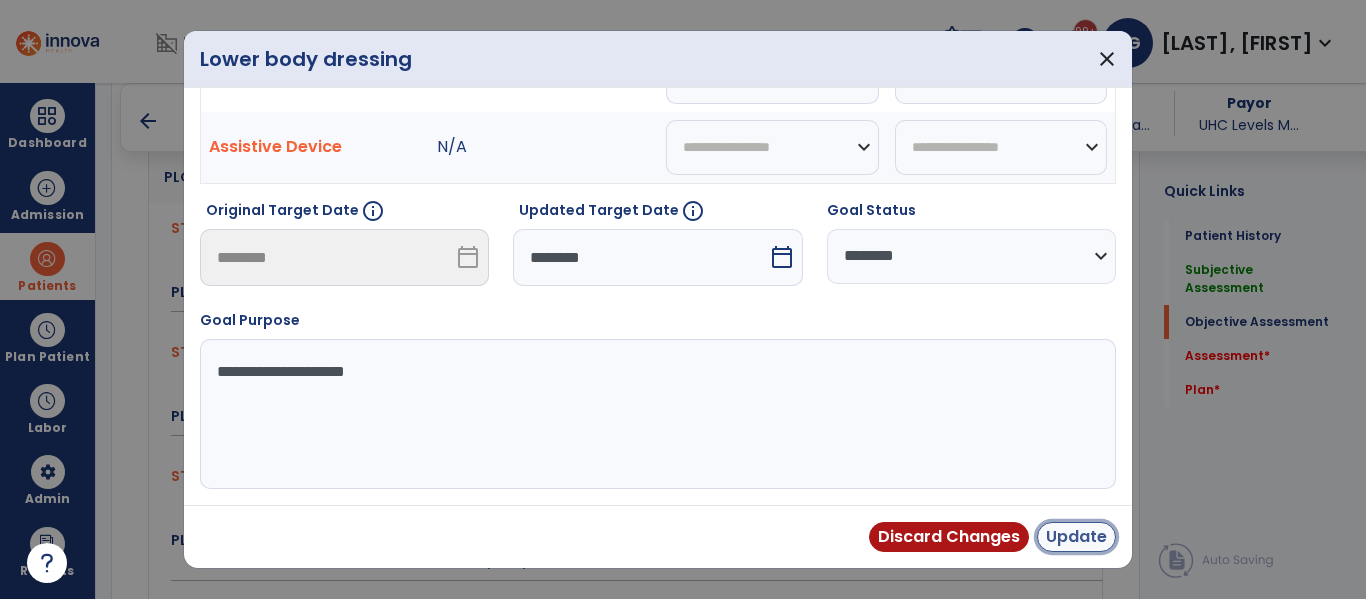 click on "Update" at bounding box center (1076, 537) 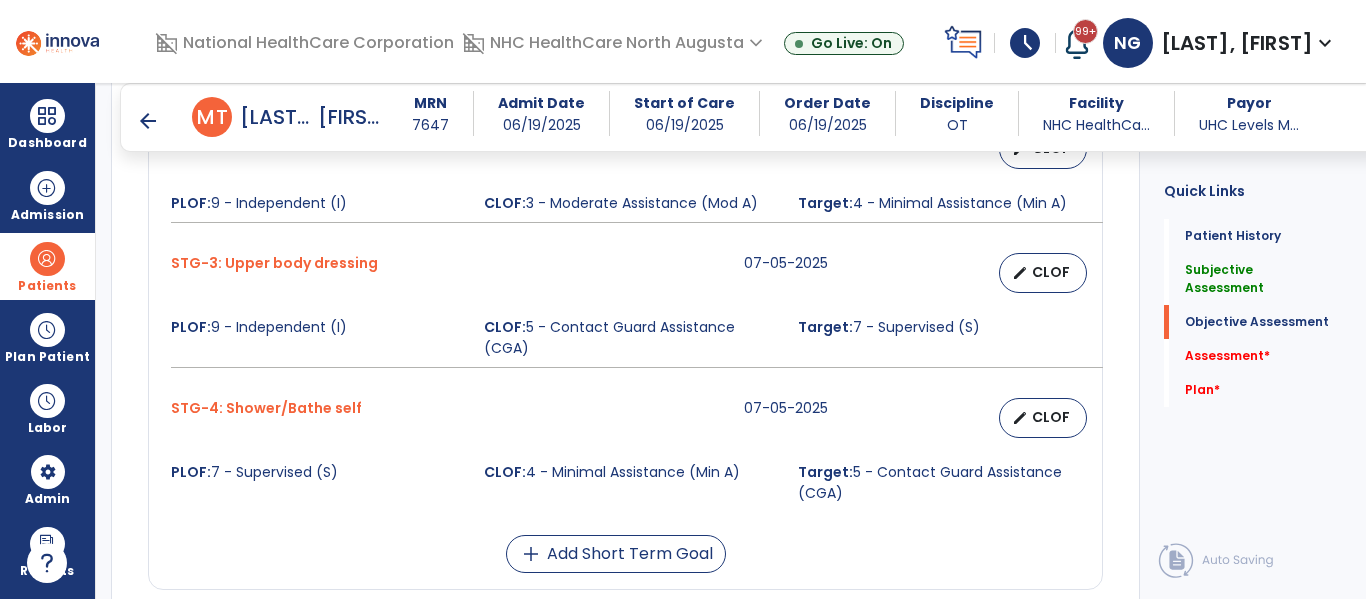scroll, scrollTop: 1057, scrollLeft: 0, axis: vertical 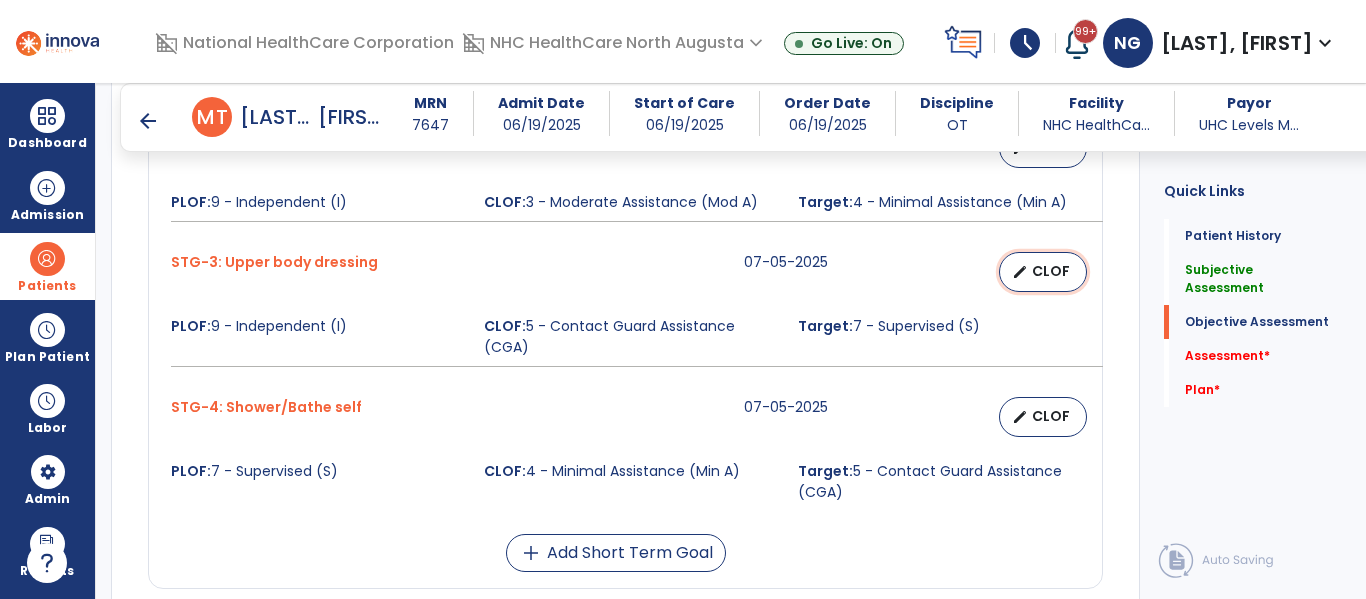 click on "edit   CLOF" at bounding box center [1043, 272] 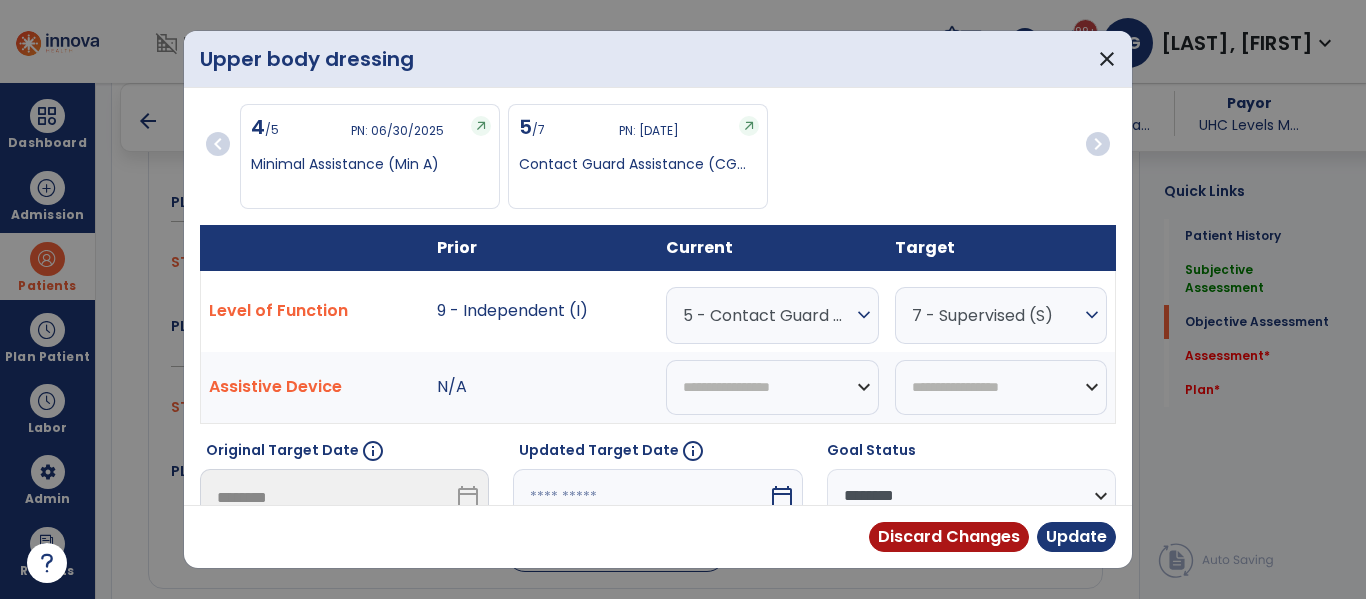click on "5 - Contact Guard Assistance (CGA)" at bounding box center (767, 315) 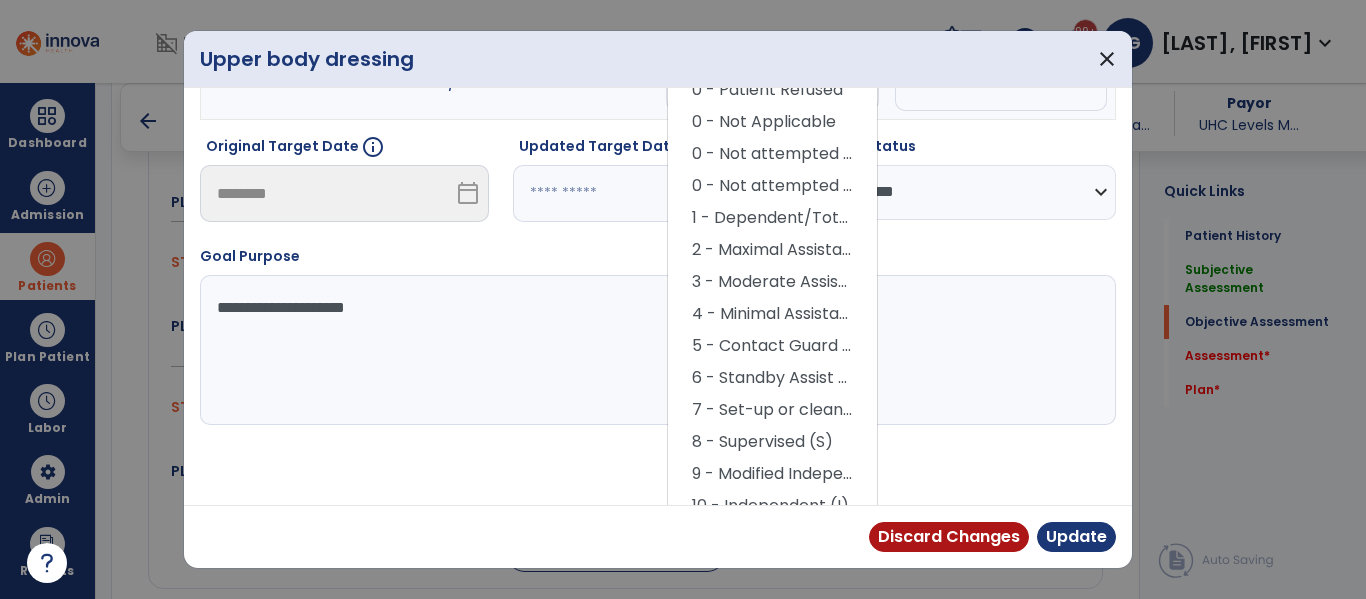 scroll, scrollTop: 322, scrollLeft: 0, axis: vertical 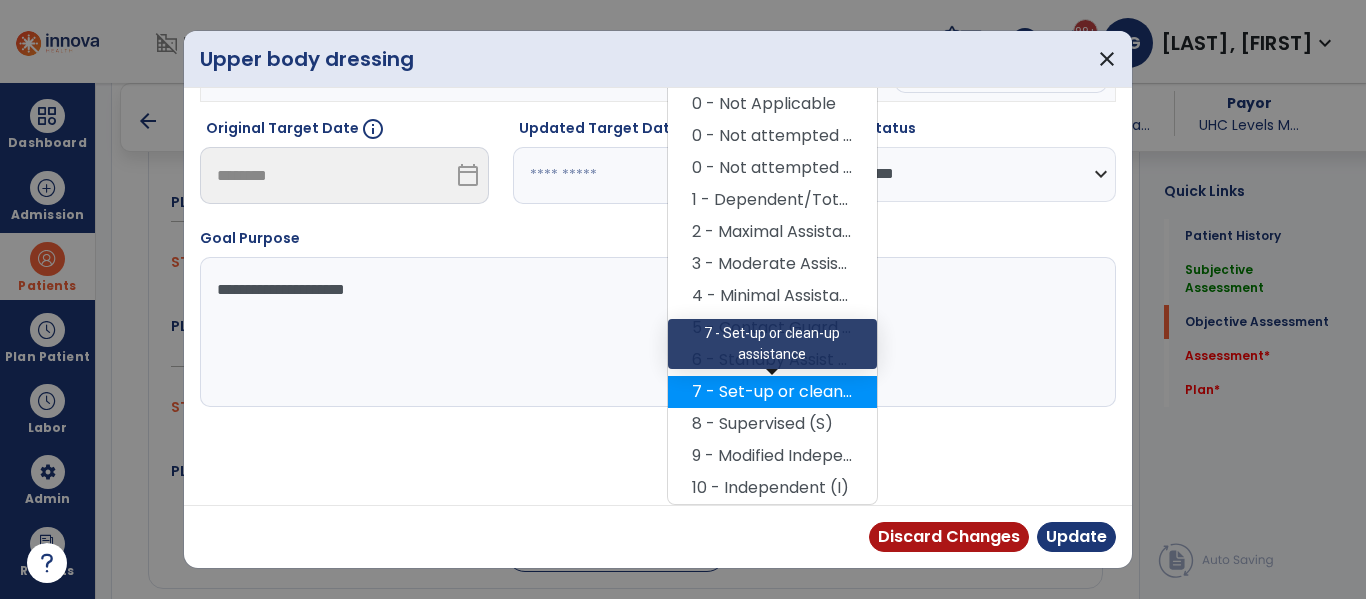 click on "7 - Set-up or clean-up assistance" at bounding box center [772, 392] 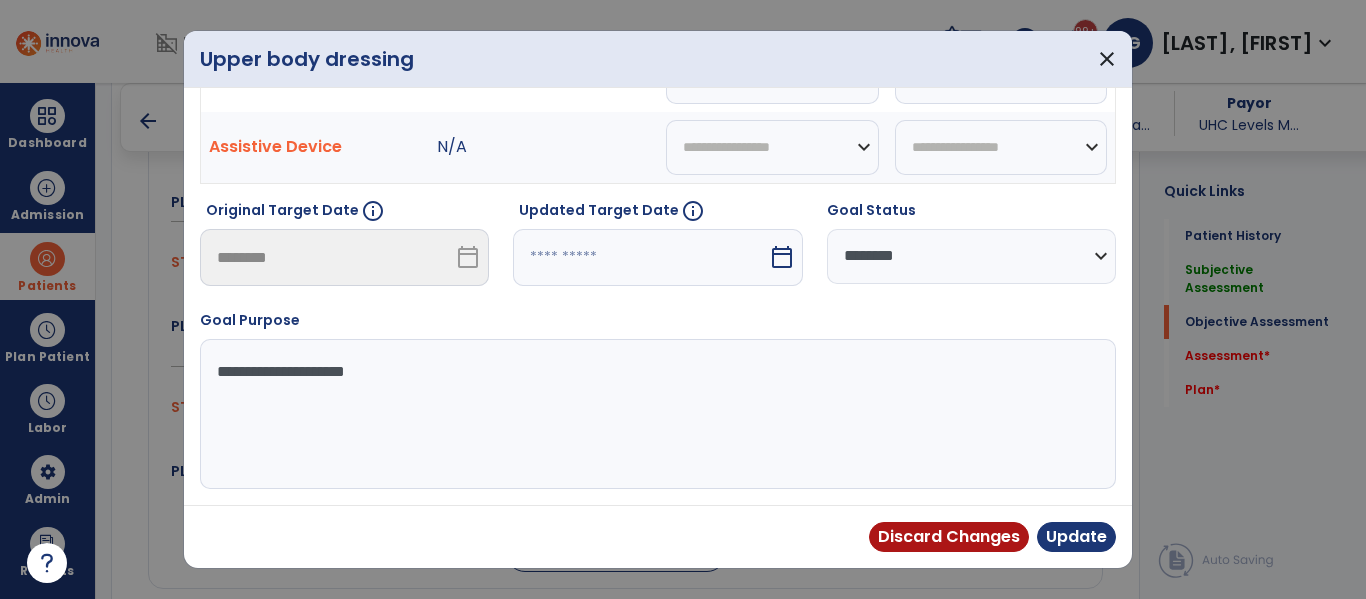 scroll, scrollTop: 240, scrollLeft: 0, axis: vertical 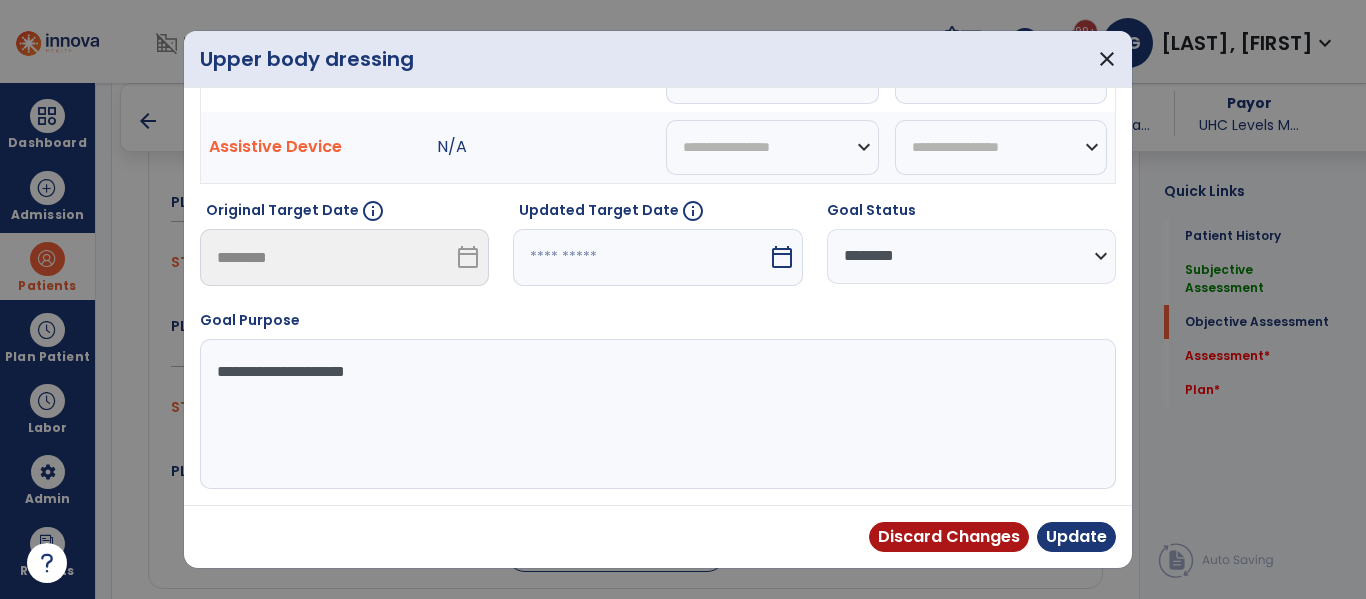click on "**********" at bounding box center (971, 256) 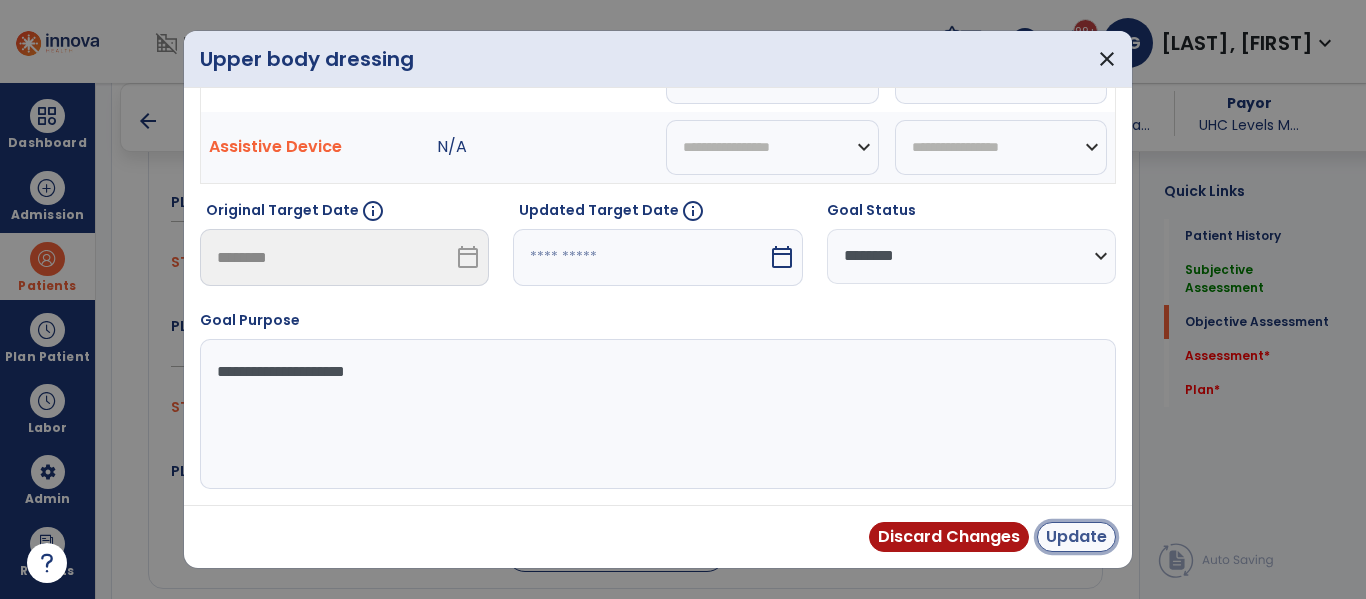 click on "Update" at bounding box center [1076, 537] 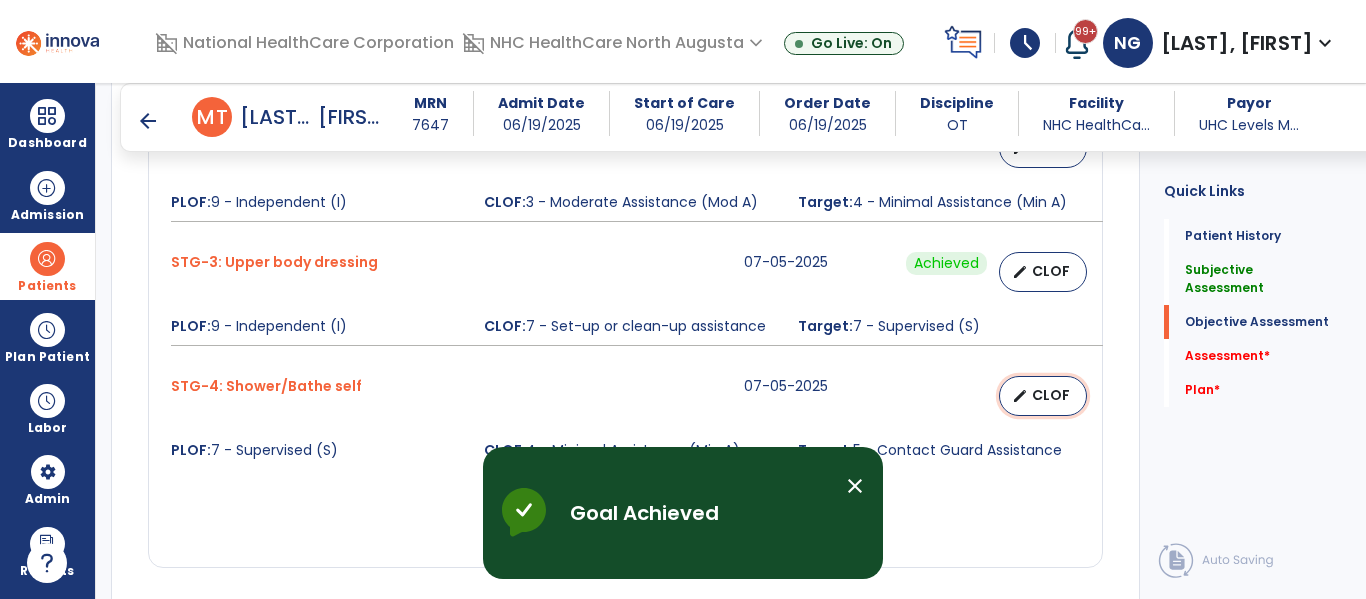click on "edit" at bounding box center (1020, 396) 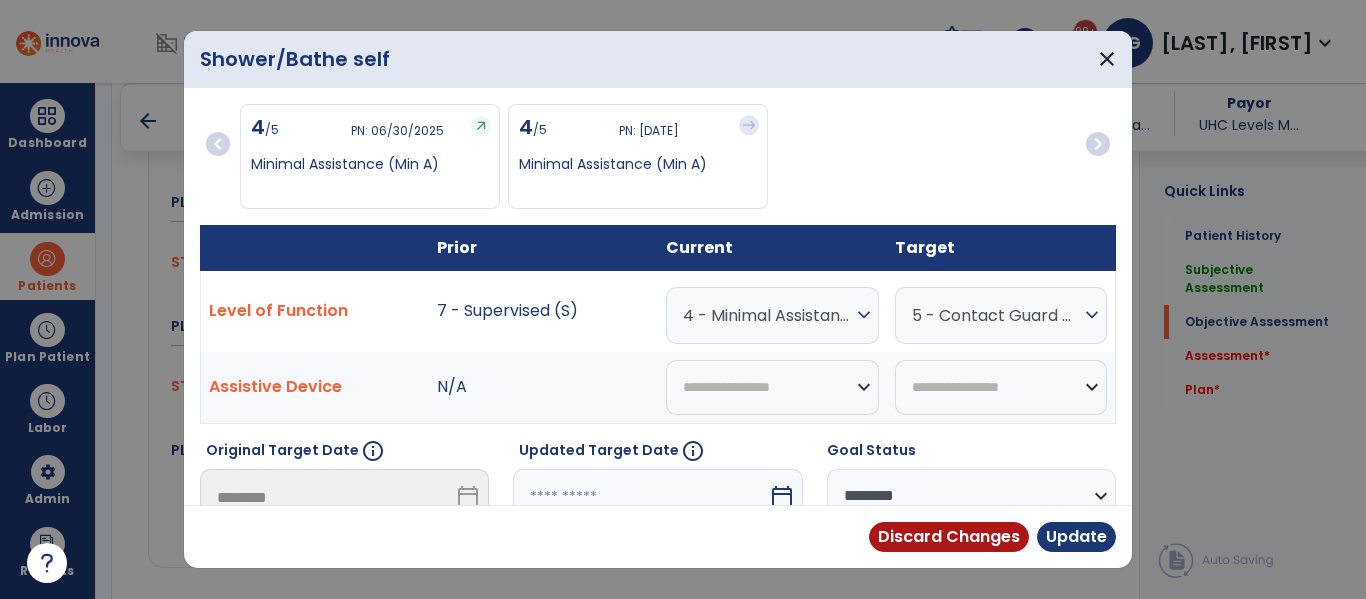 click on "calendar_today" at bounding box center (782, 497) 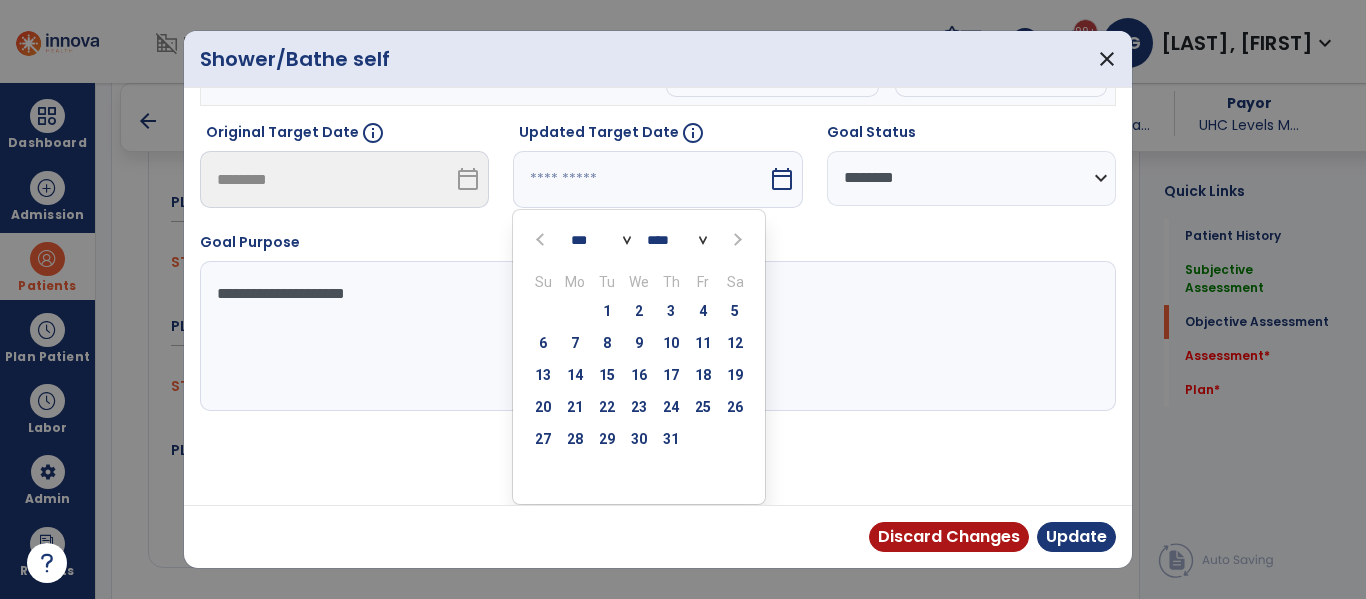 click at bounding box center (735, 239) 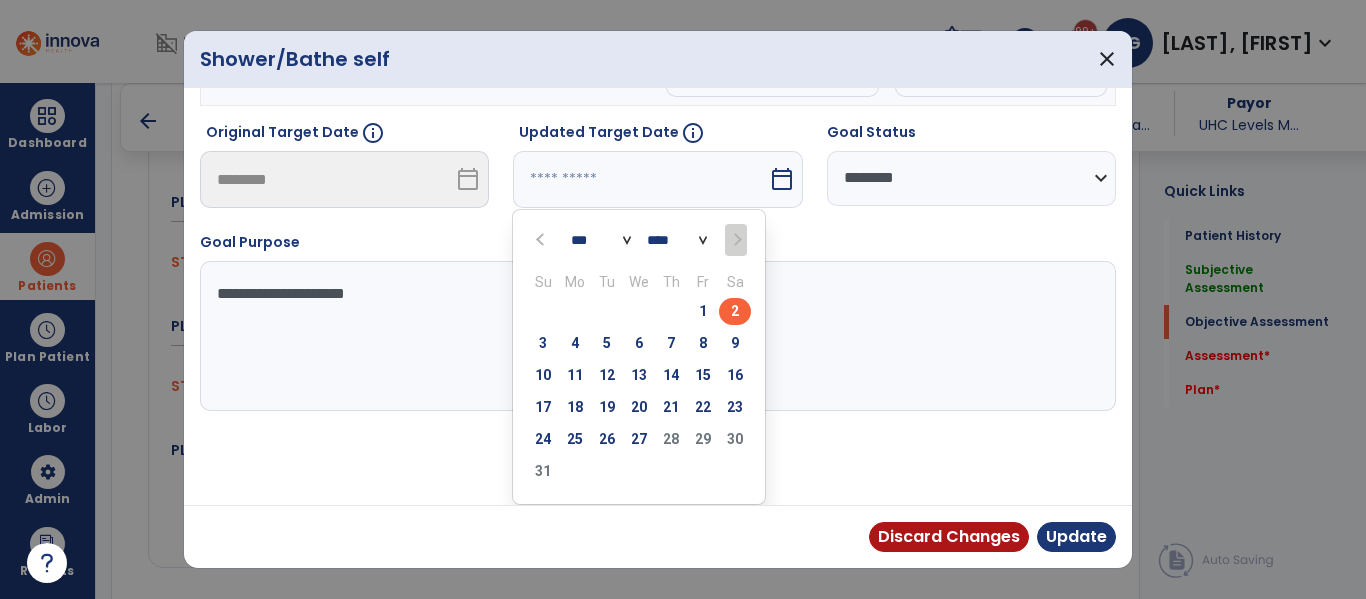 click on "2" at bounding box center (735, 311) 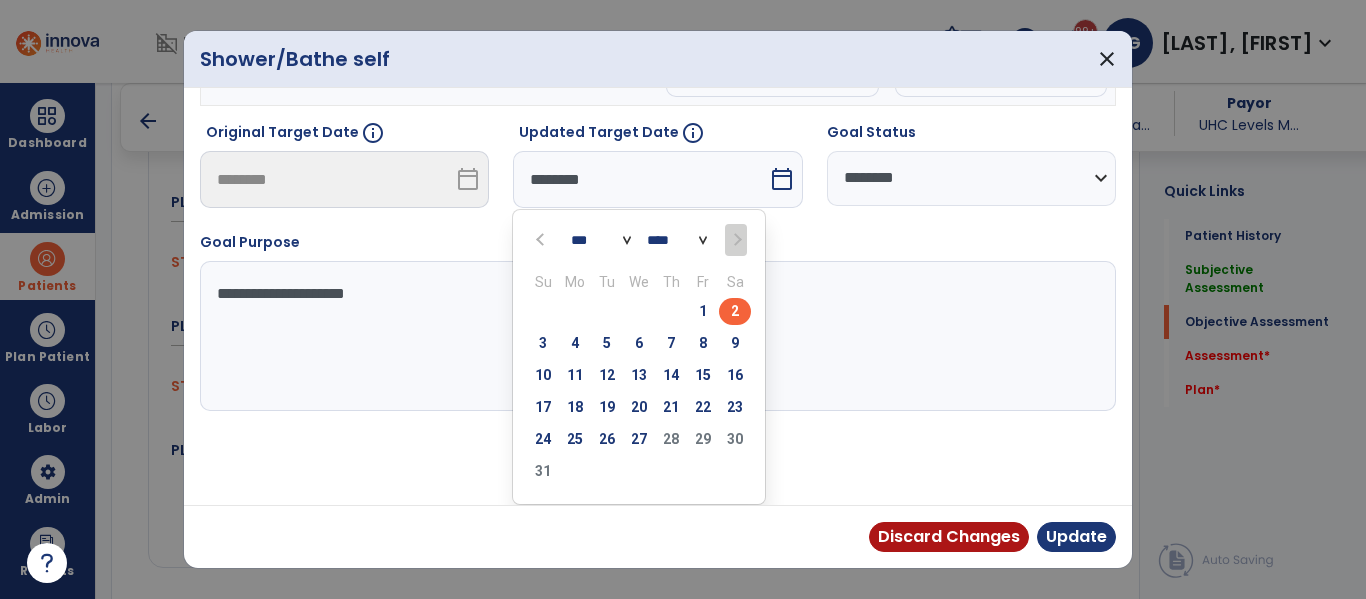 scroll, scrollTop: 240, scrollLeft: 0, axis: vertical 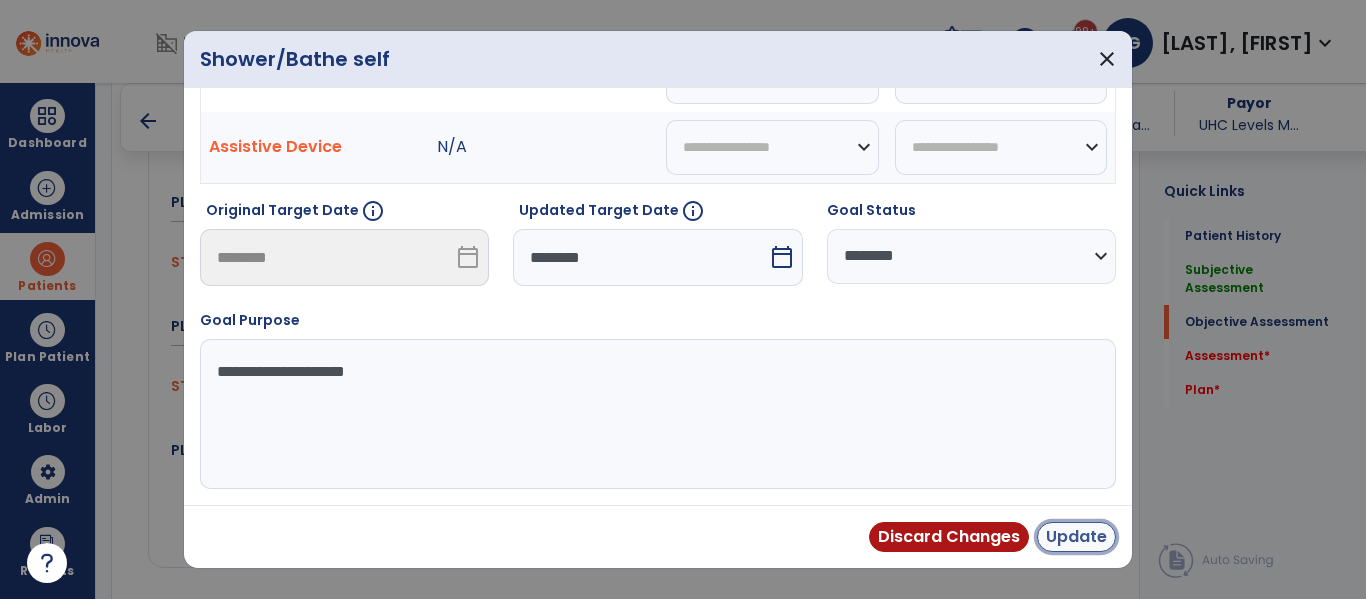 click on "Update" at bounding box center [1076, 537] 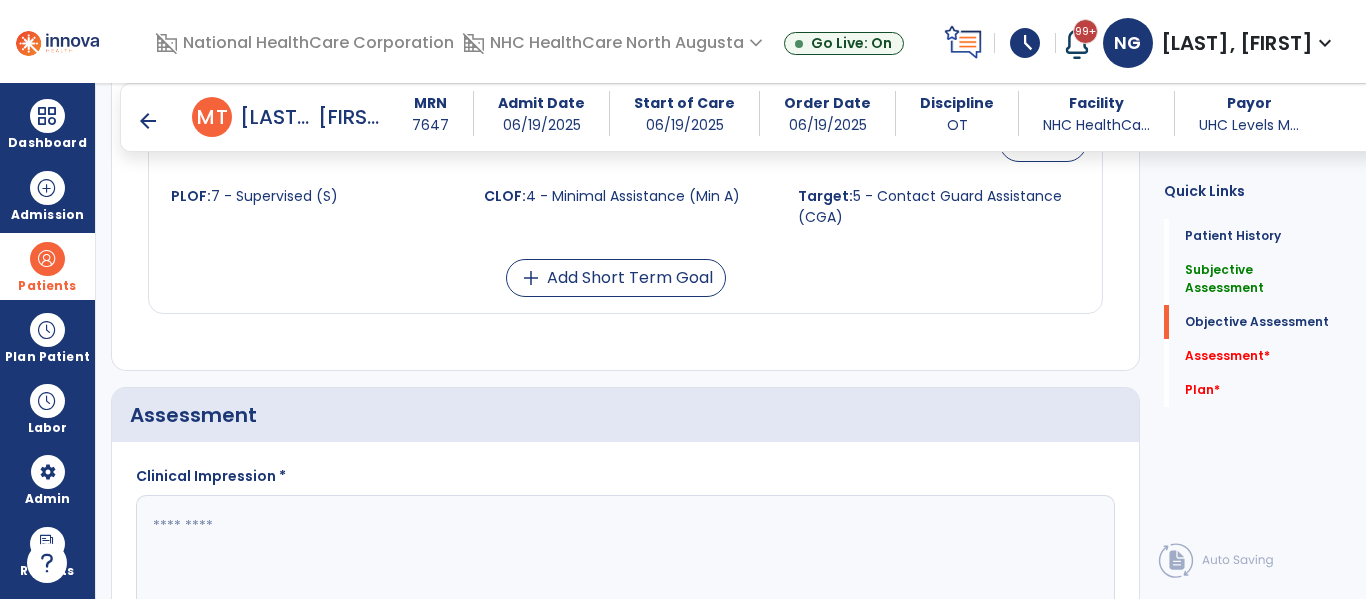 scroll, scrollTop: 1321, scrollLeft: 0, axis: vertical 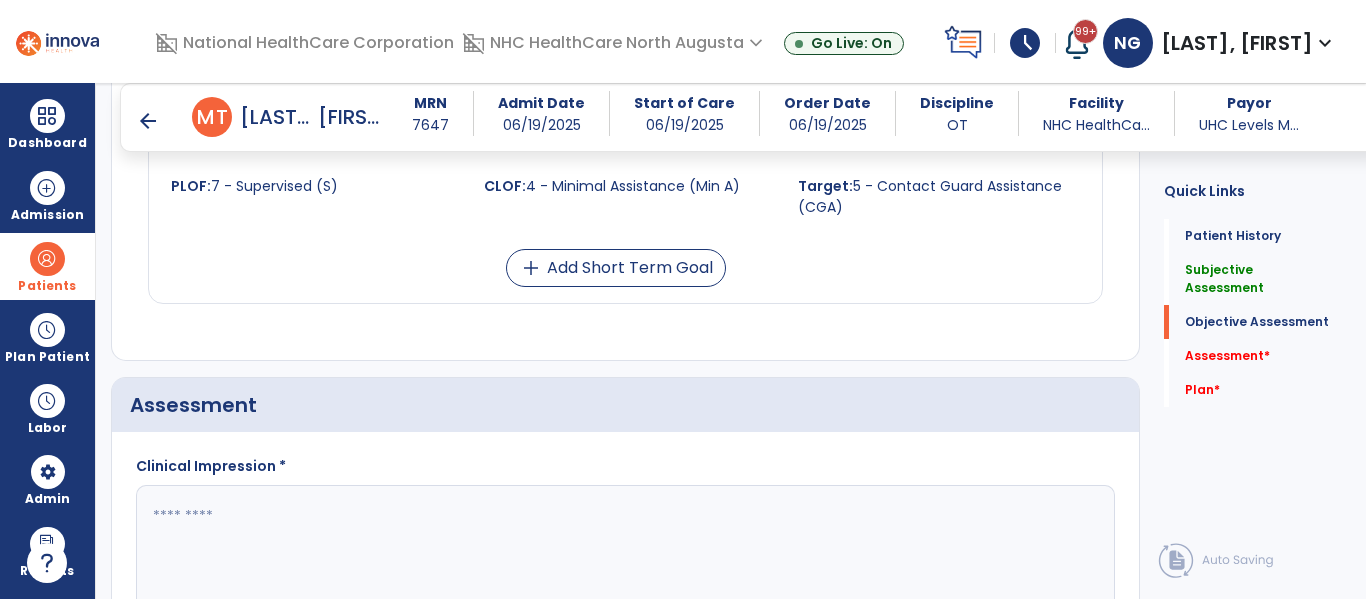 click 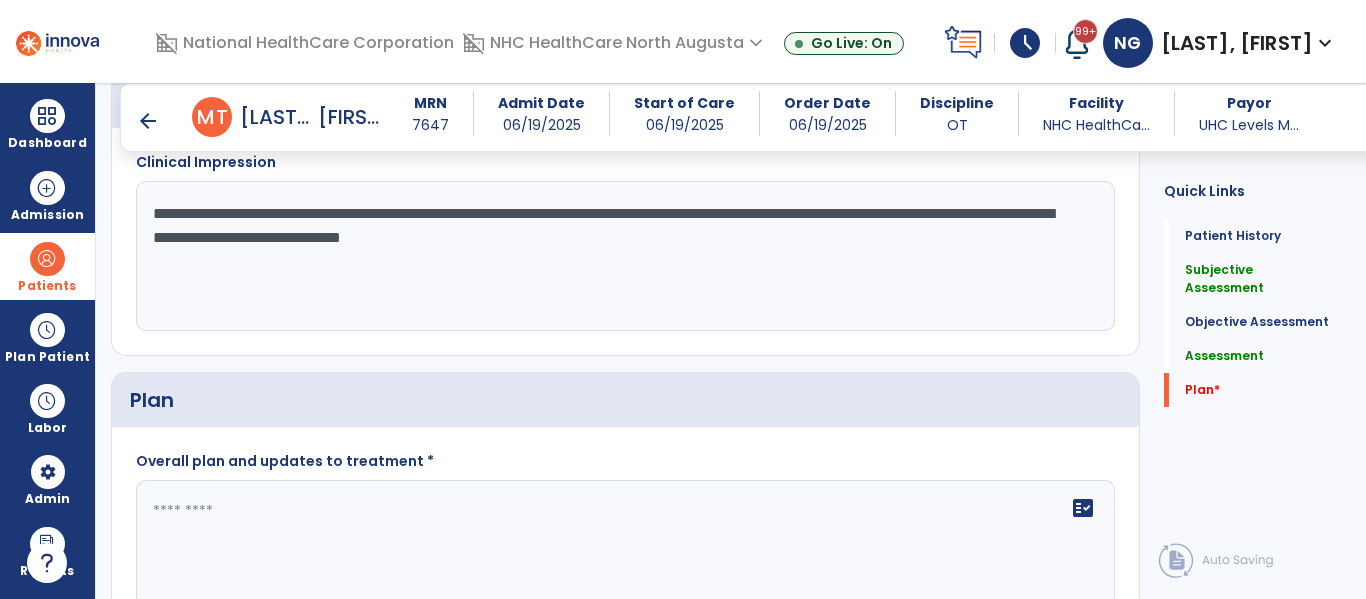scroll, scrollTop: 1626, scrollLeft: 0, axis: vertical 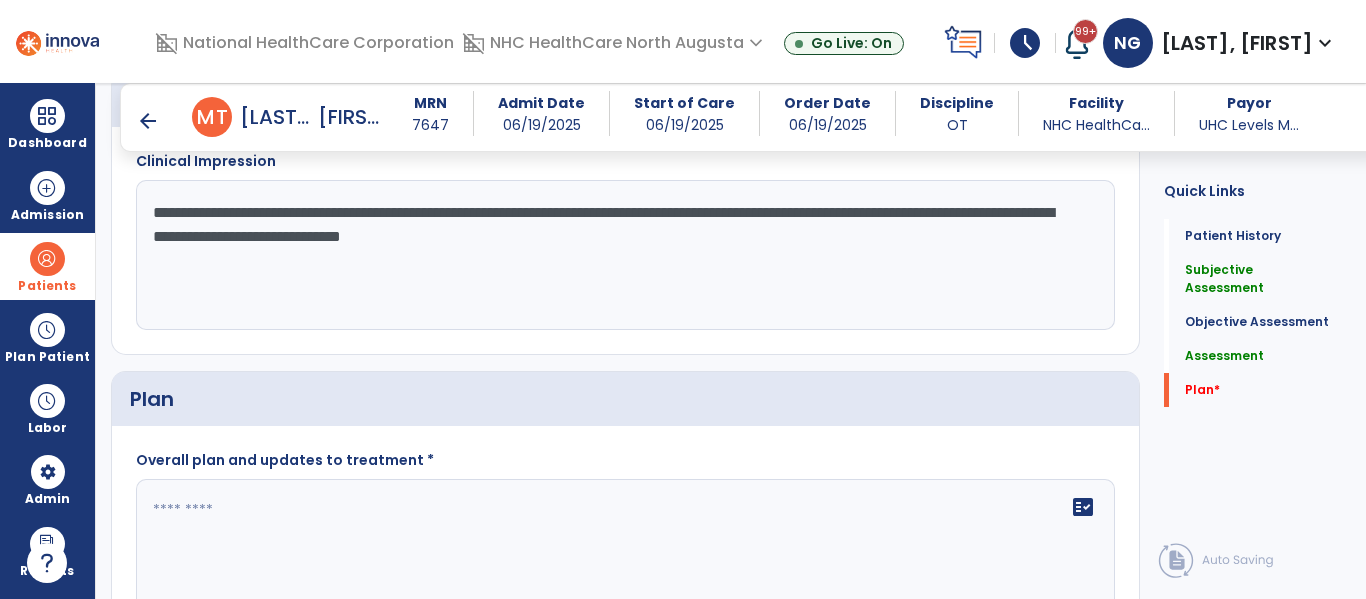type on "**********" 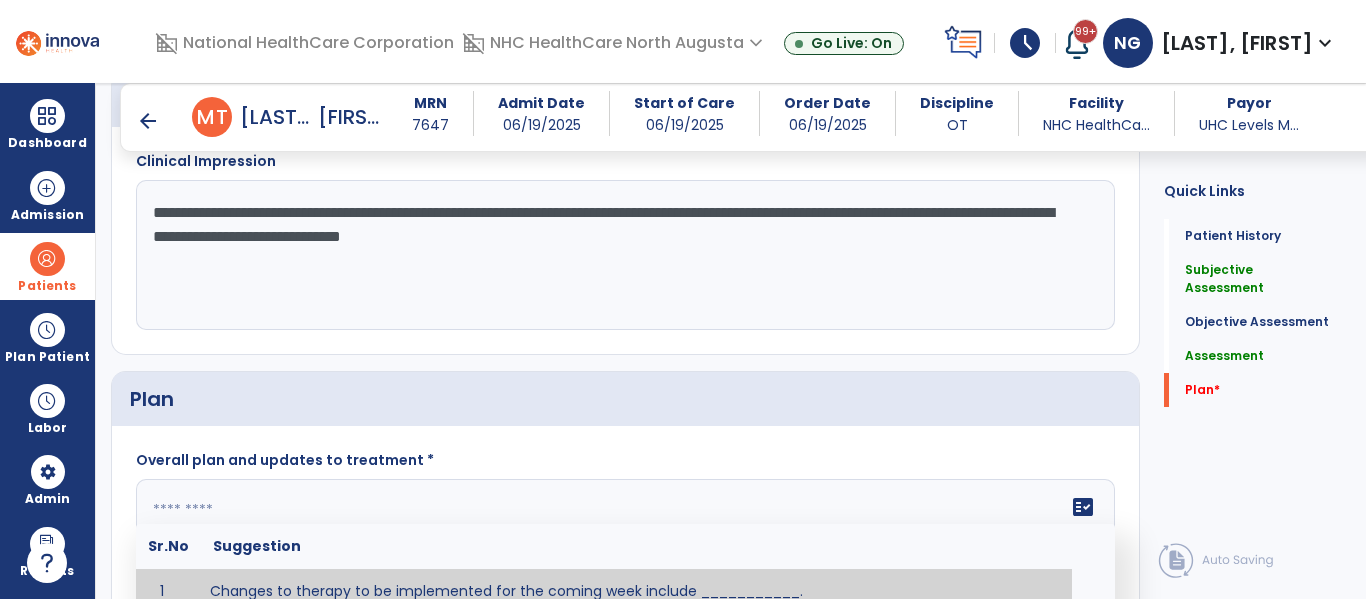 click 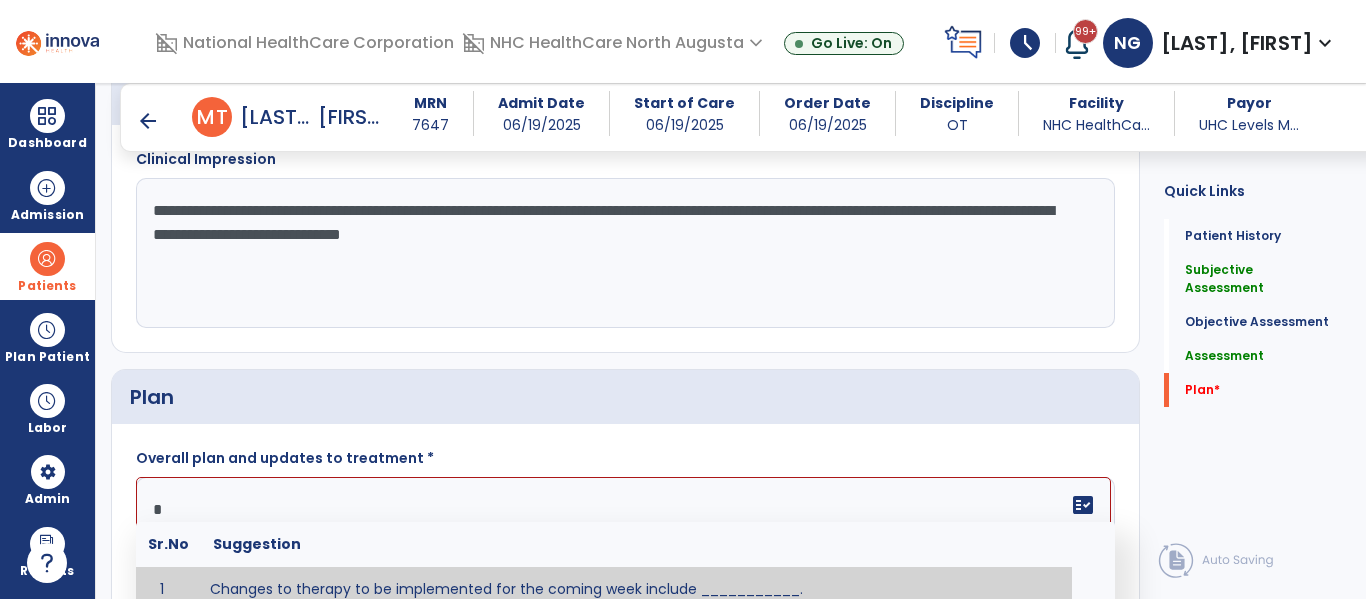 scroll, scrollTop: 1630, scrollLeft: 0, axis: vertical 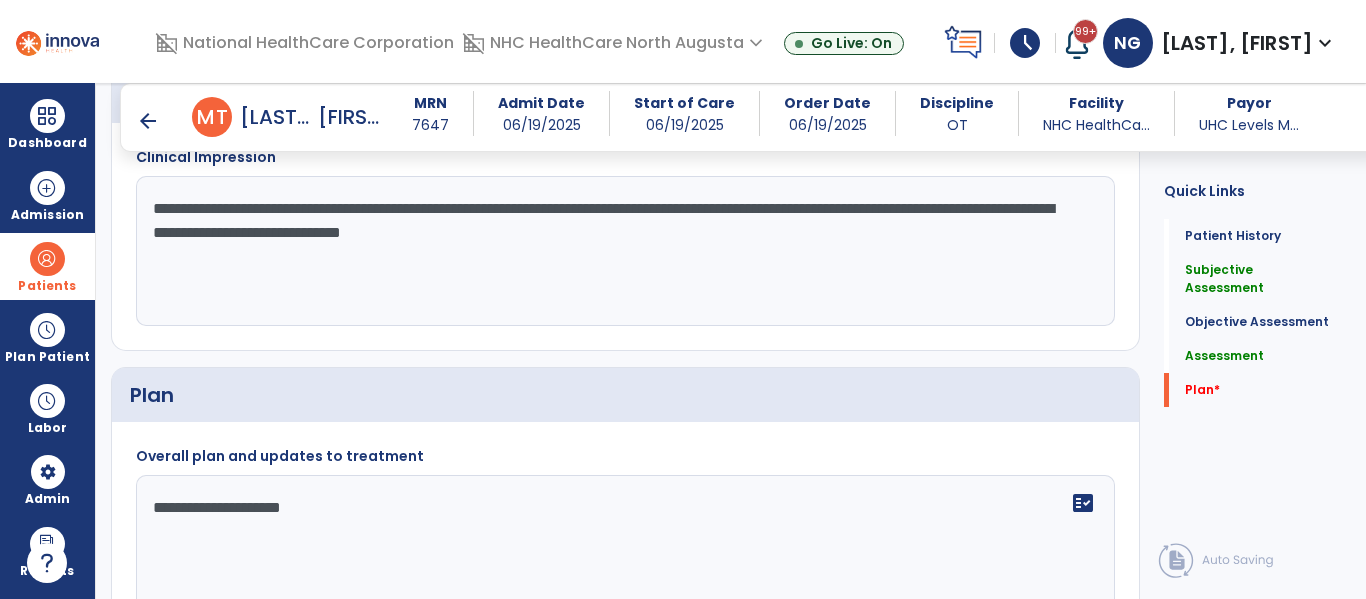 type on "**********" 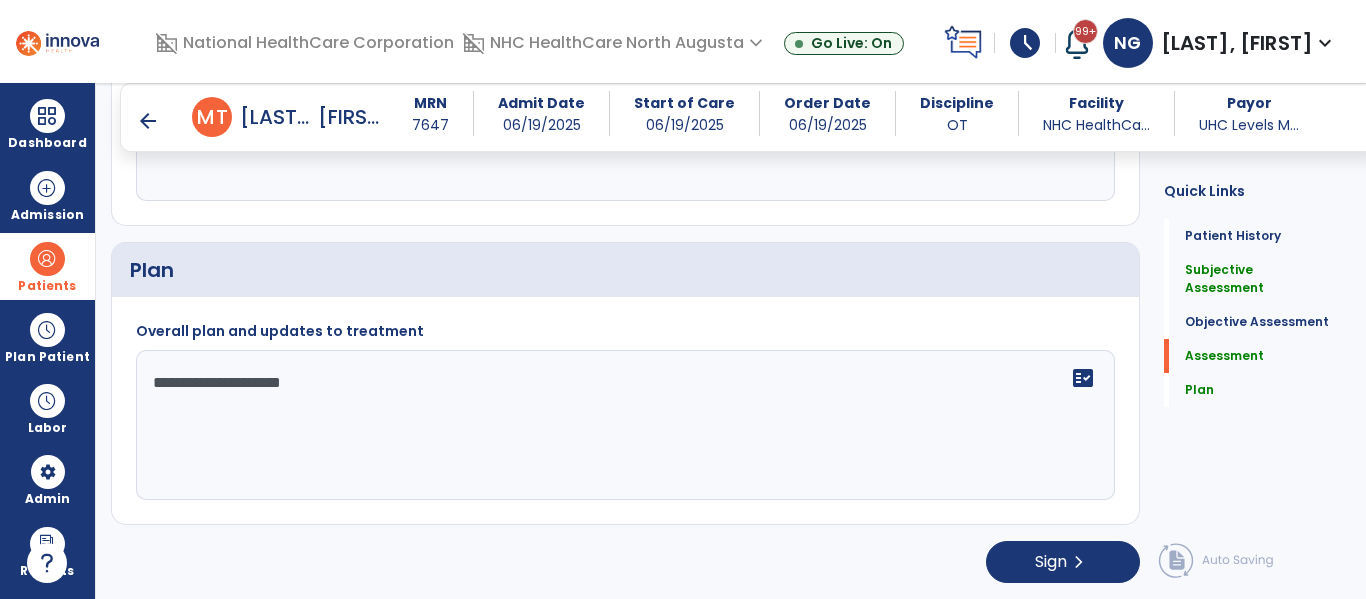 scroll, scrollTop: 1600, scrollLeft: 0, axis: vertical 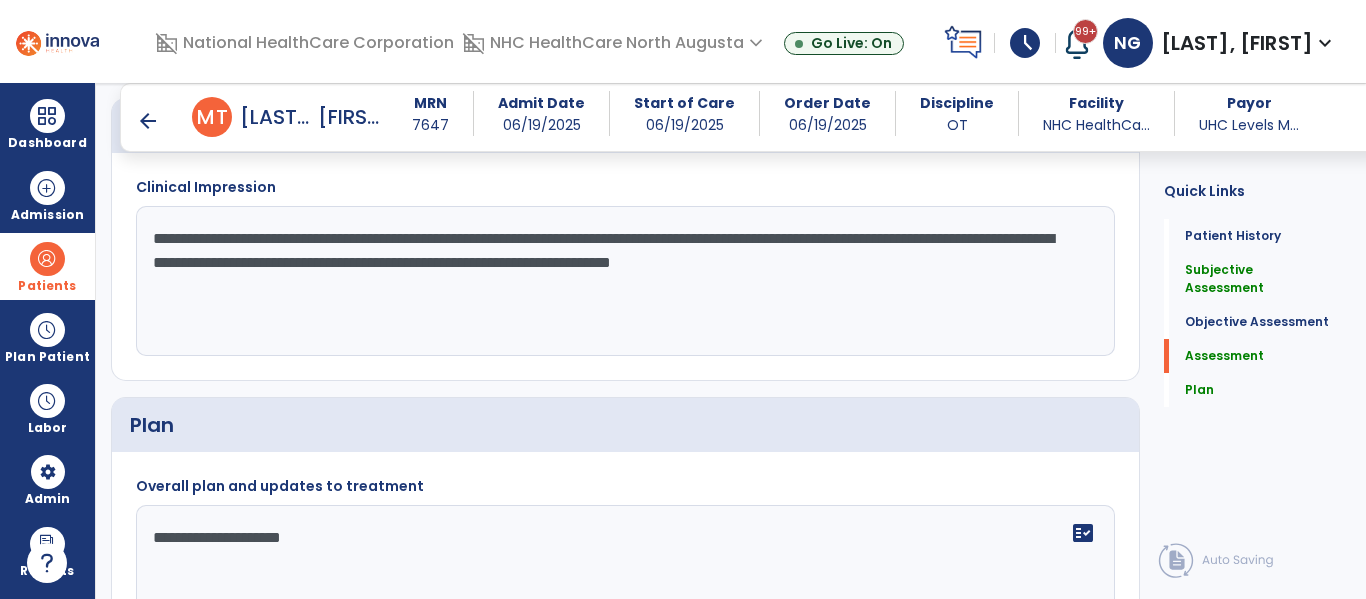 click on "**********" 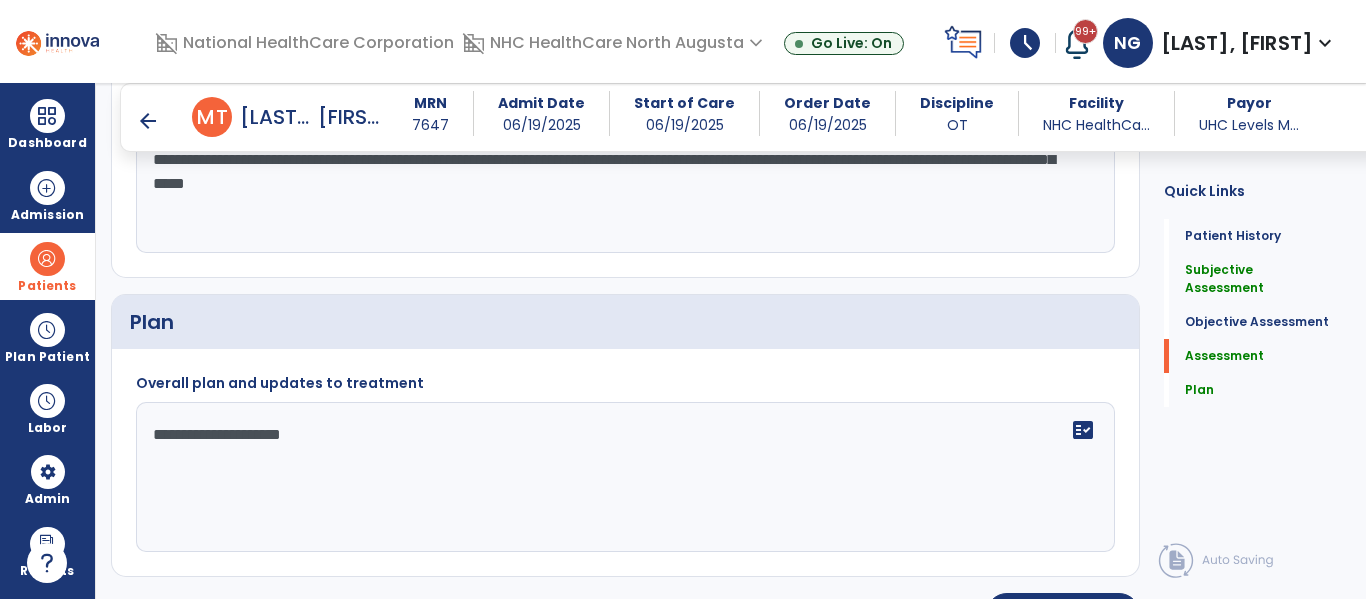 scroll, scrollTop: 1755, scrollLeft: 0, axis: vertical 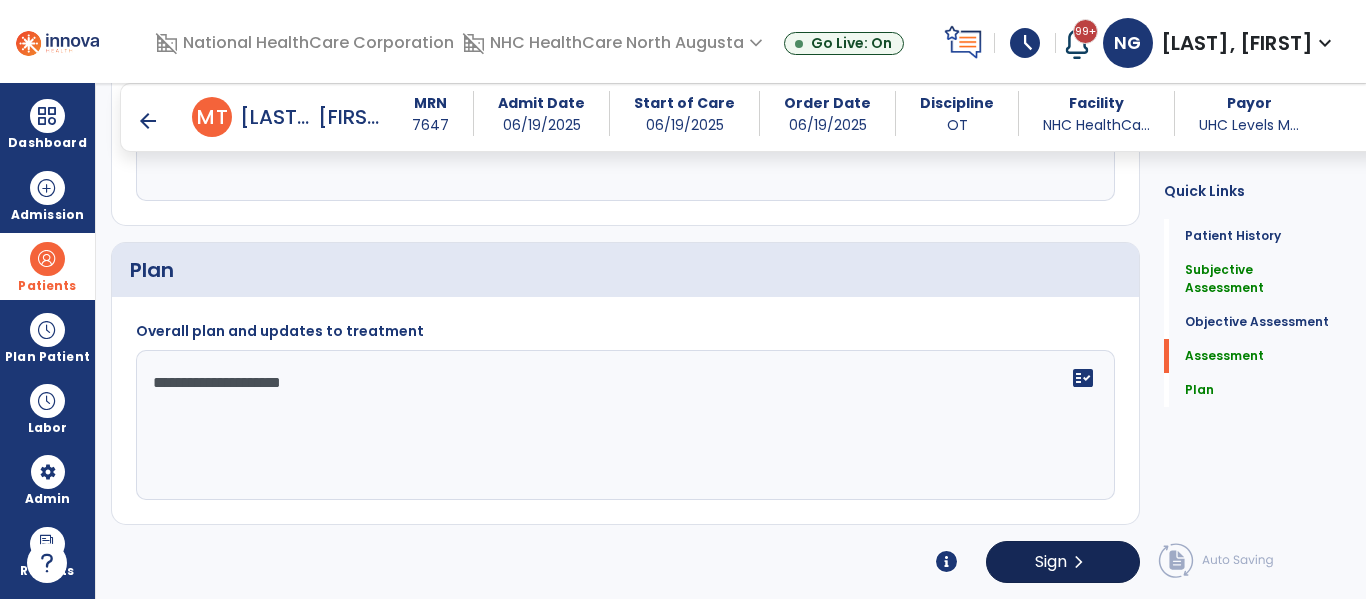 type on "**********" 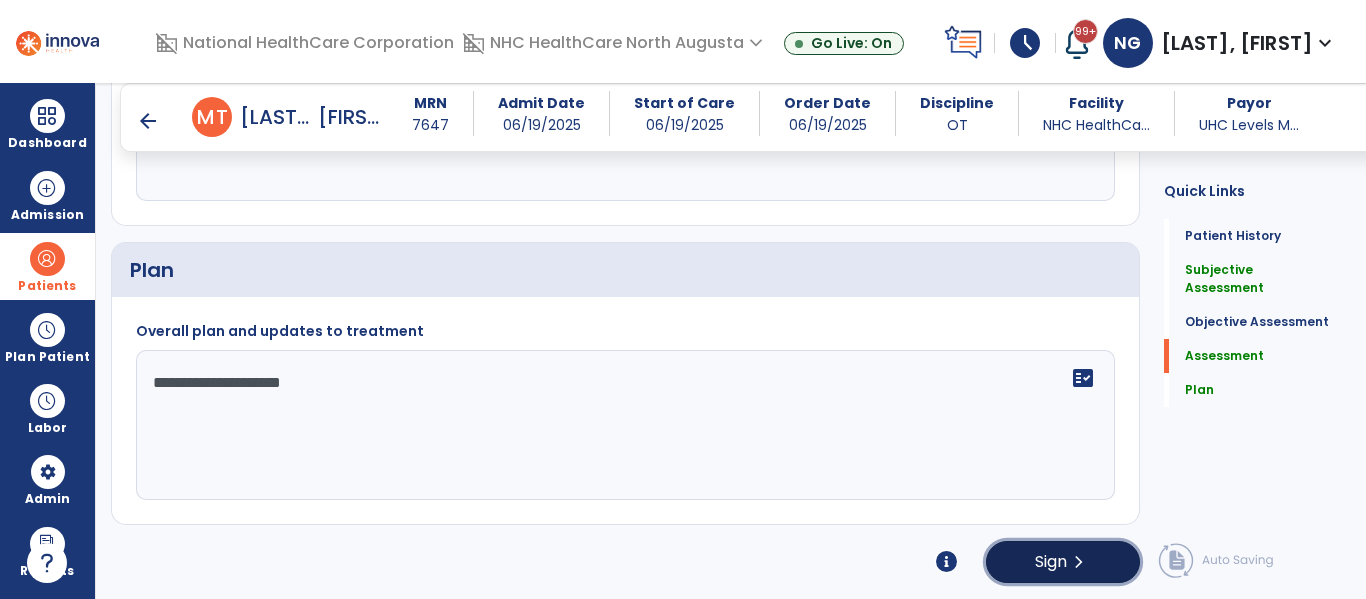 click on "Sign  chevron_right" 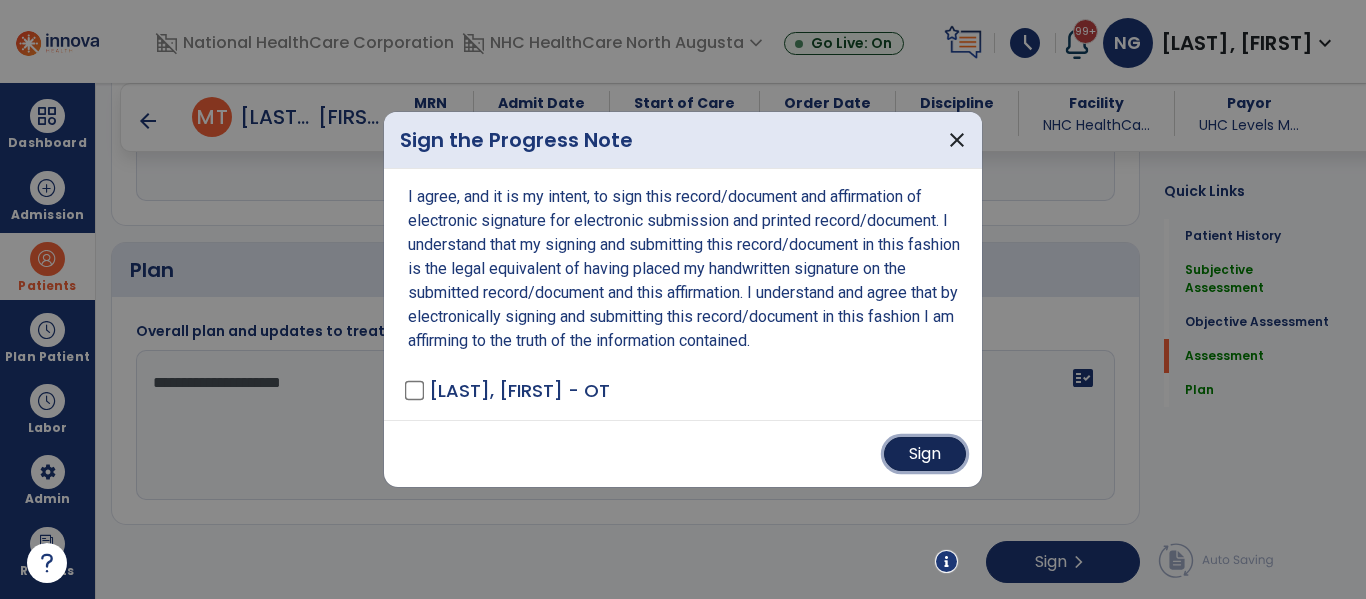 click on "Sign" at bounding box center (925, 454) 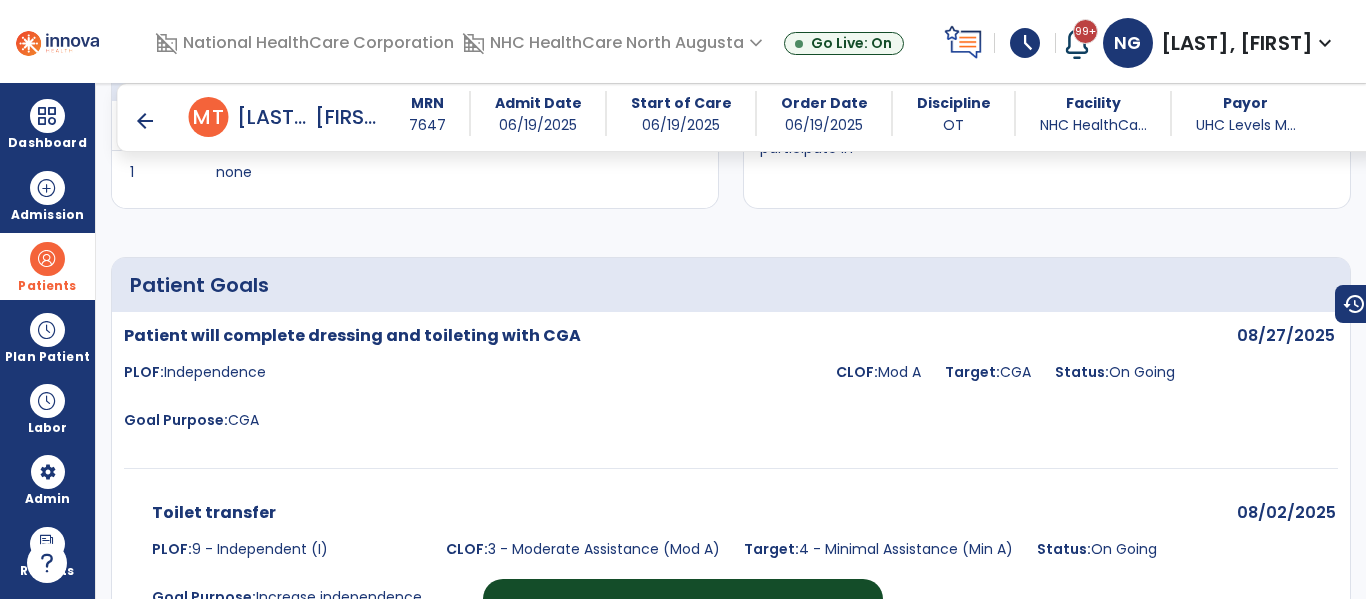 scroll, scrollTop: 268, scrollLeft: 0, axis: vertical 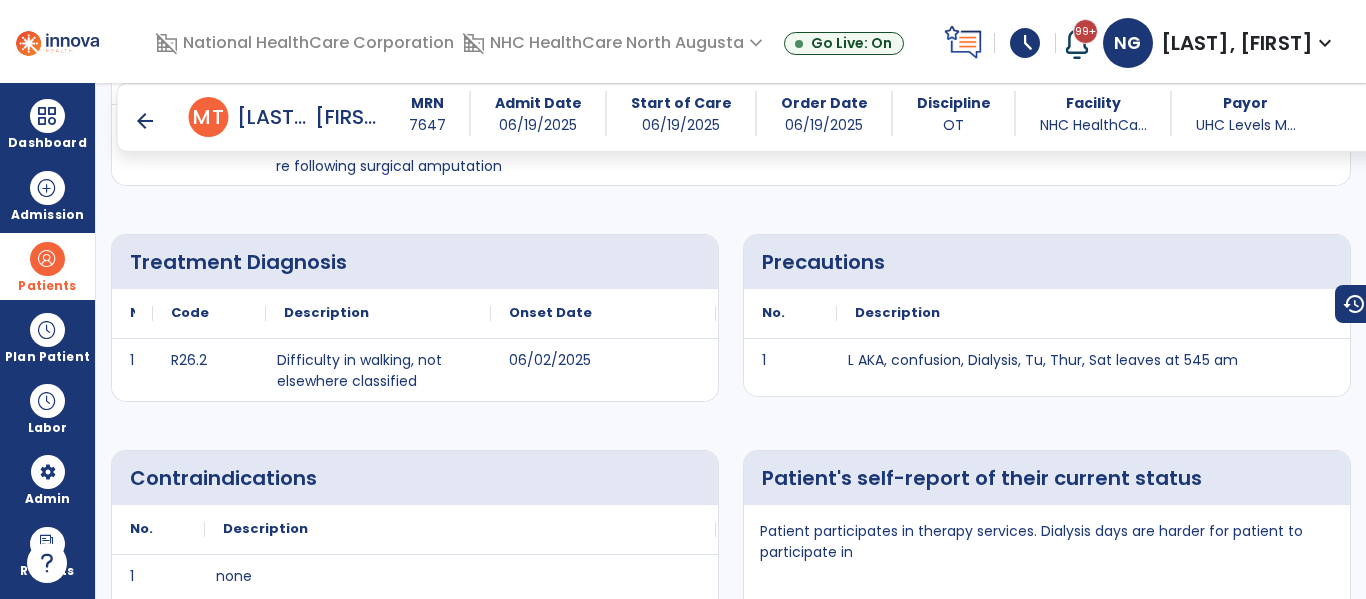 click on "arrow_back" at bounding box center (145, 121) 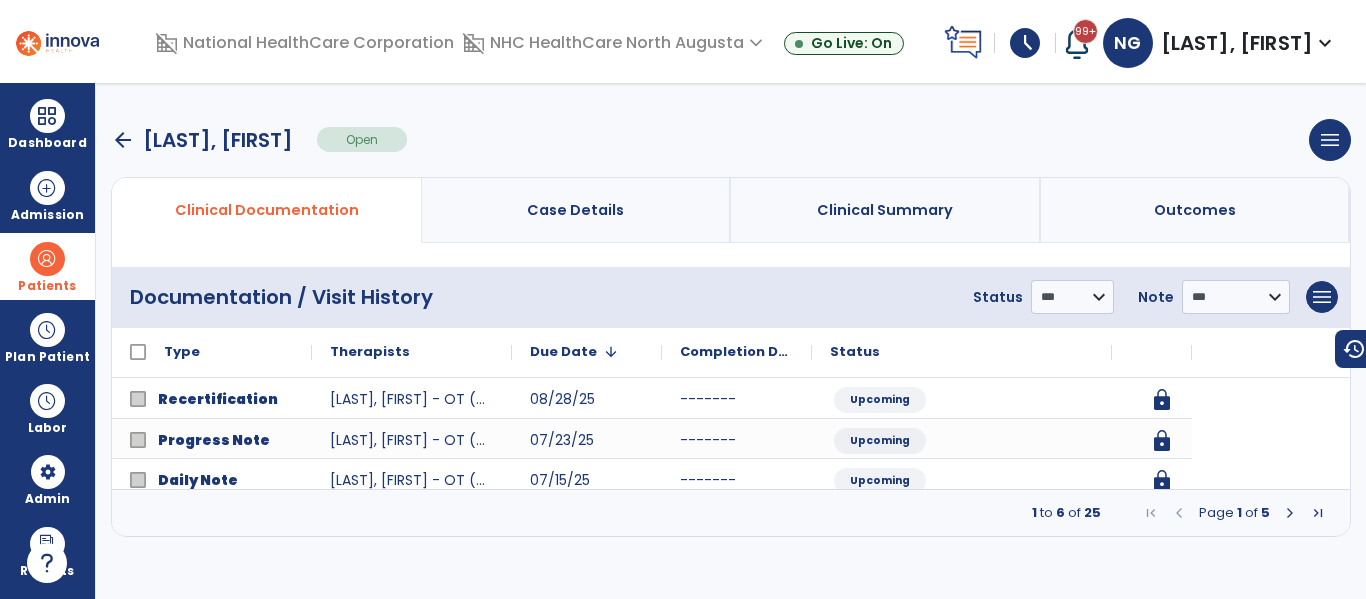 scroll, scrollTop: 0, scrollLeft: 0, axis: both 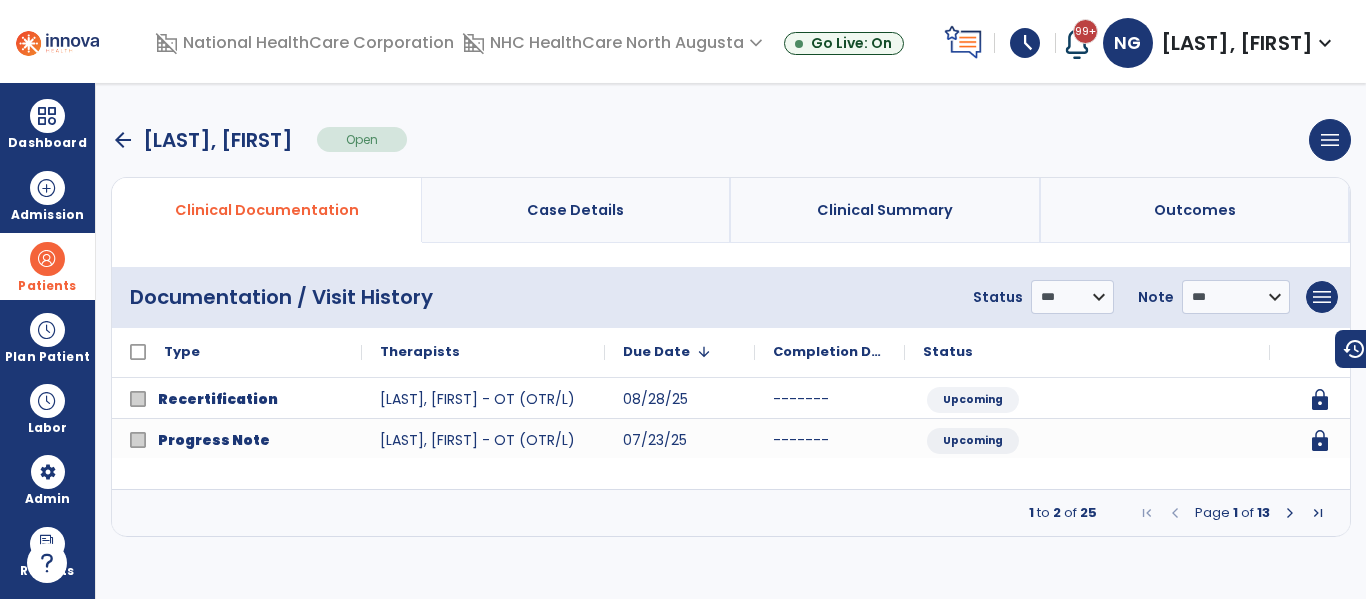 drag, startPoint x: 1169, startPoint y: 472, endPoint x: 1296, endPoint y: 513, distance: 133.45412 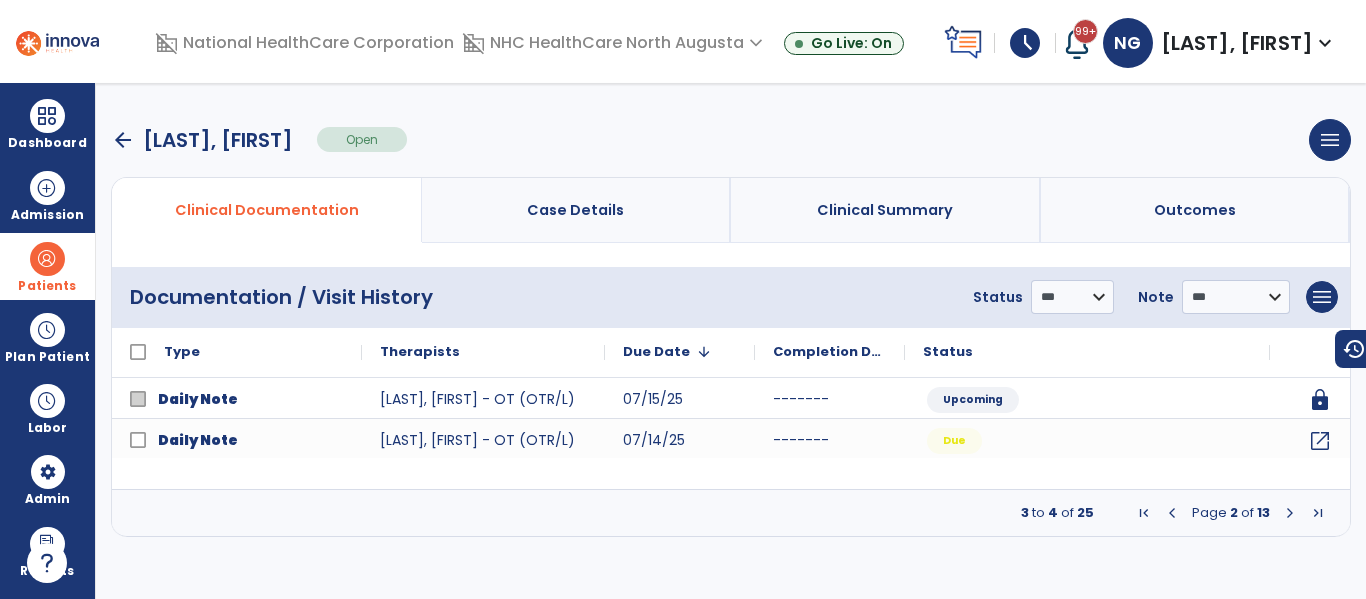 click at bounding box center [1290, 513] 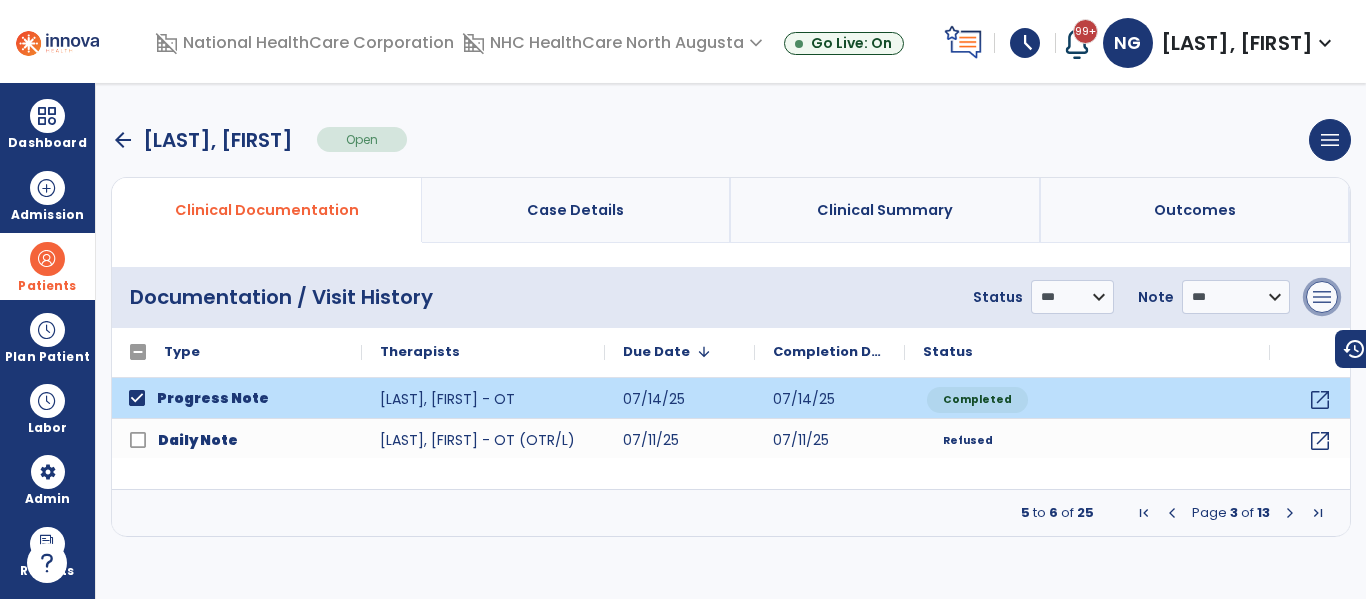 click on "menu" at bounding box center (1322, 297) 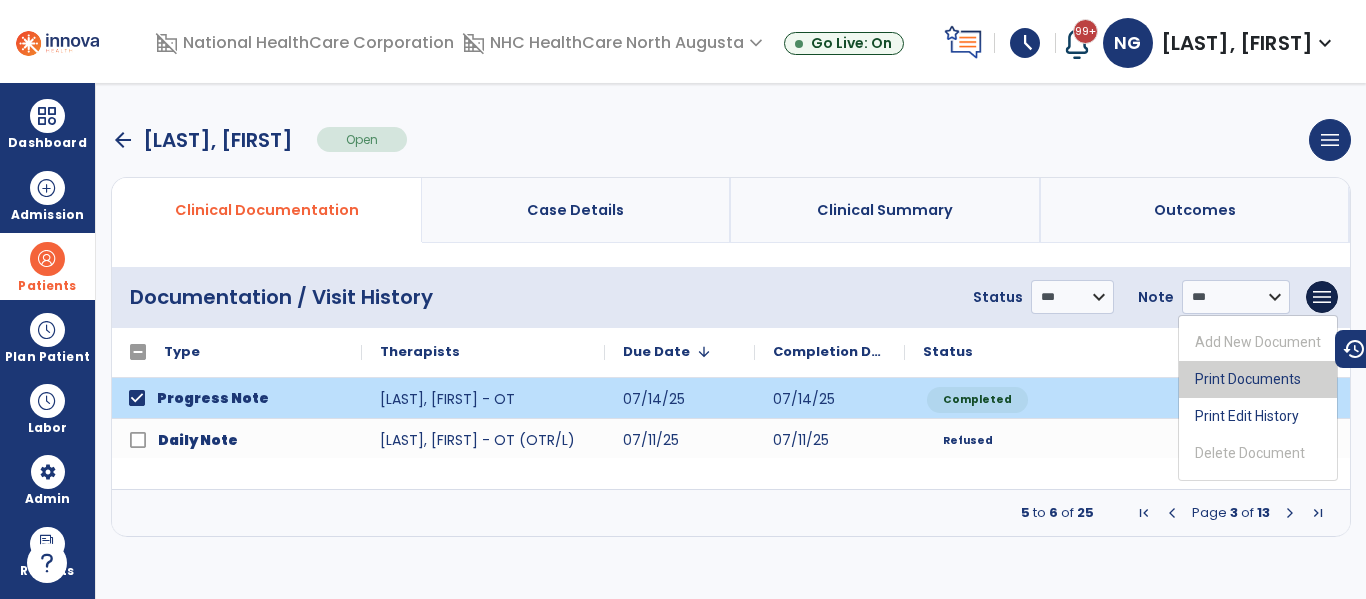 click on "Print Documents" at bounding box center [1258, 379] 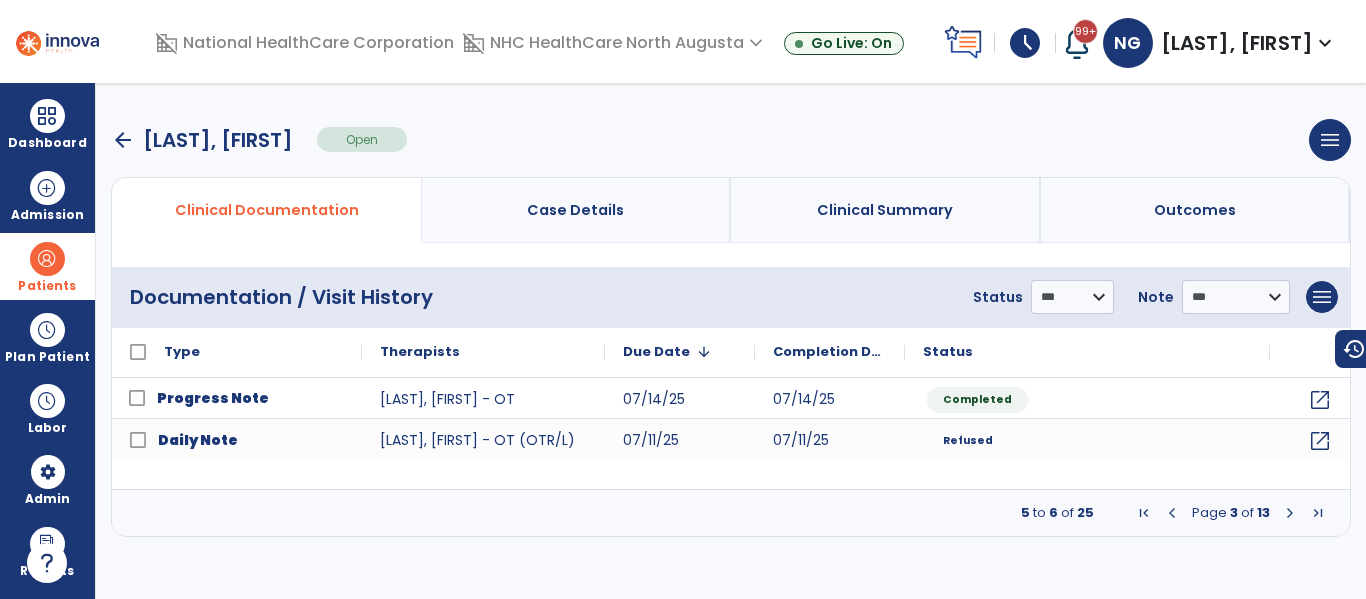 click on "arrow_back" at bounding box center (123, 140) 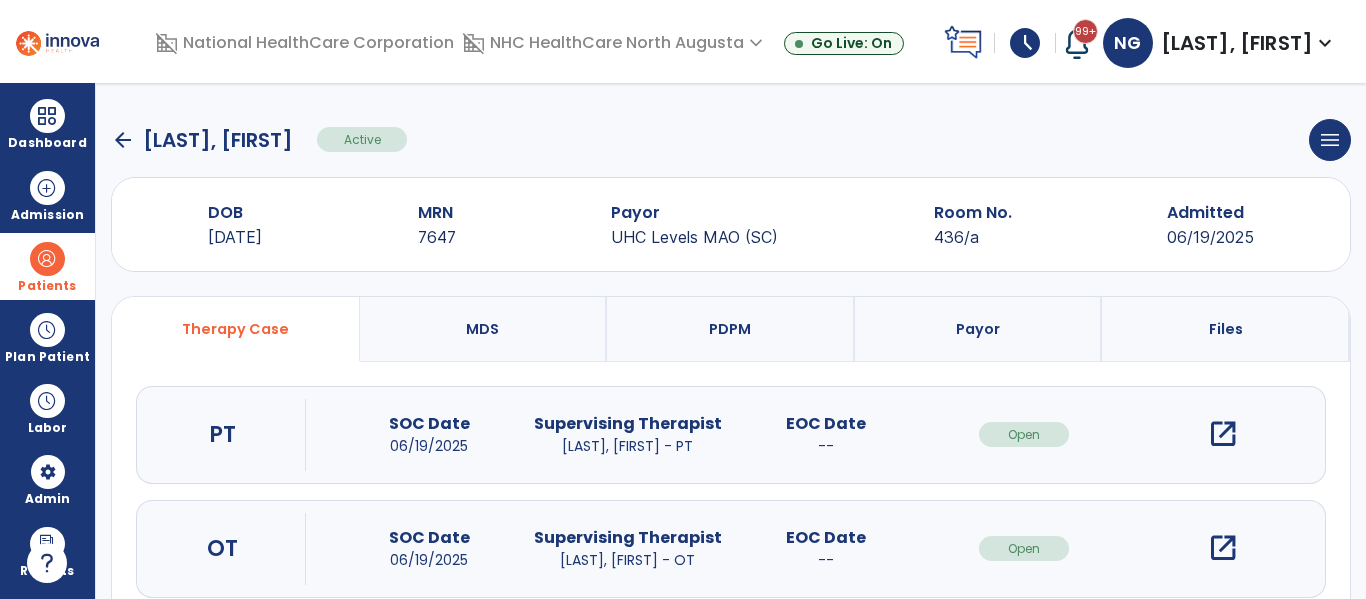 click on "arrow_back" 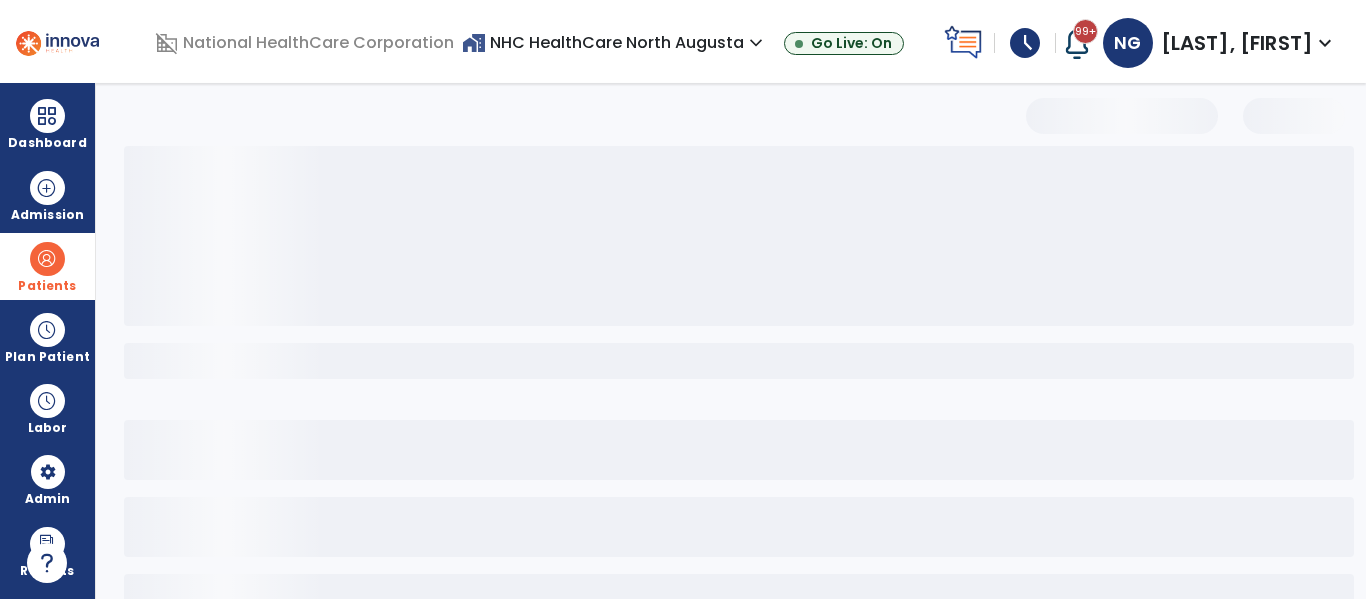 select on "***" 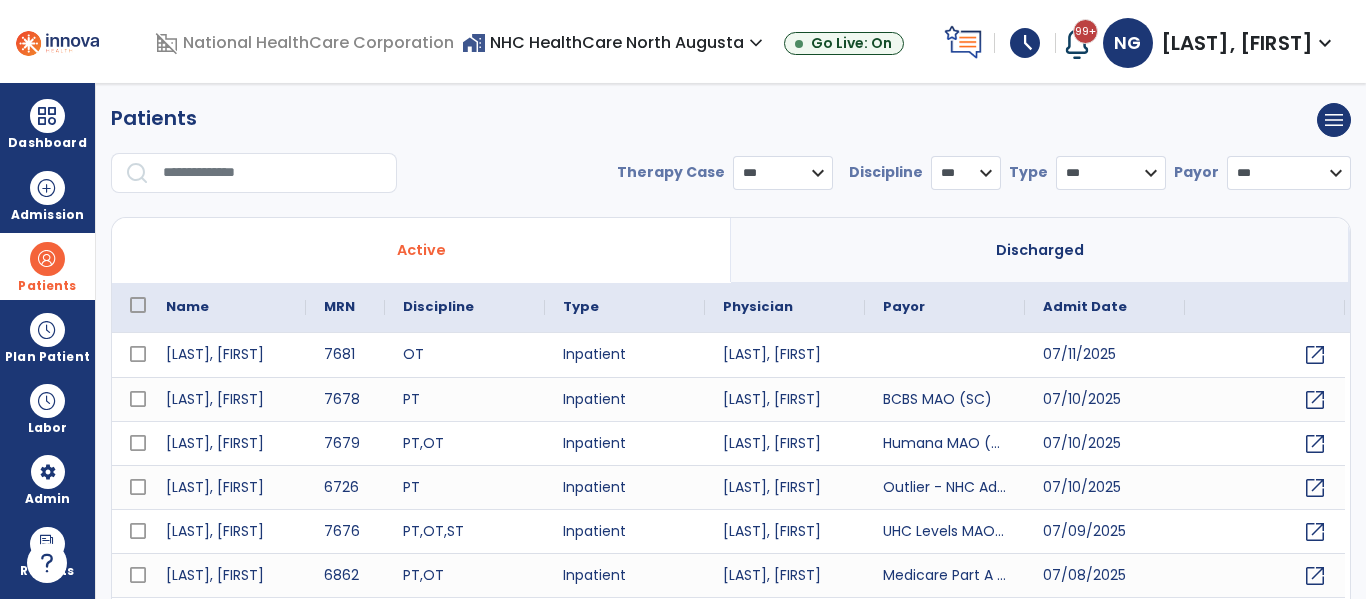 click at bounding box center (273, 173) 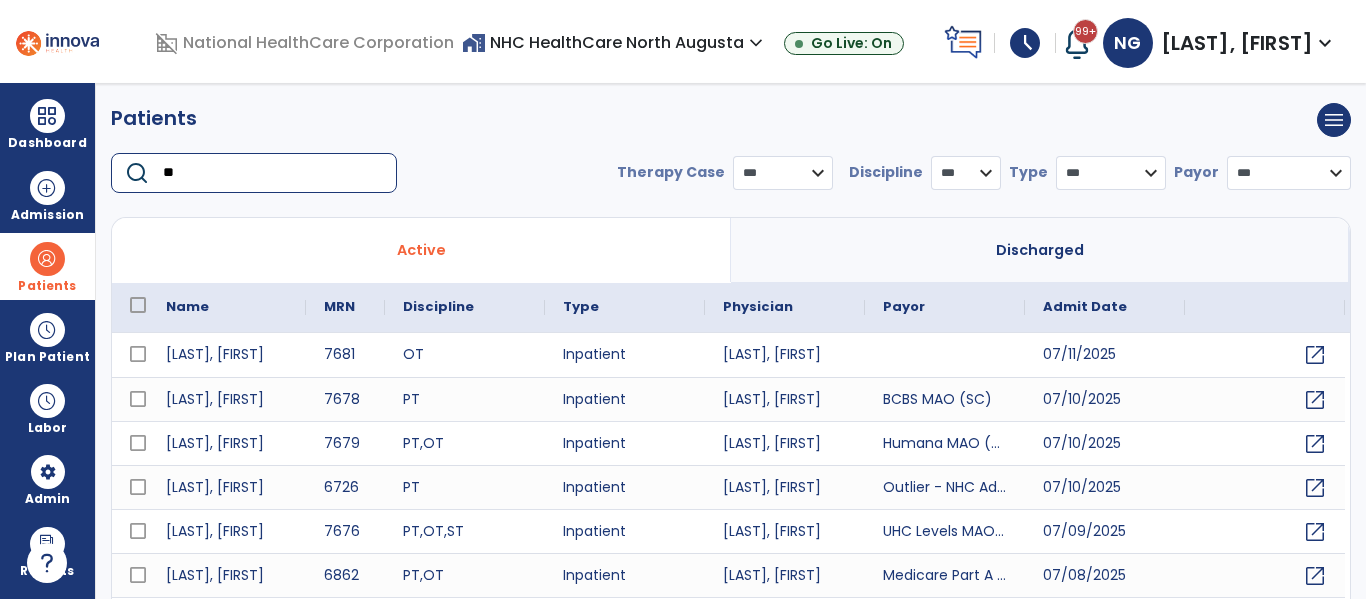 click on "**" at bounding box center [273, 173] 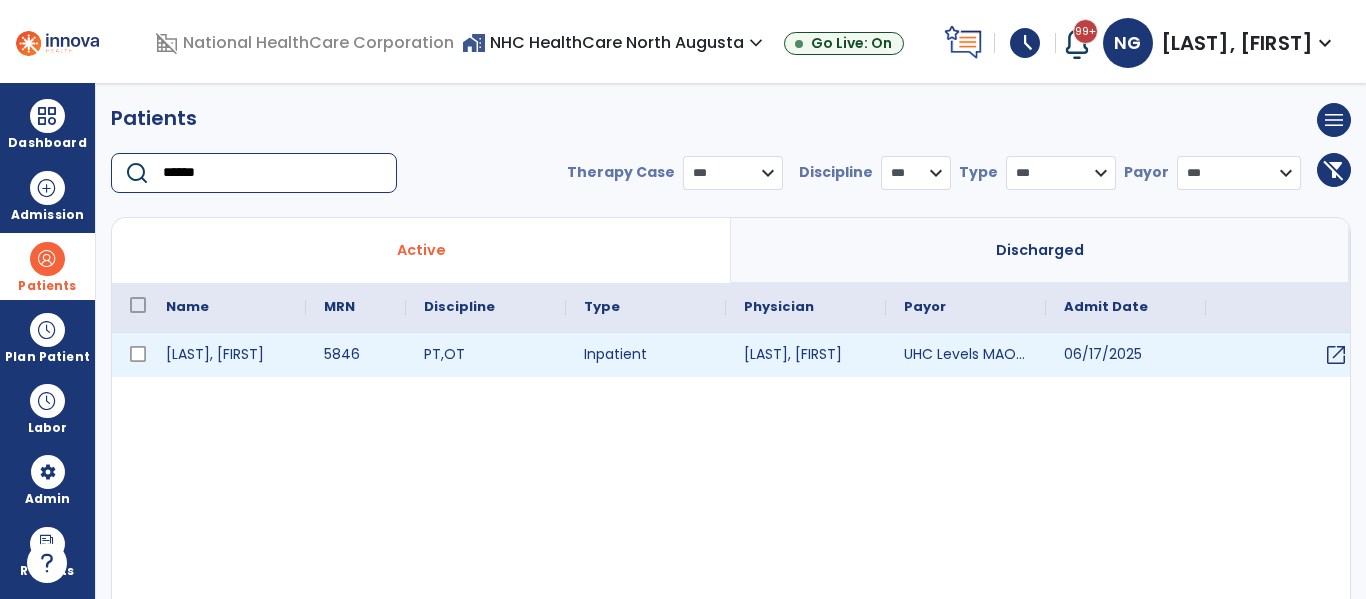 type on "******" 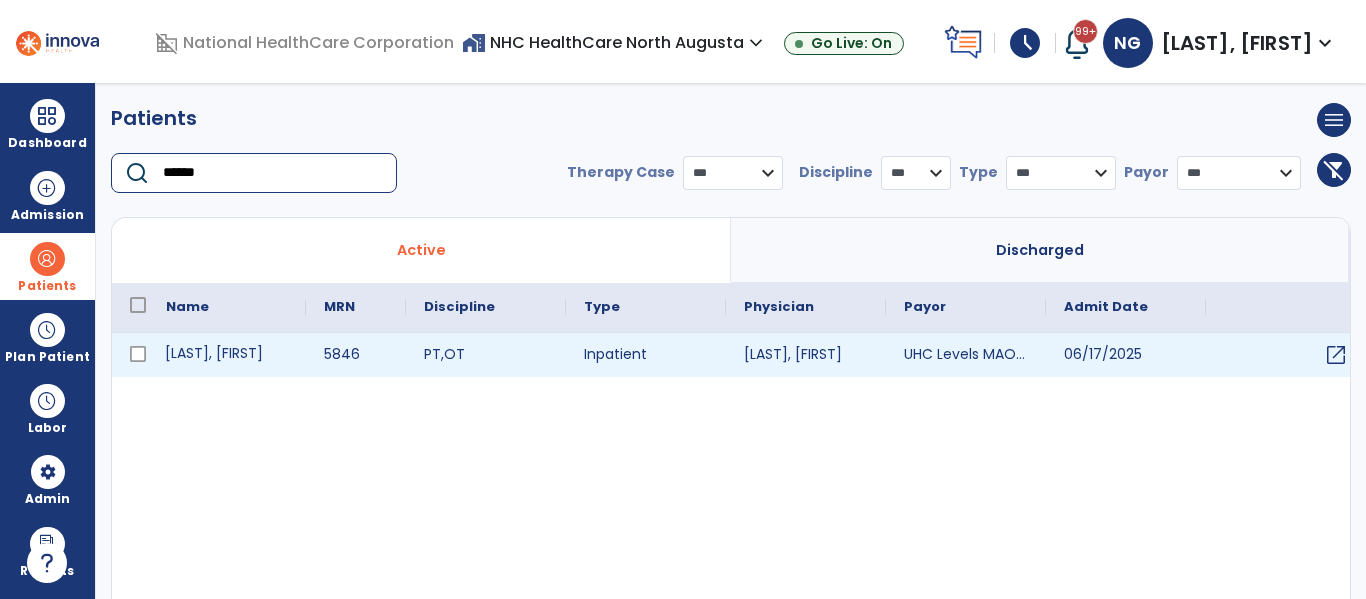 click on "[LAST], [FIRST]" at bounding box center (227, 355) 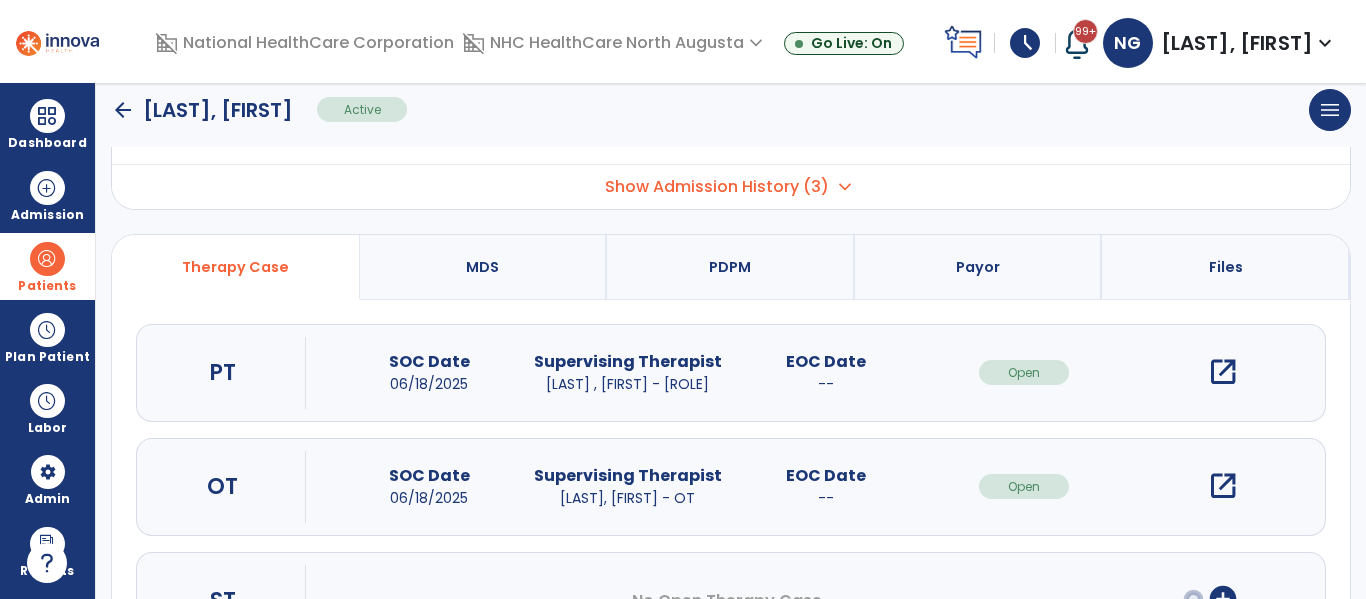 scroll, scrollTop: 108, scrollLeft: 0, axis: vertical 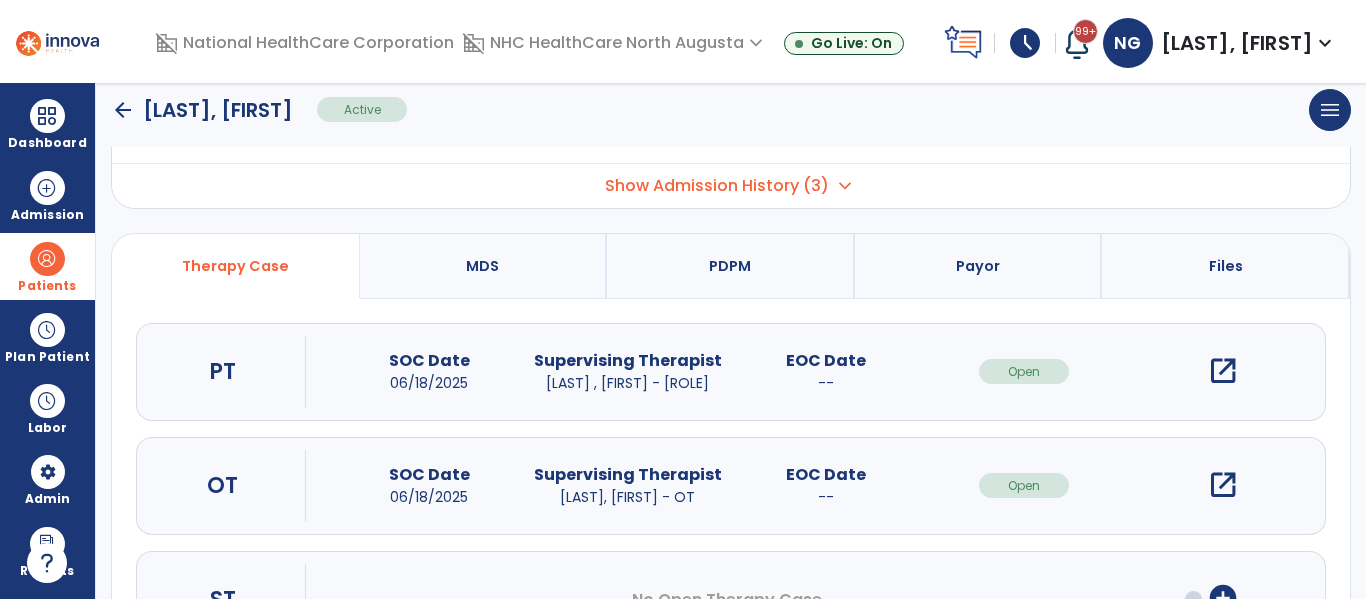 click on "open_in_new" at bounding box center (1223, 485) 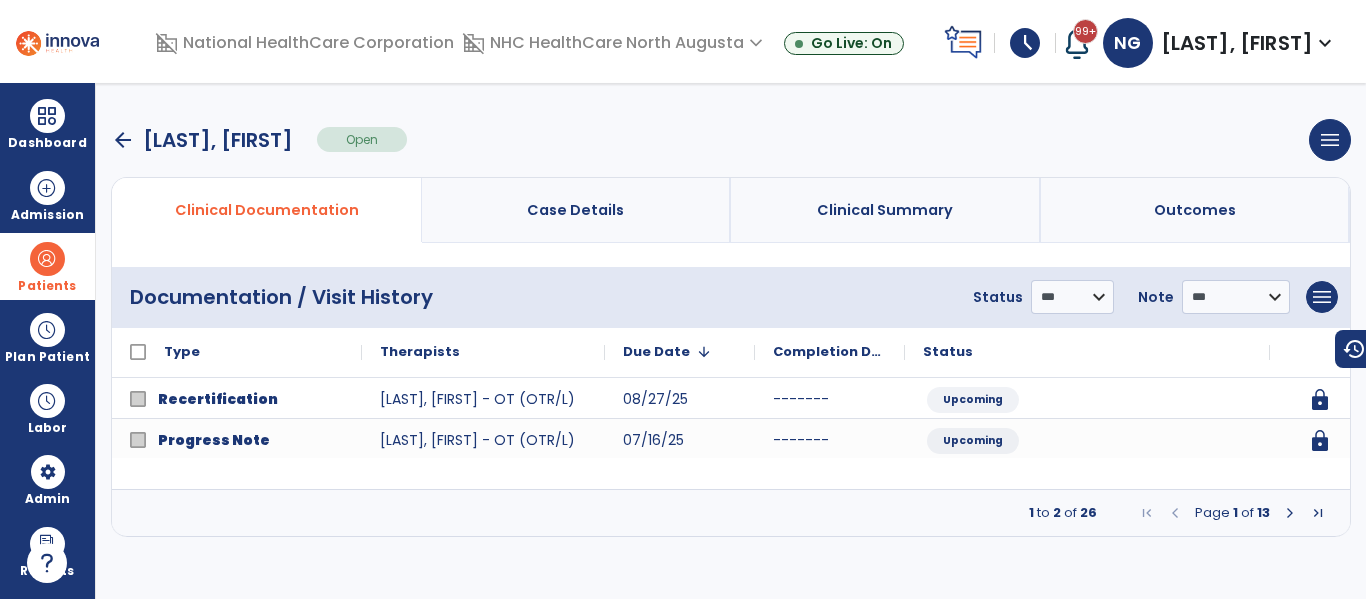 scroll, scrollTop: 0, scrollLeft: 0, axis: both 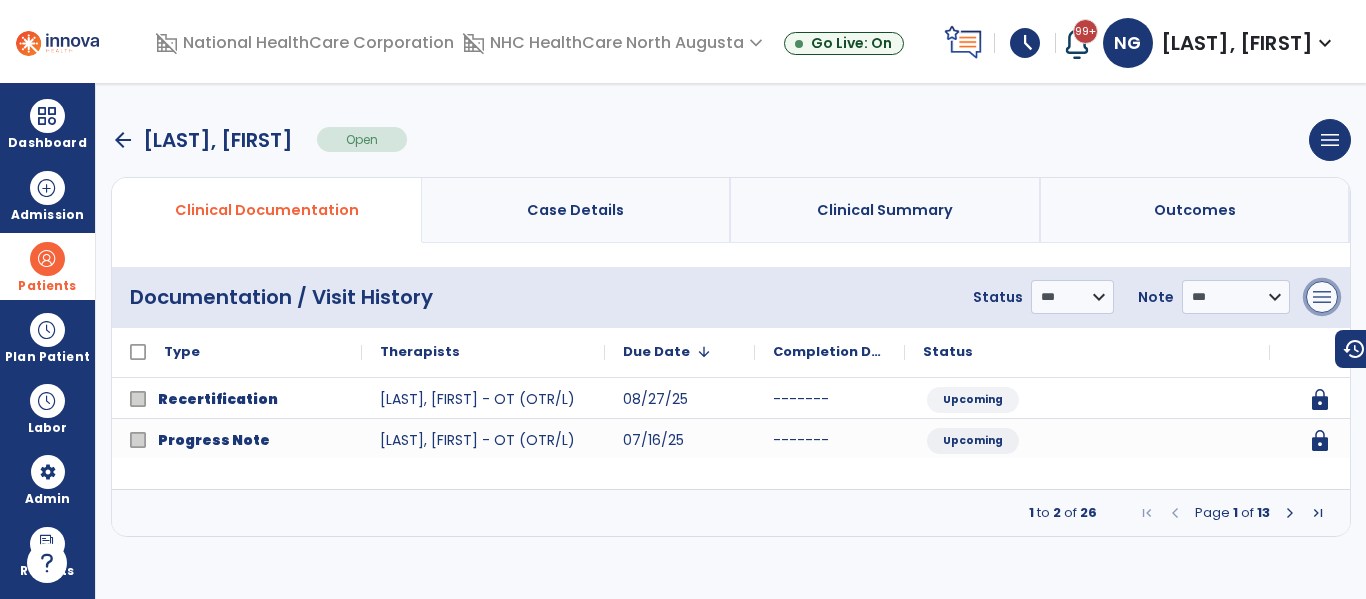 click on "menu" at bounding box center [1322, 297] 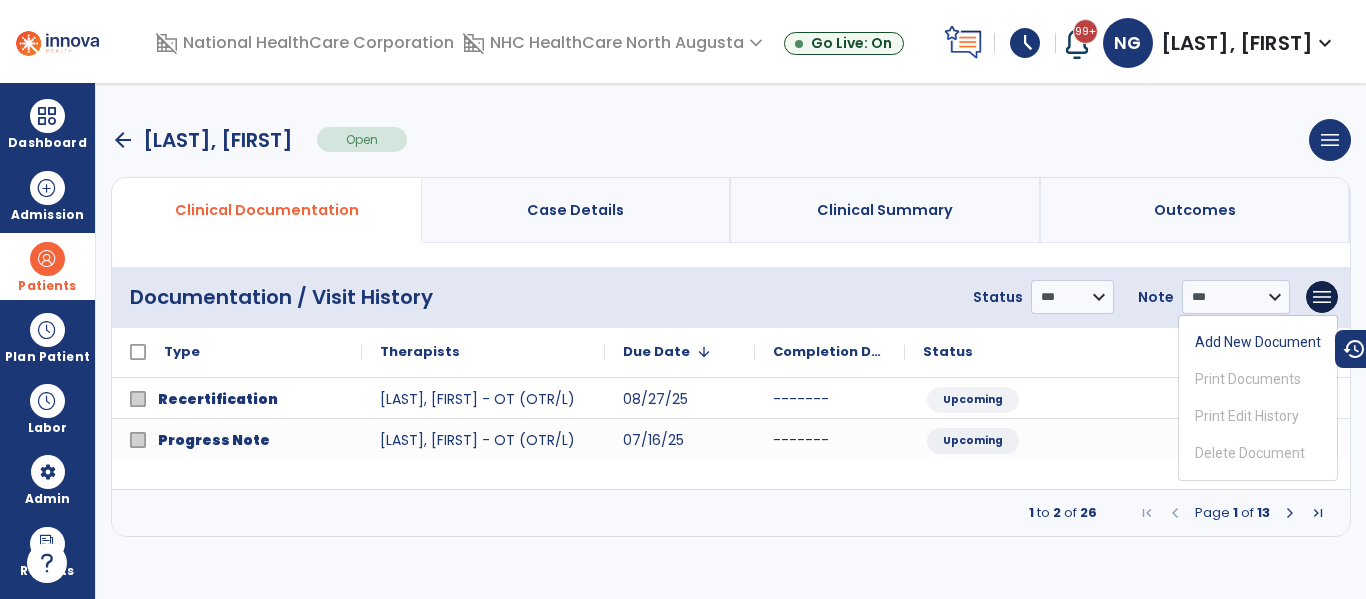 click on "Add New Document   Print Documents   Print Edit History   Delete Document" at bounding box center (1258, 398) 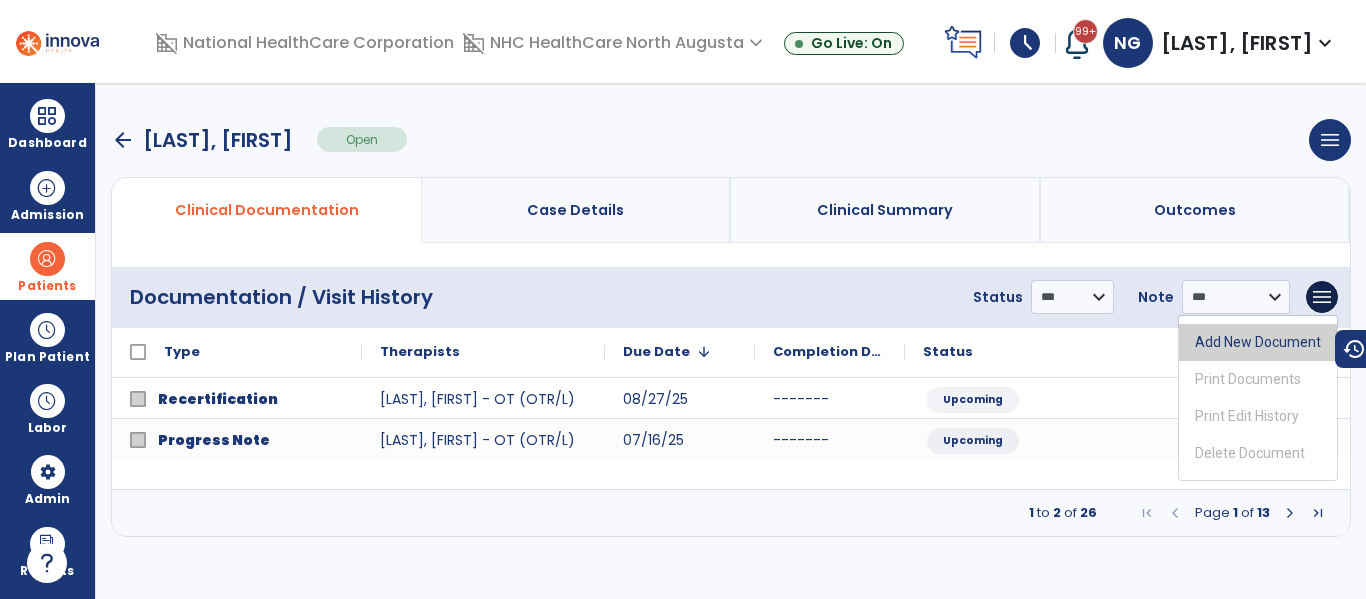 click on "Add New Document" at bounding box center [1258, 342] 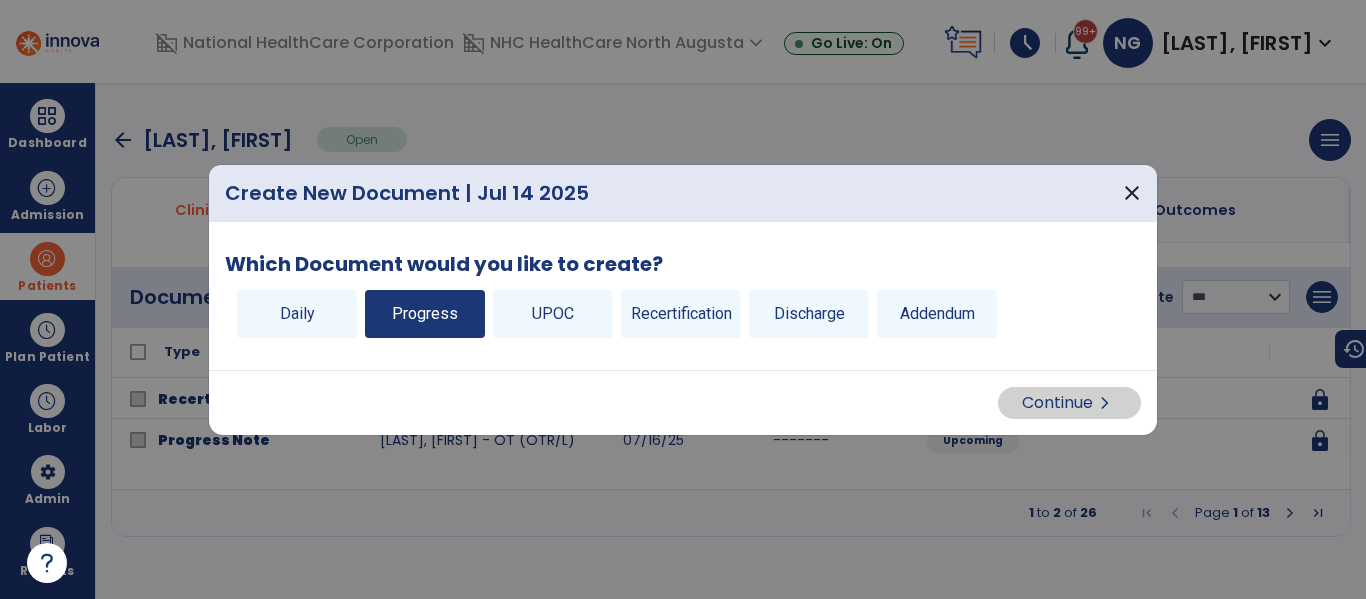 click on "Progress" at bounding box center (425, 314) 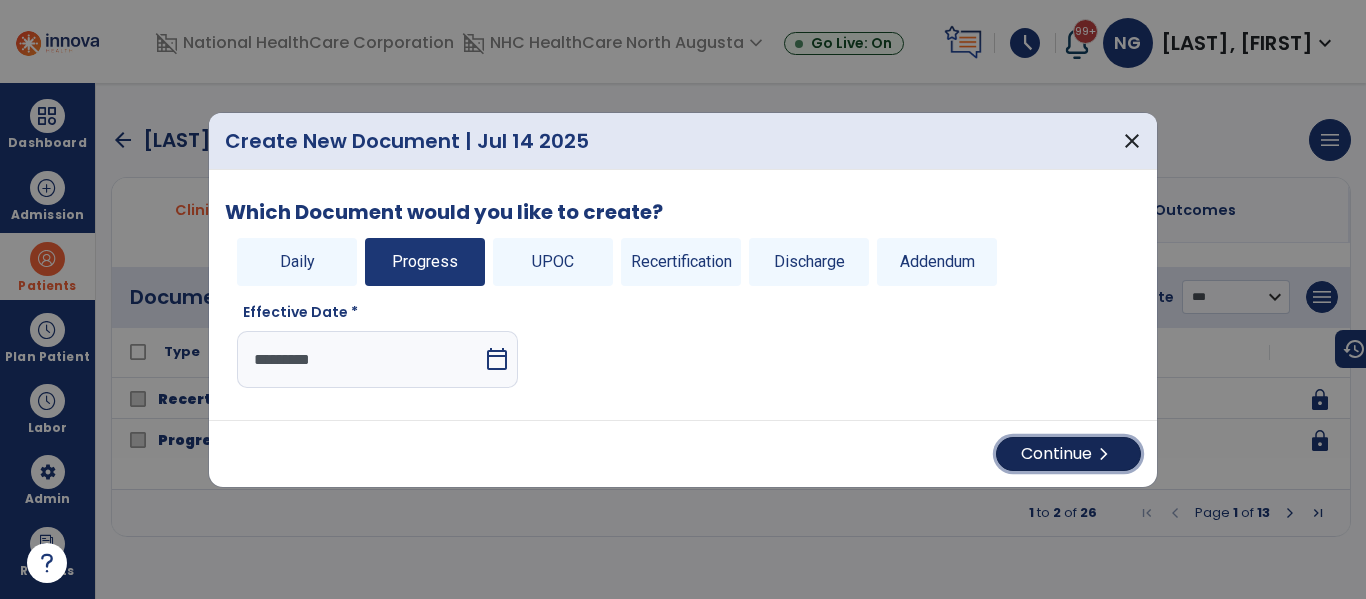 click on "Continue   chevron_right" at bounding box center [1068, 454] 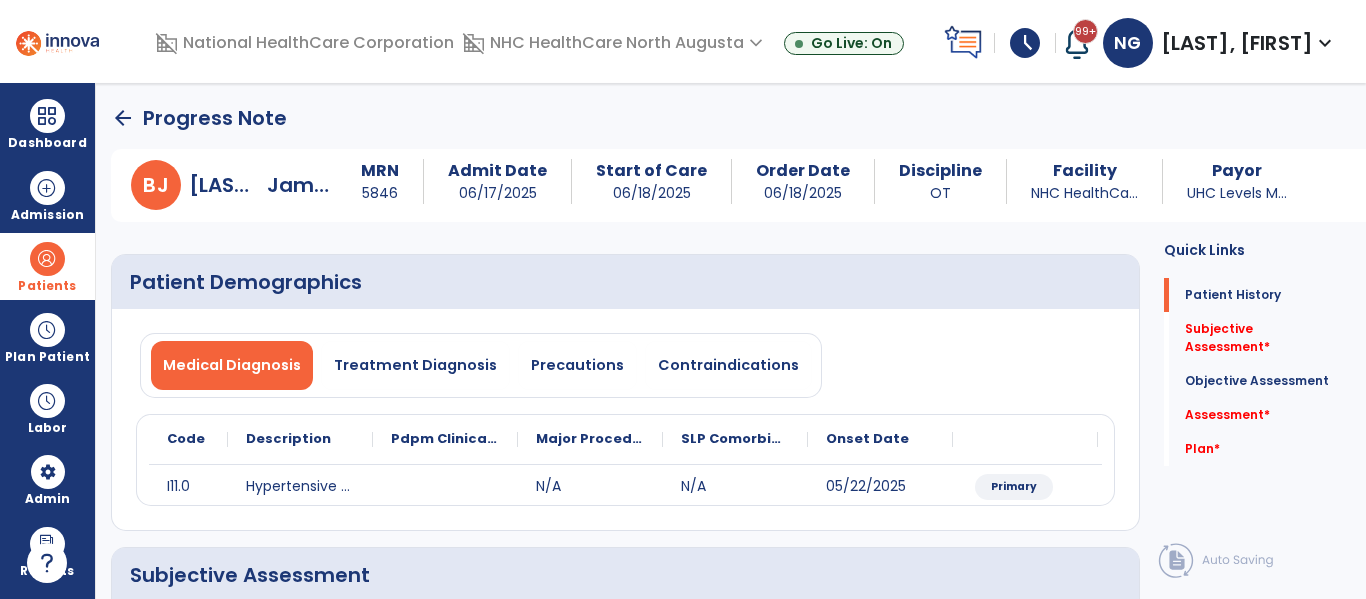 scroll, scrollTop: 134, scrollLeft: 0, axis: vertical 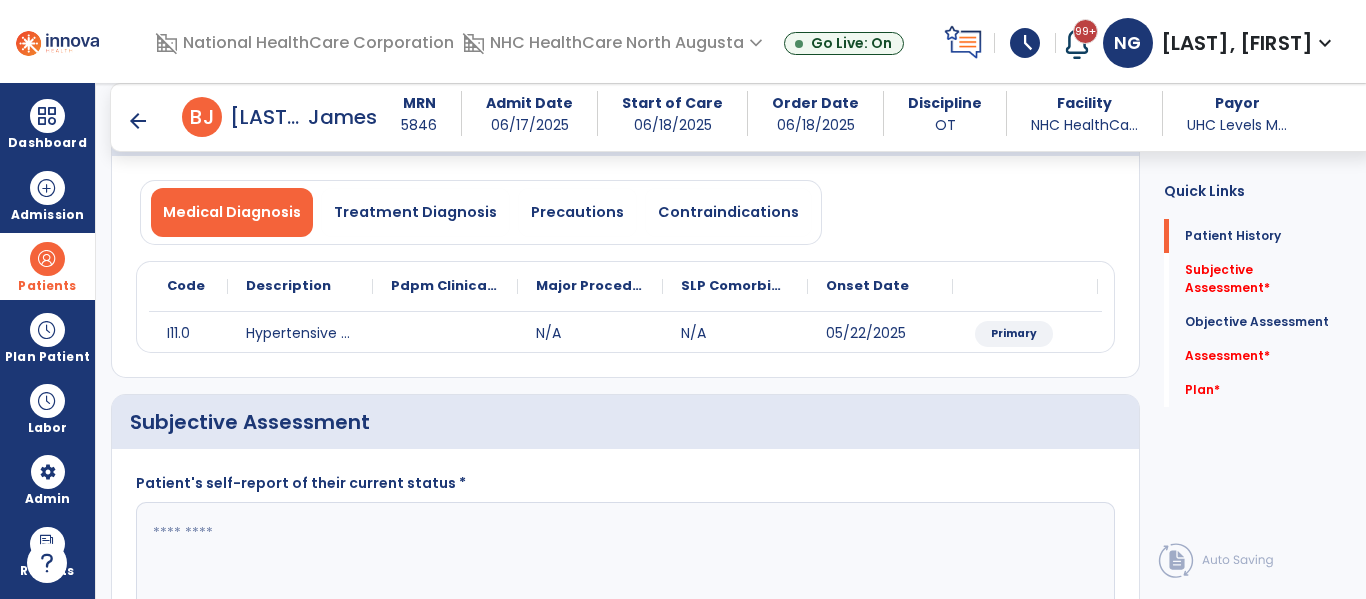 click 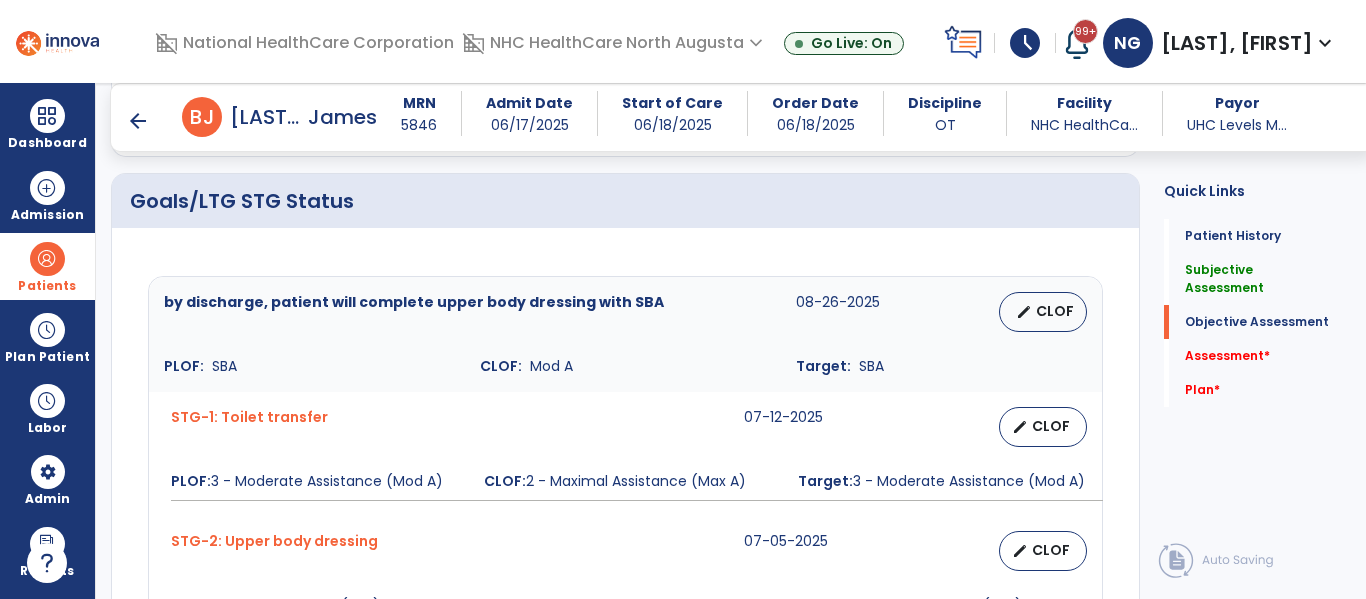 scroll, scrollTop: 655, scrollLeft: 0, axis: vertical 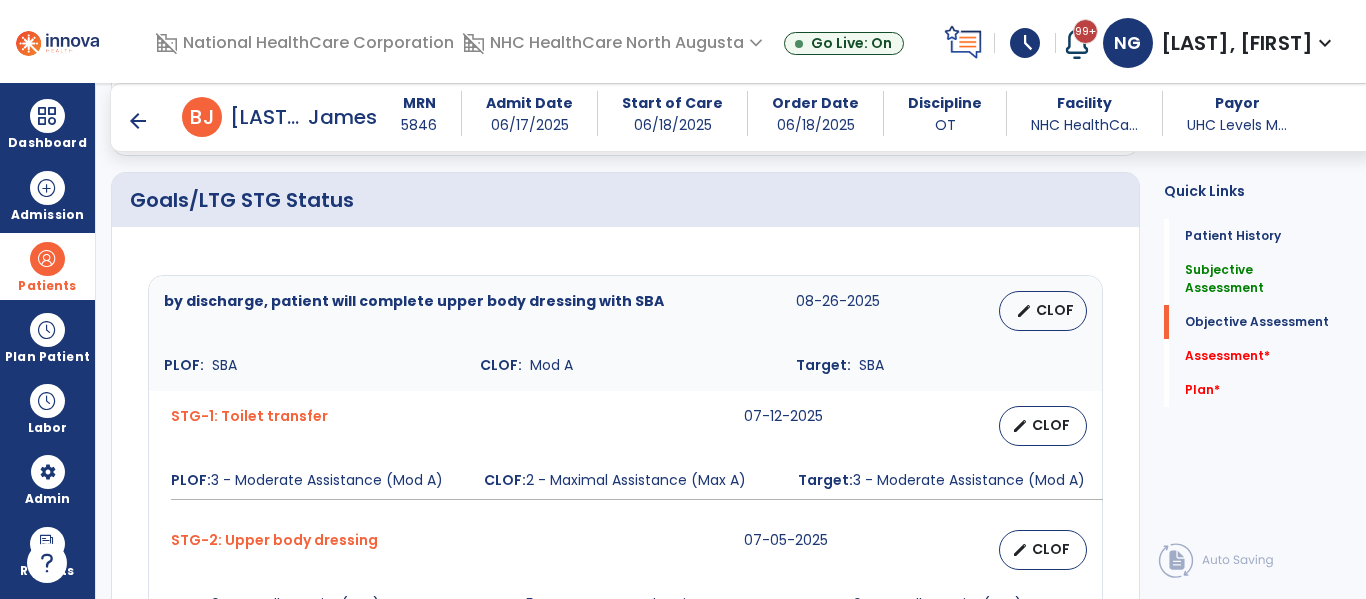 type on "**********" 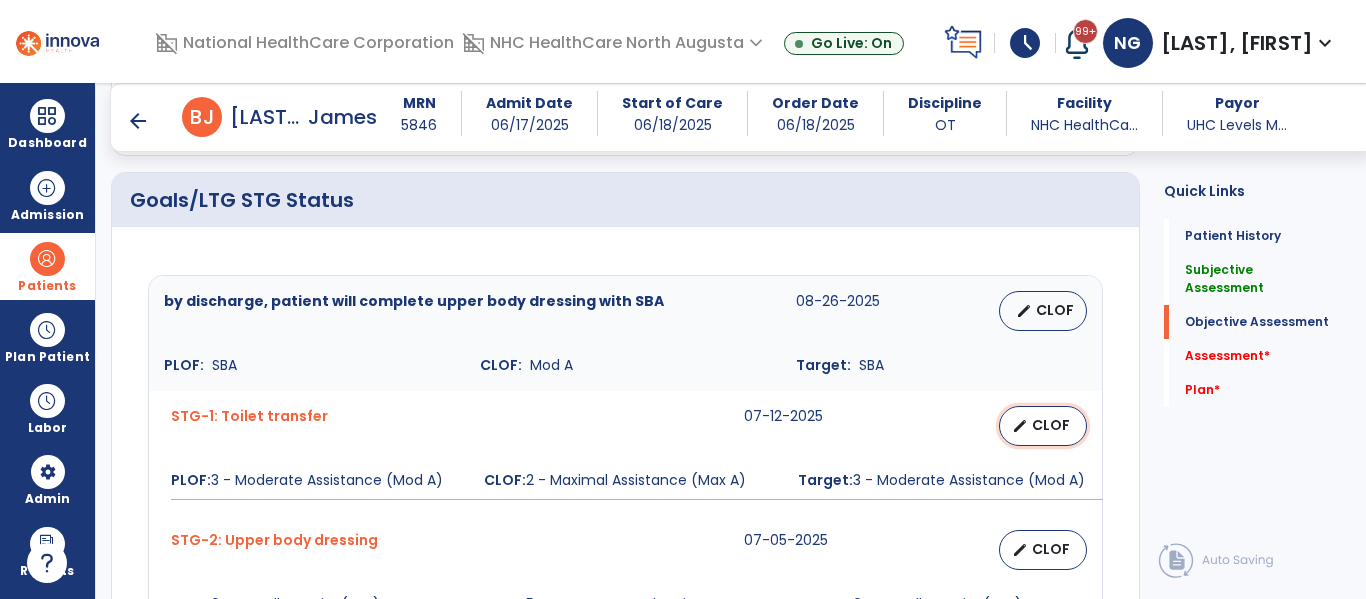 click on "edit   CLOF" at bounding box center (1043, 426) 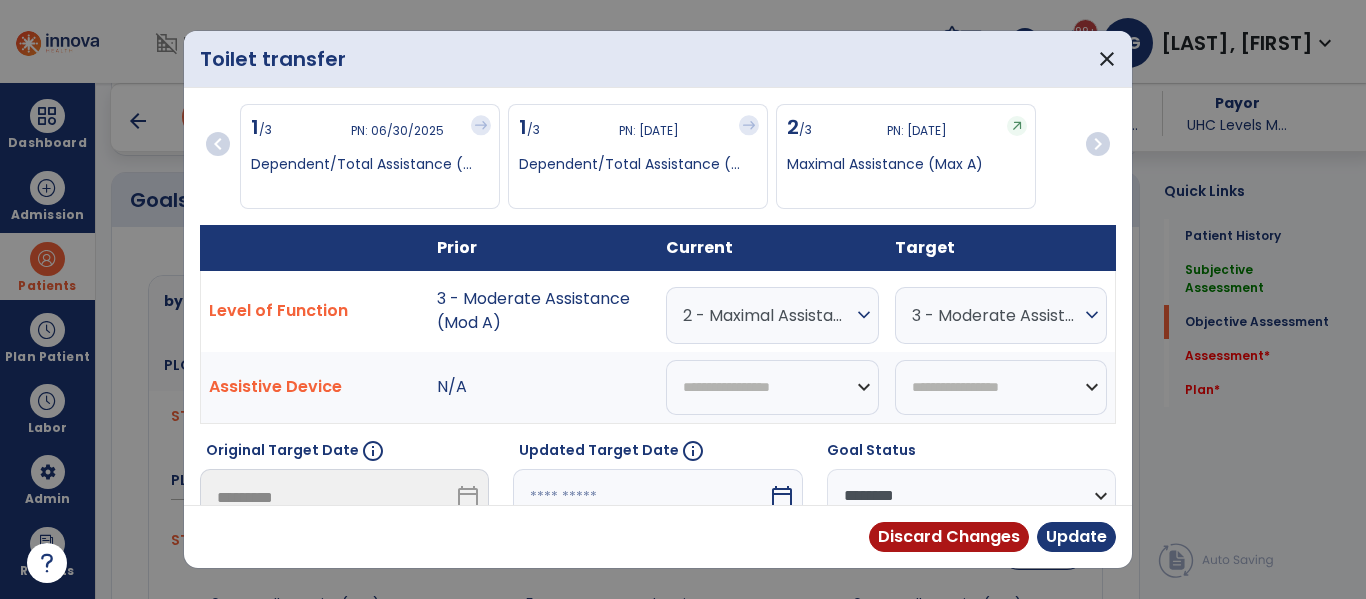 click at bounding box center (640, 497) 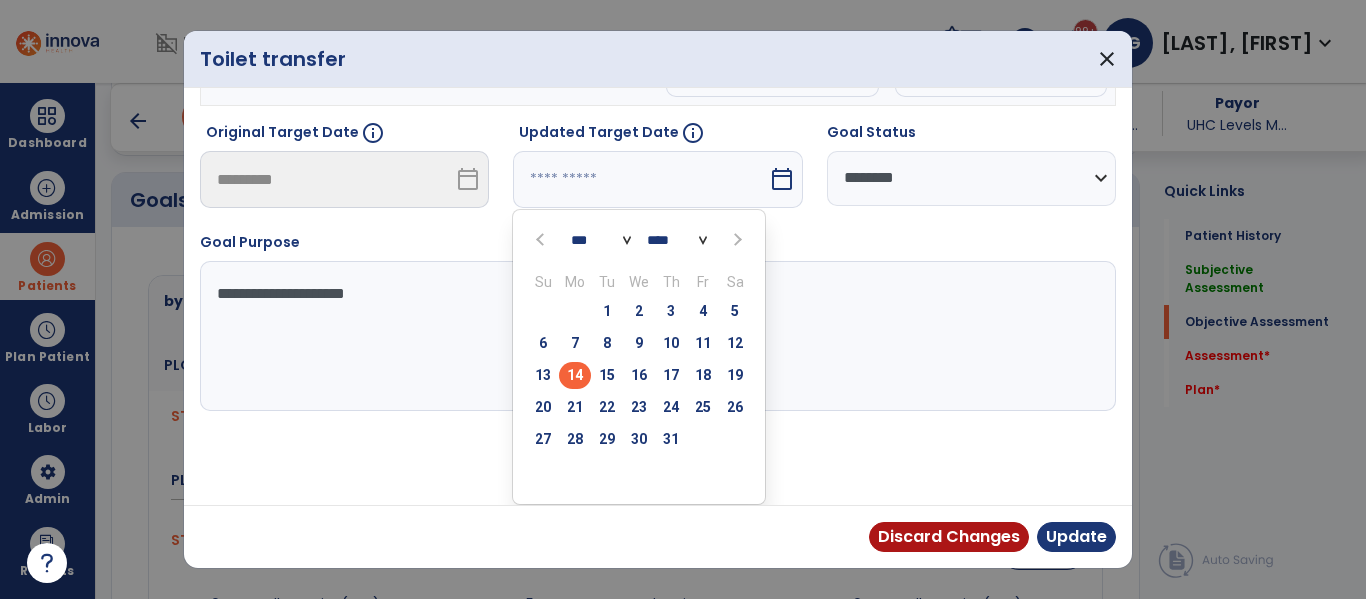 click at bounding box center (735, 239) 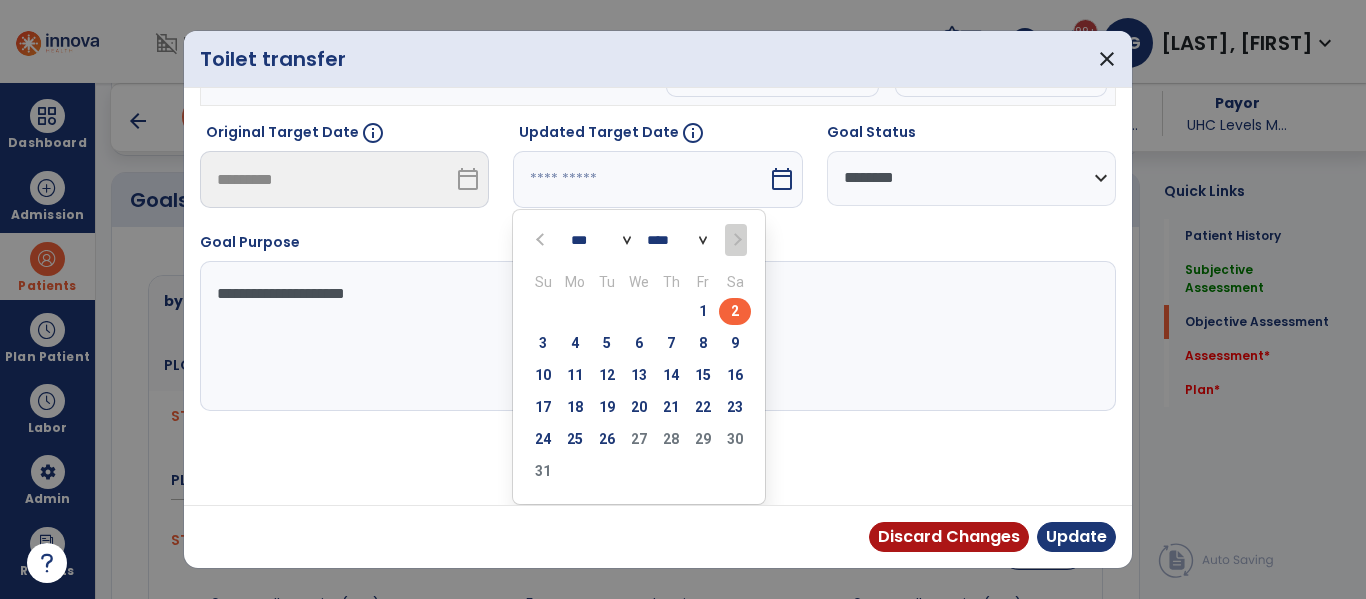 click on "2" at bounding box center (735, 311) 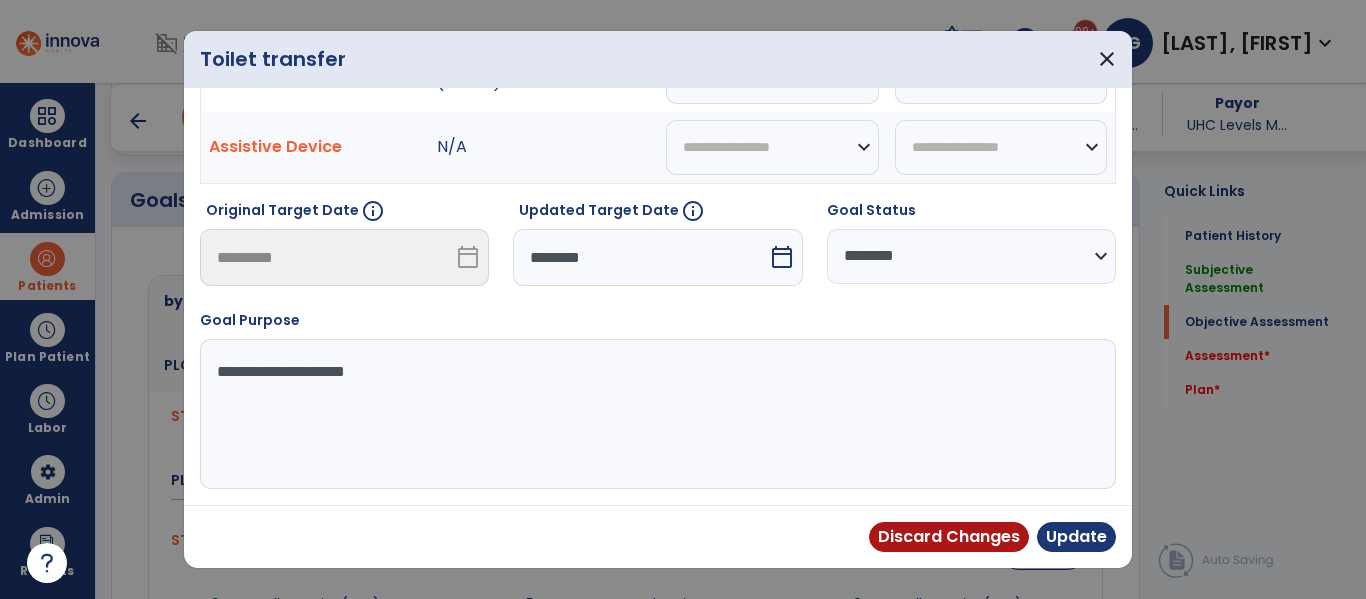 scroll, scrollTop: 0, scrollLeft: 0, axis: both 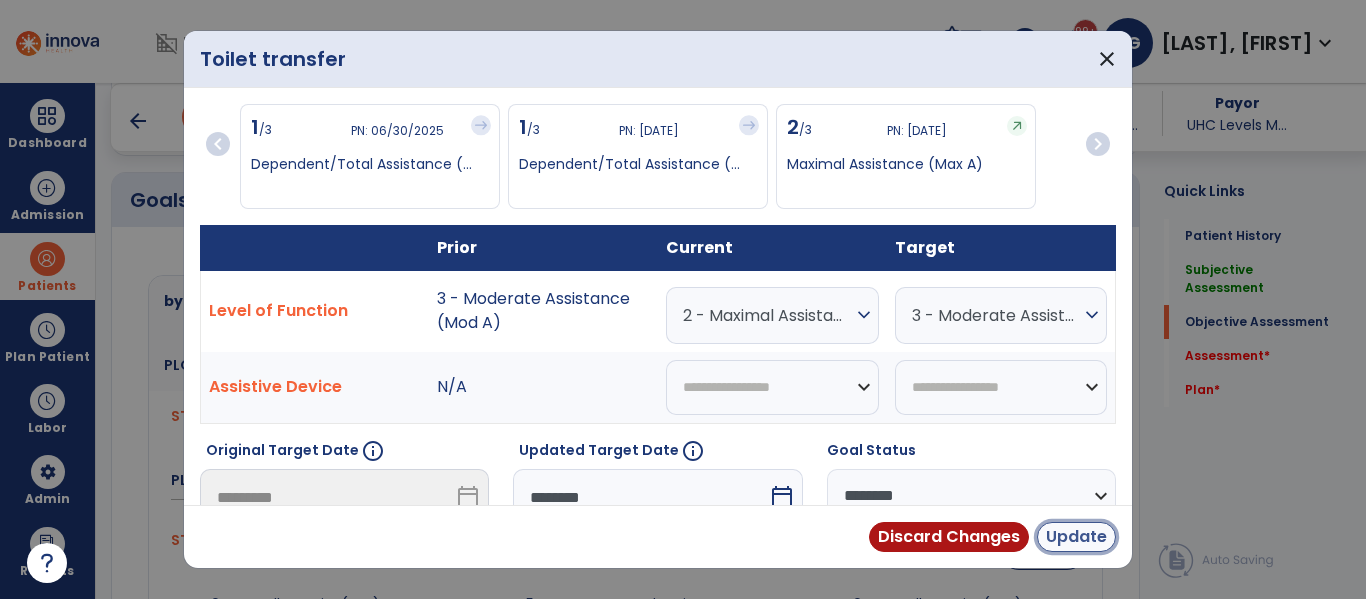 click on "Update" at bounding box center (1076, 537) 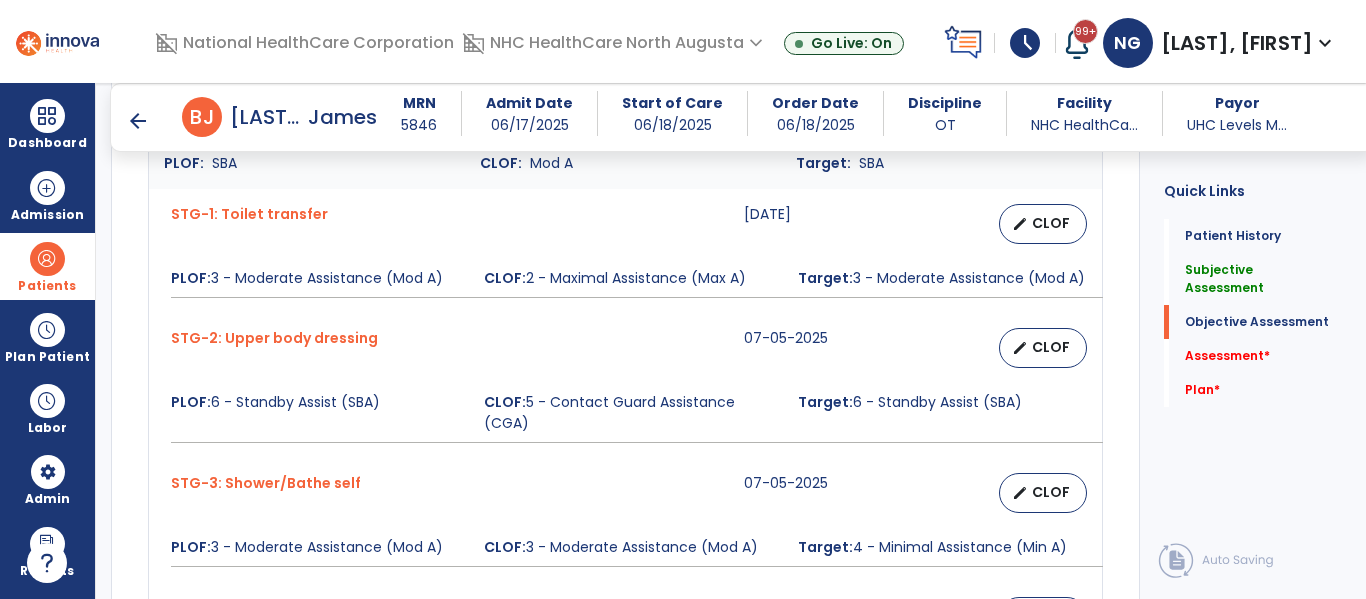 scroll, scrollTop: 865, scrollLeft: 0, axis: vertical 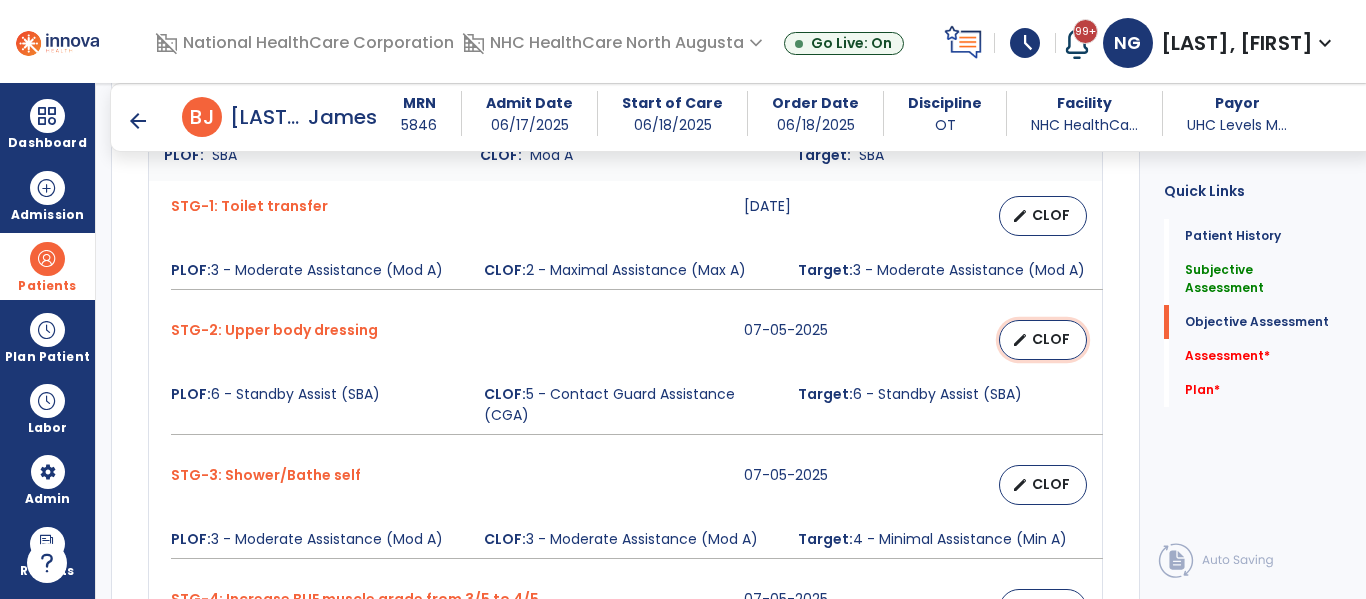 click on "CLOF" at bounding box center [1051, 339] 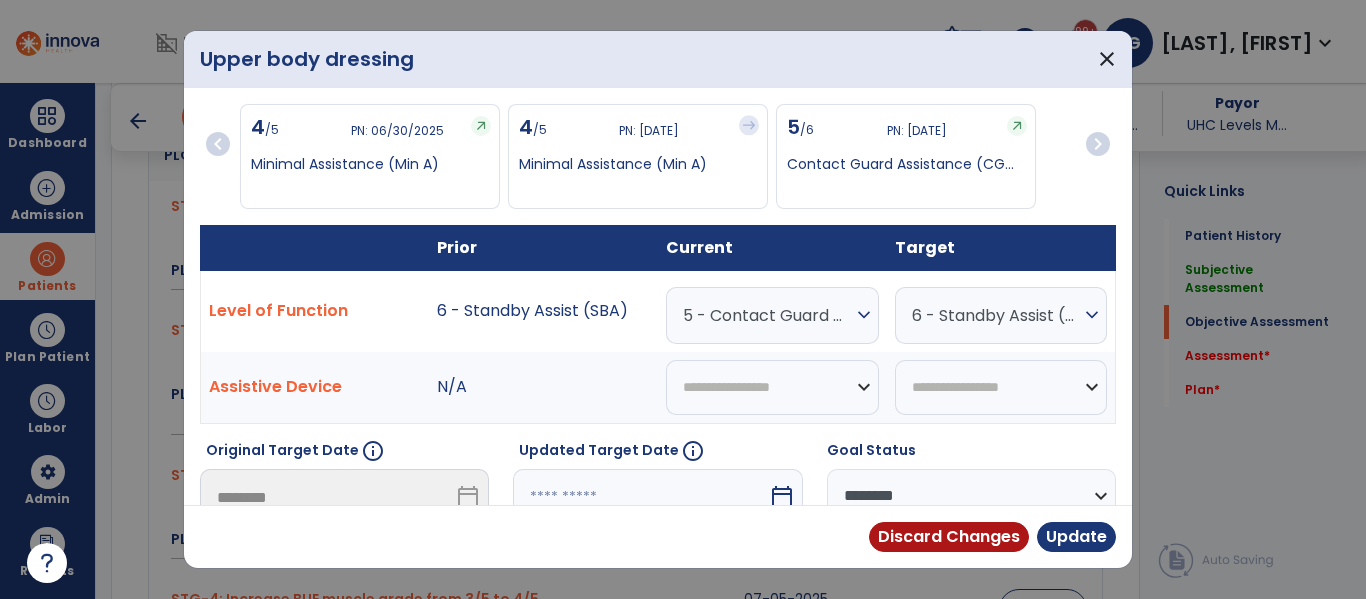 click on "5 - Contact Guard Assistance (CGA)" at bounding box center (767, 315) 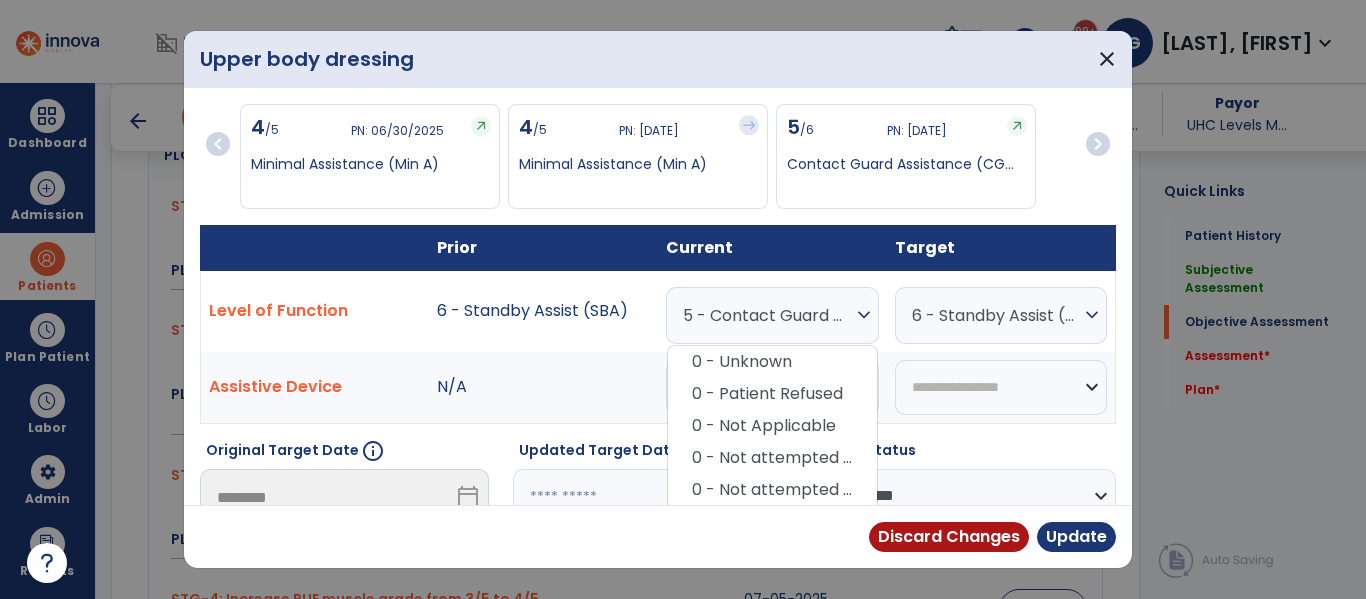 click on "5 - Contact Guard Assistance (CGA)" at bounding box center [767, 315] 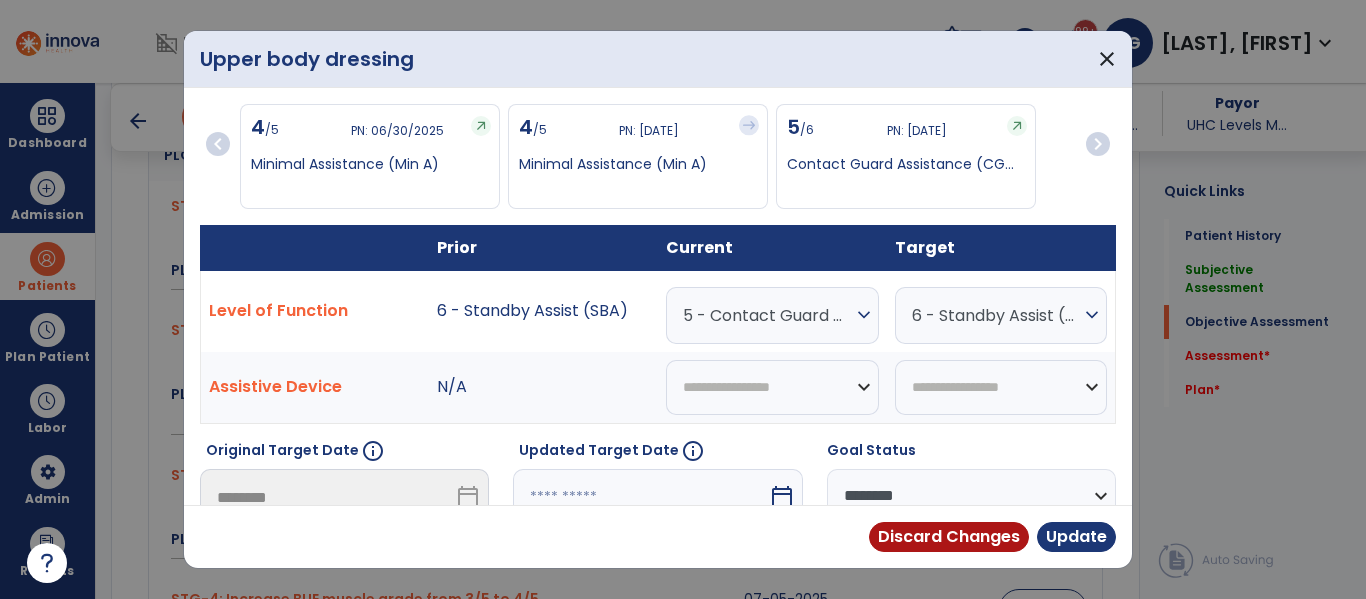 click on "5 - Contact Guard Assistance (CGA)" at bounding box center [767, 315] 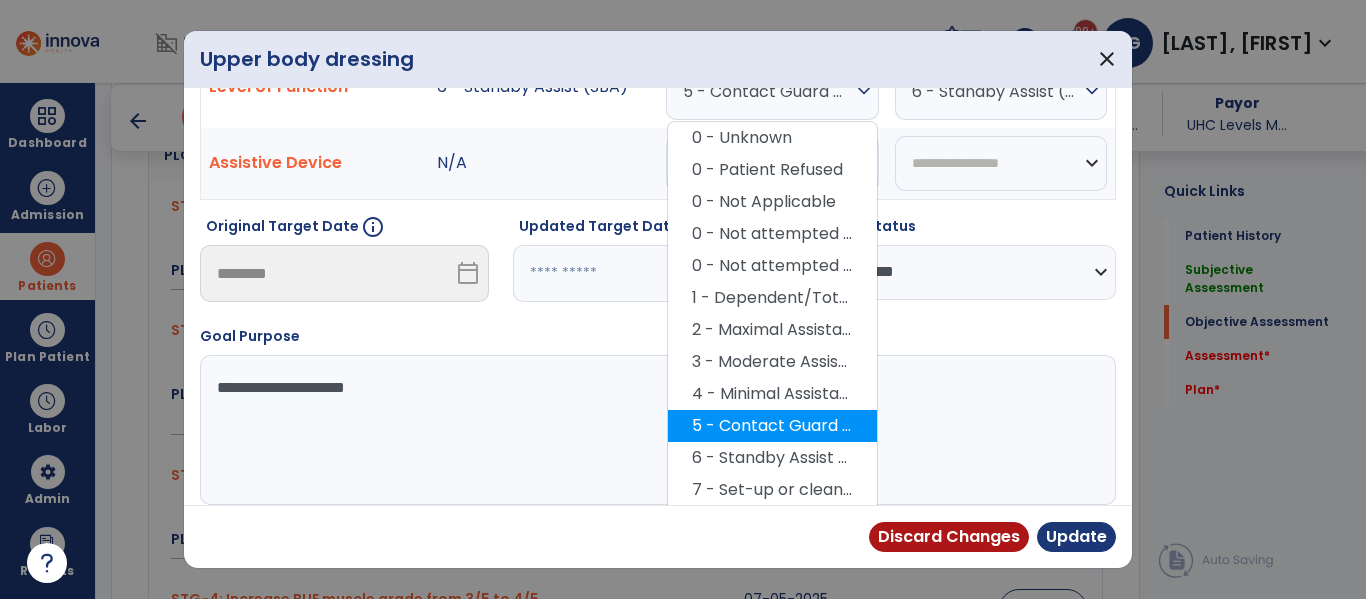 scroll, scrollTop: 225, scrollLeft: 0, axis: vertical 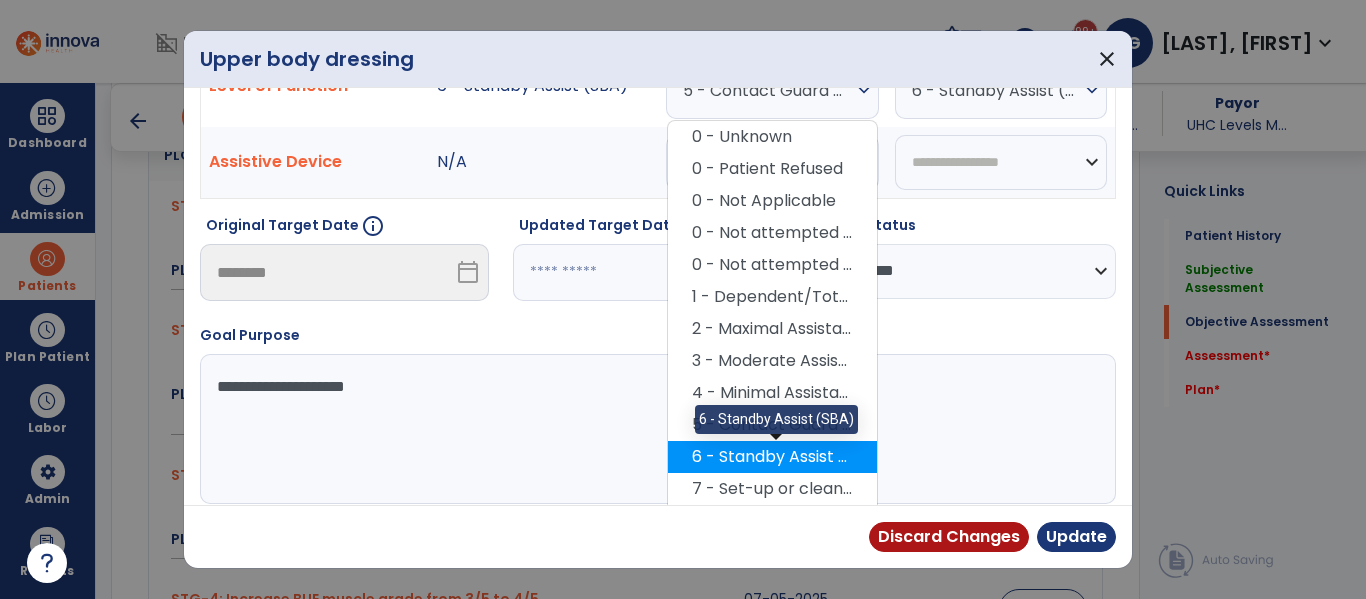 click on "6 - Standby Assist (SBA)" at bounding box center (772, 457) 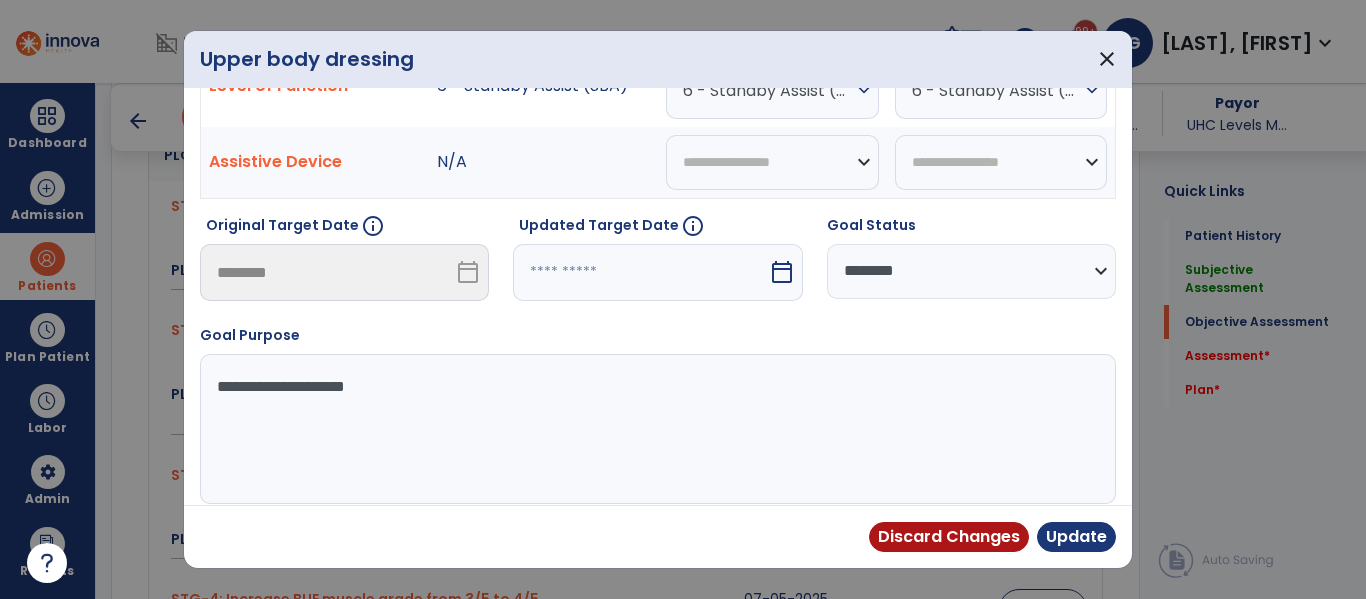 click on "**********" at bounding box center [1001, 163] 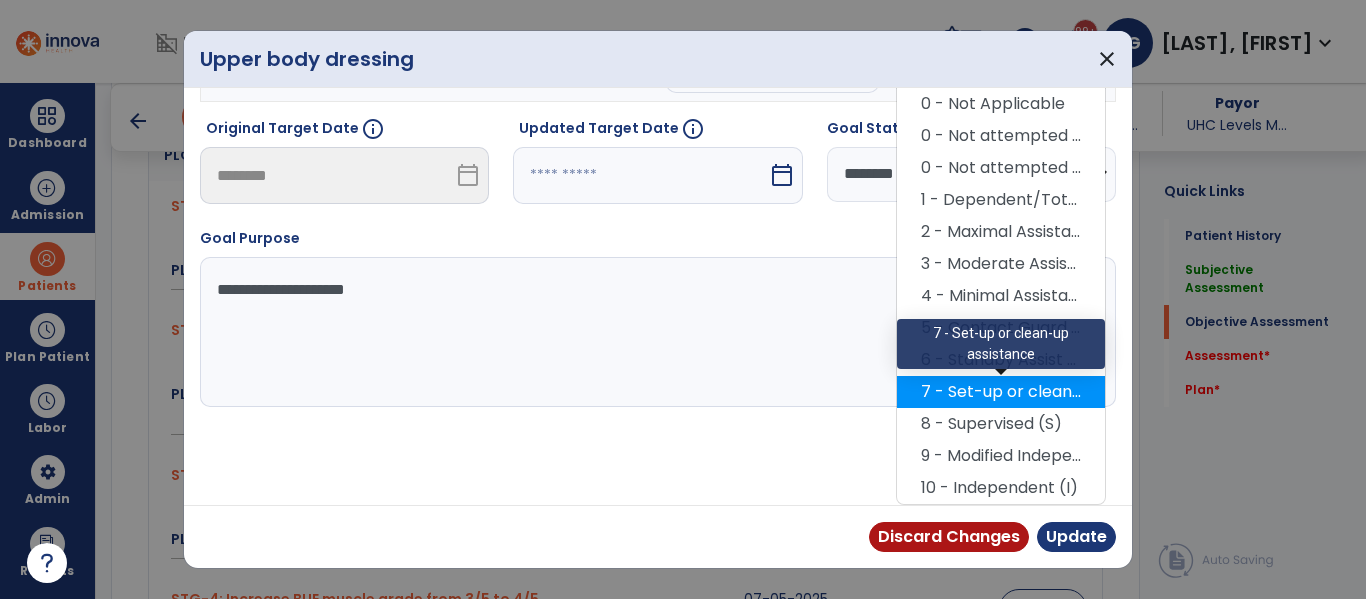 click on "7 - Set-up or clean-up assistance" at bounding box center [1001, 392] 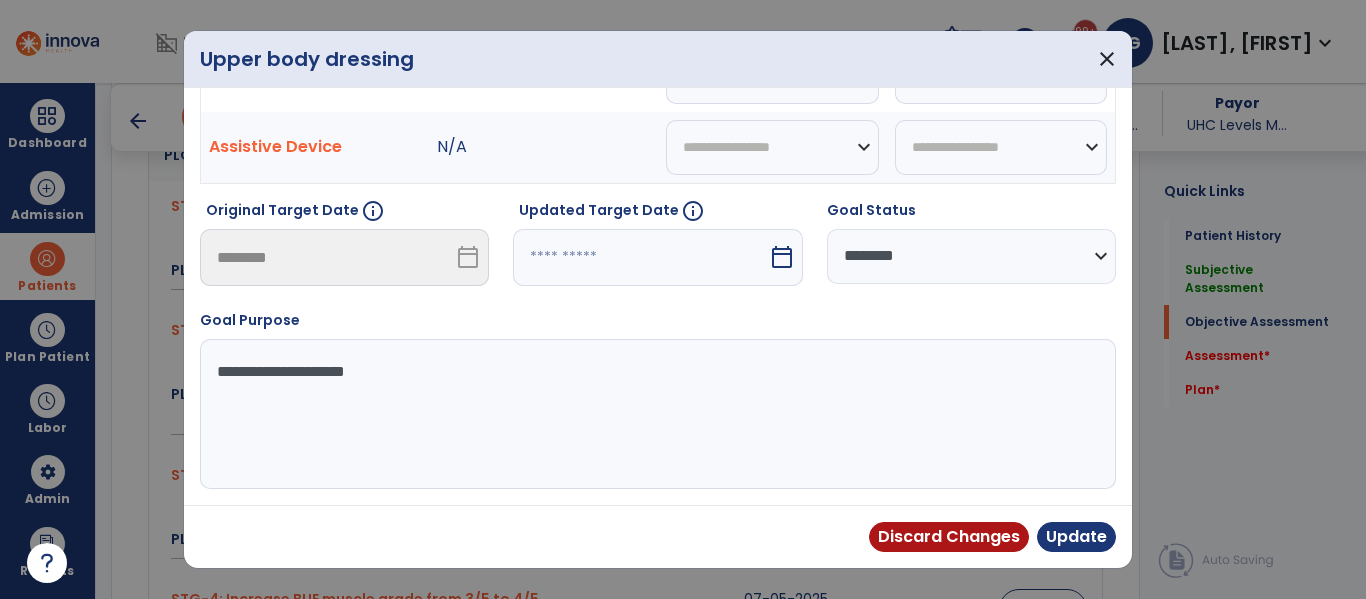 scroll, scrollTop: 240, scrollLeft: 0, axis: vertical 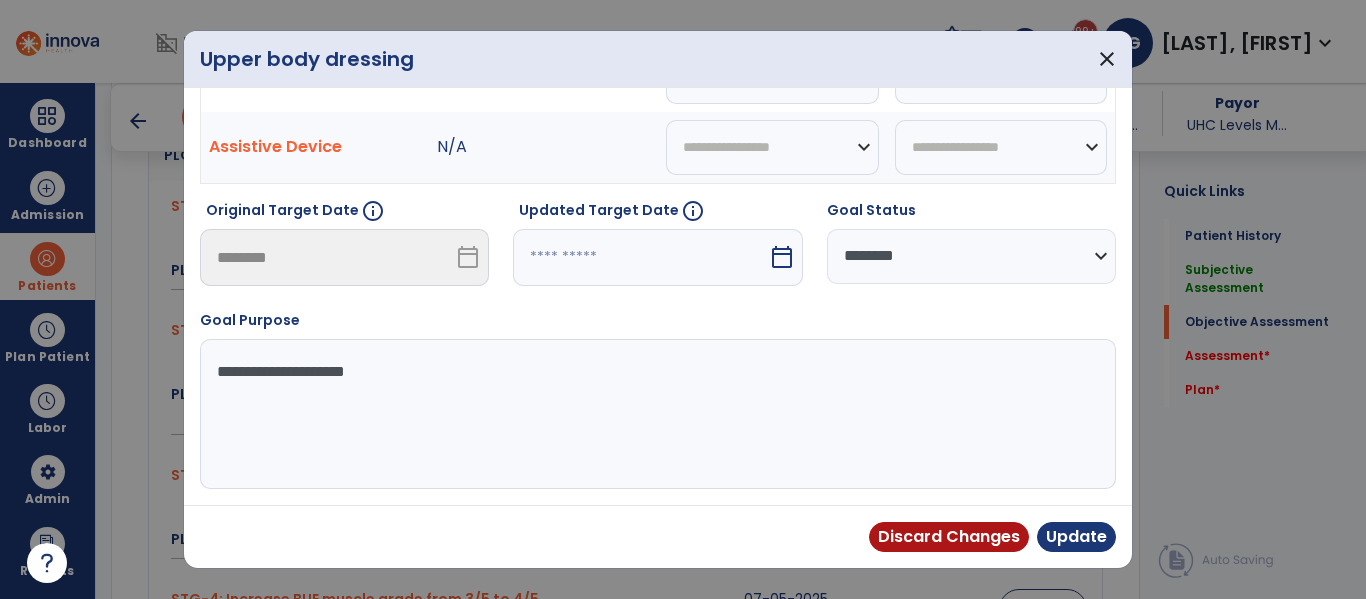 click at bounding box center [640, 257] 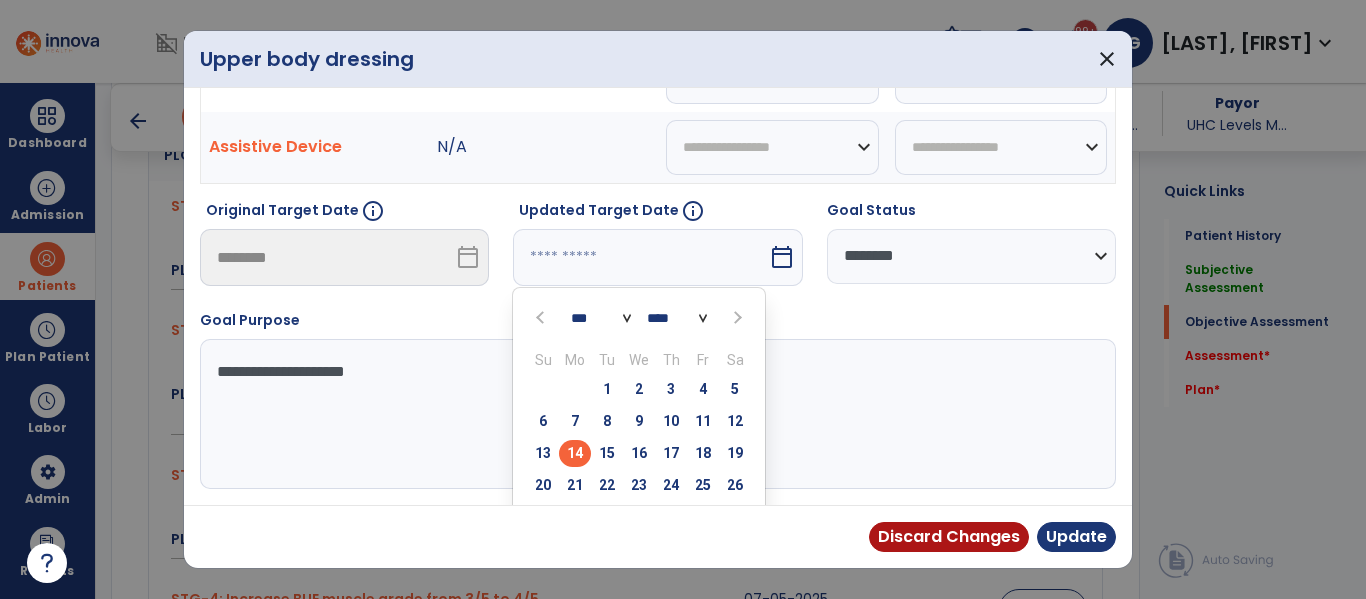 click at bounding box center [737, 318] 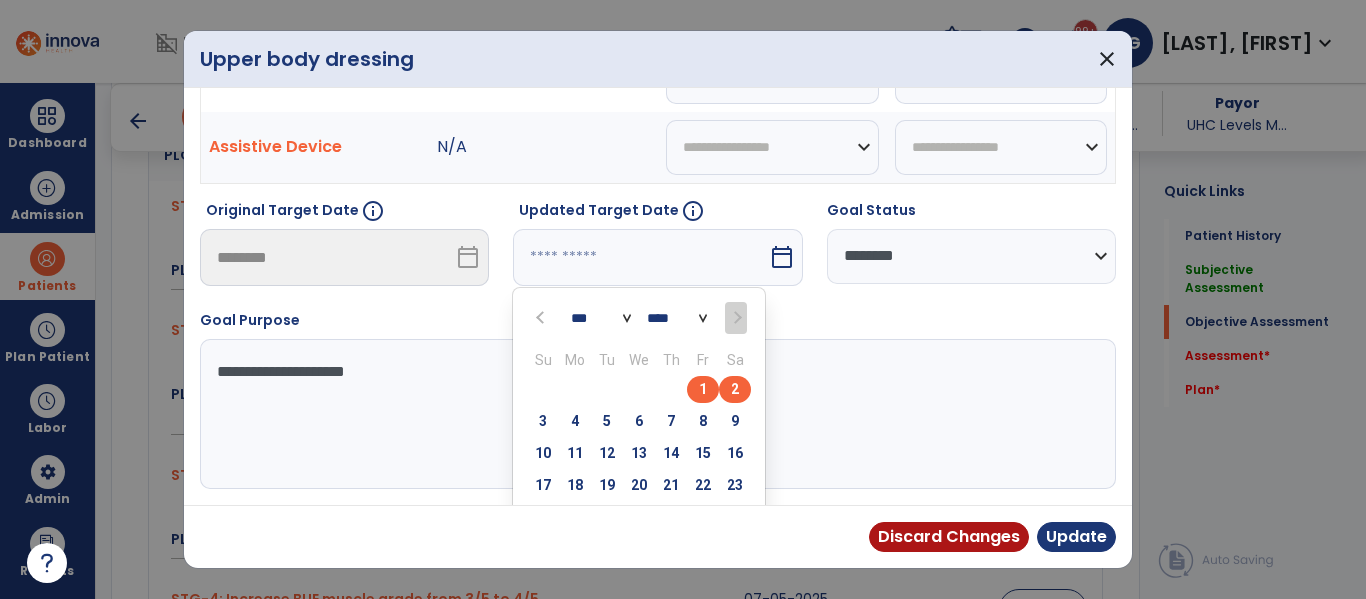 click on "2" at bounding box center (735, 389) 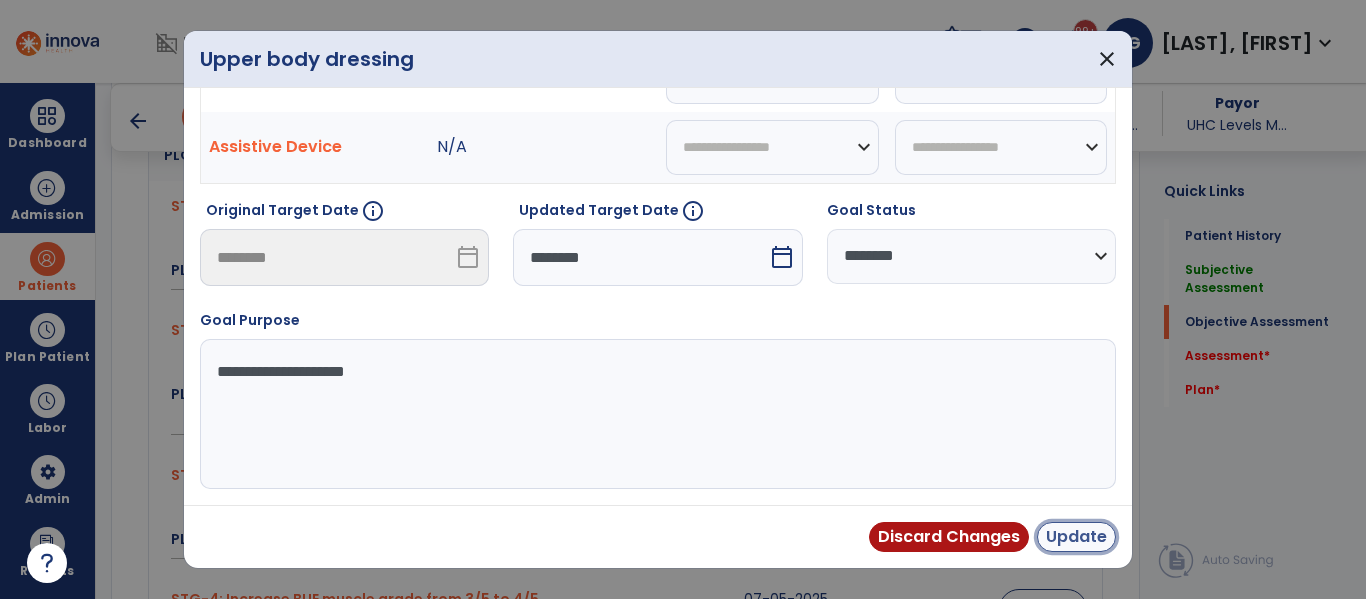 click on "Update" at bounding box center [1076, 537] 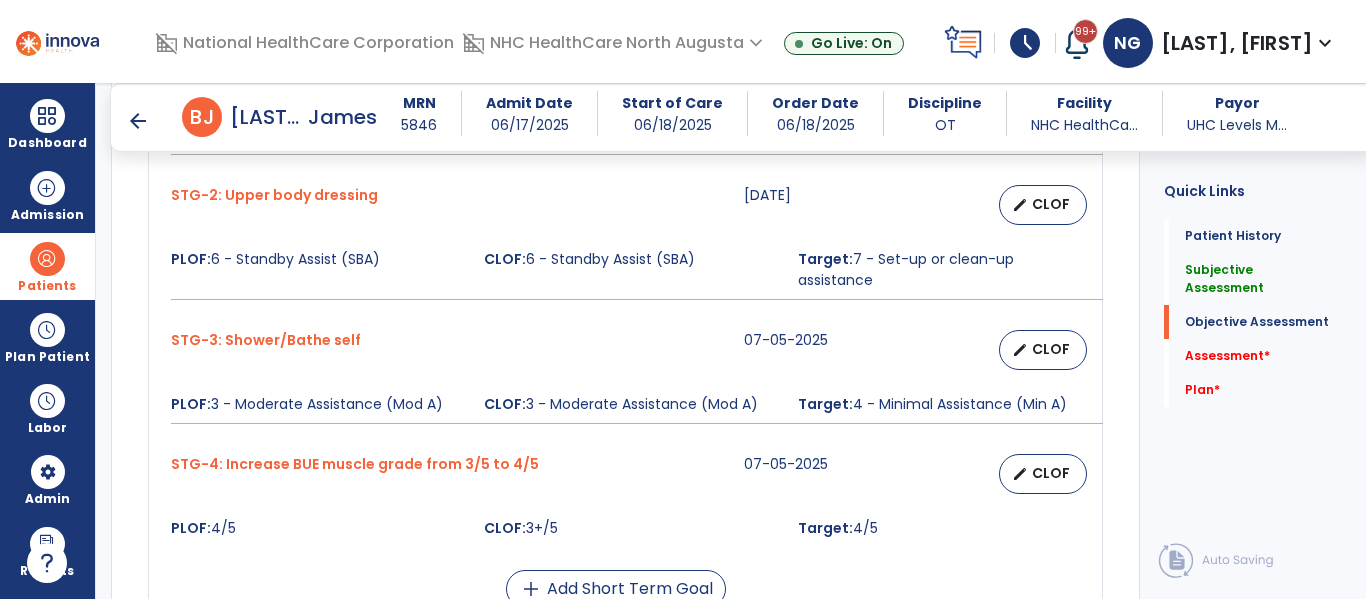 scroll, scrollTop: 1001, scrollLeft: 0, axis: vertical 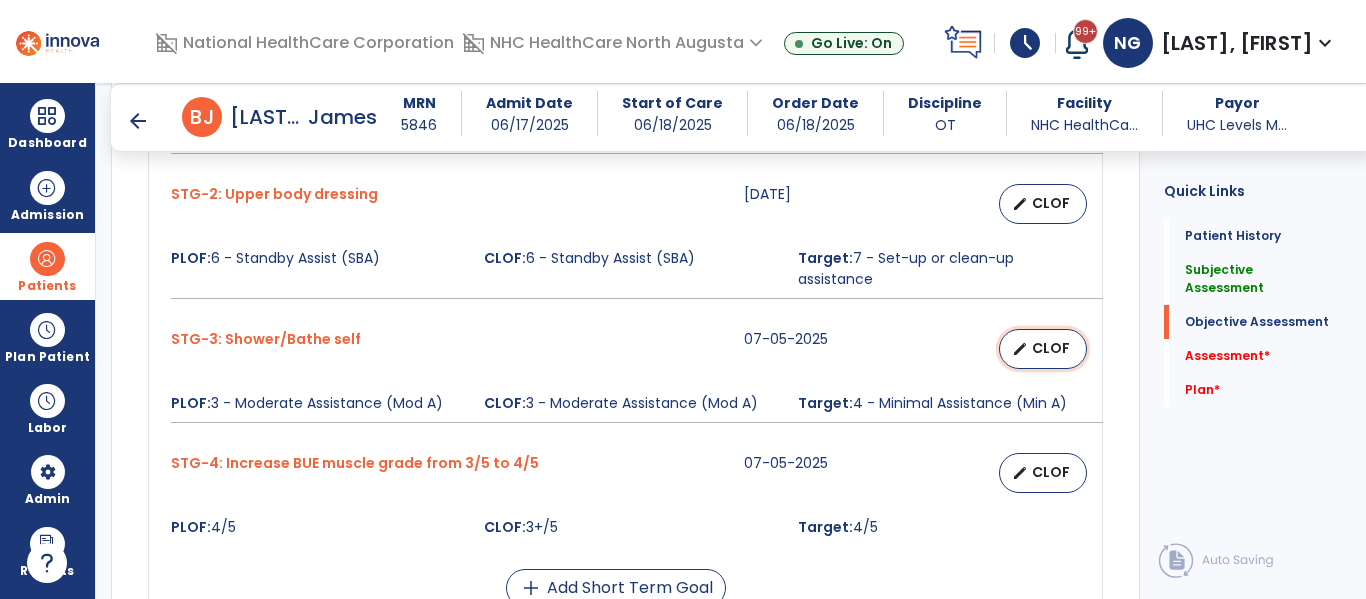 click on "CLOF" at bounding box center (1051, 348) 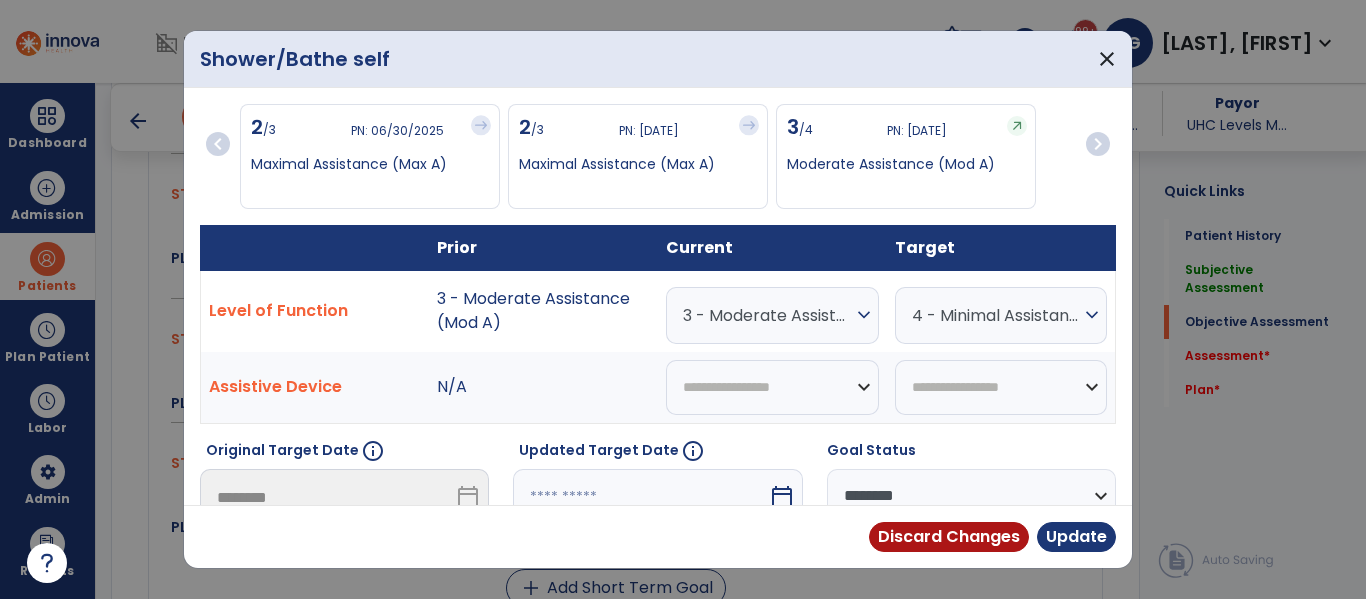 click on "calendar_today" at bounding box center [782, 497] 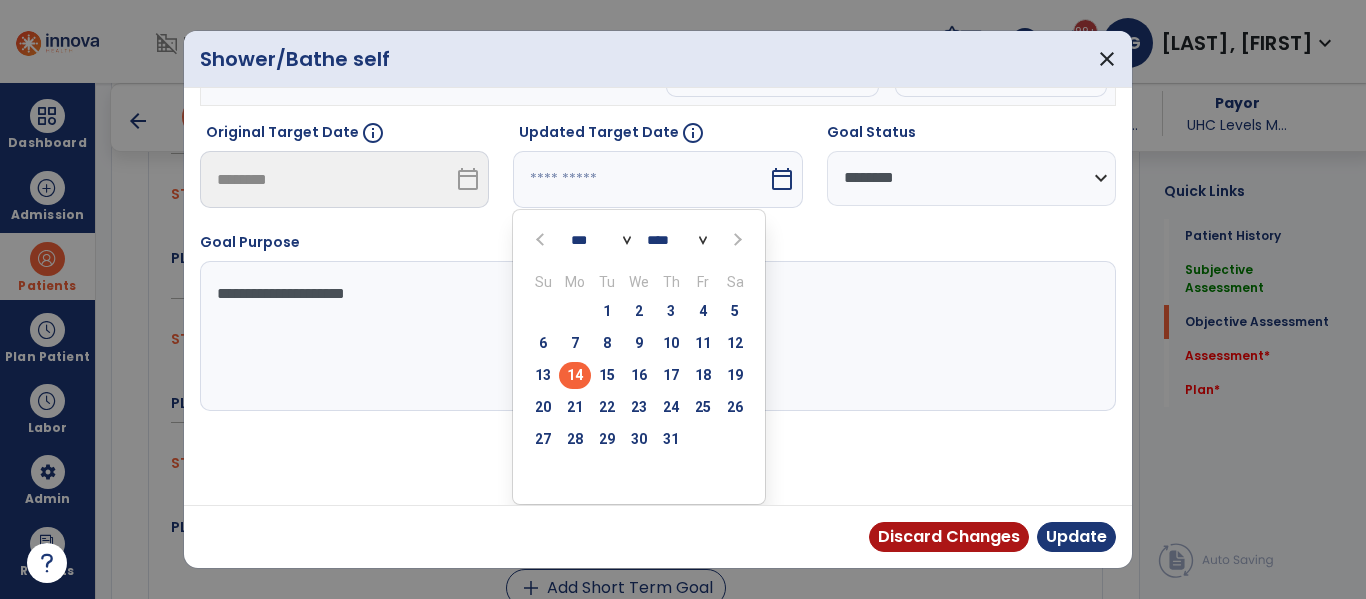 click at bounding box center (735, 239) 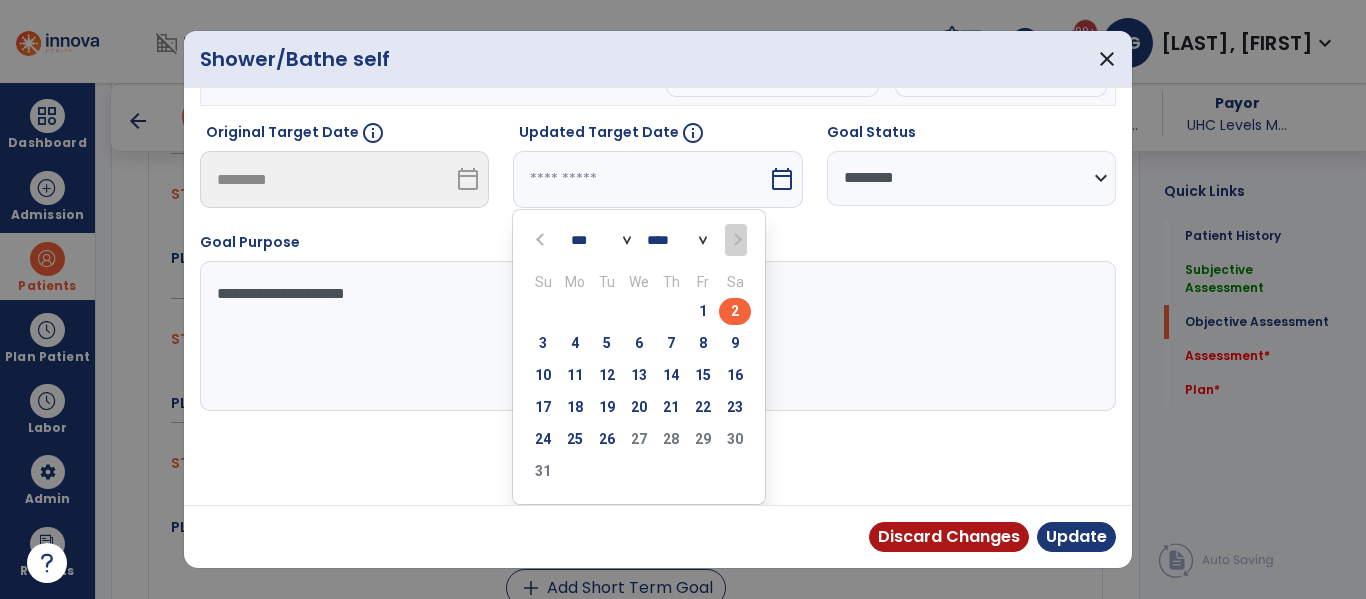 click on "2" at bounding box center (735, 311) 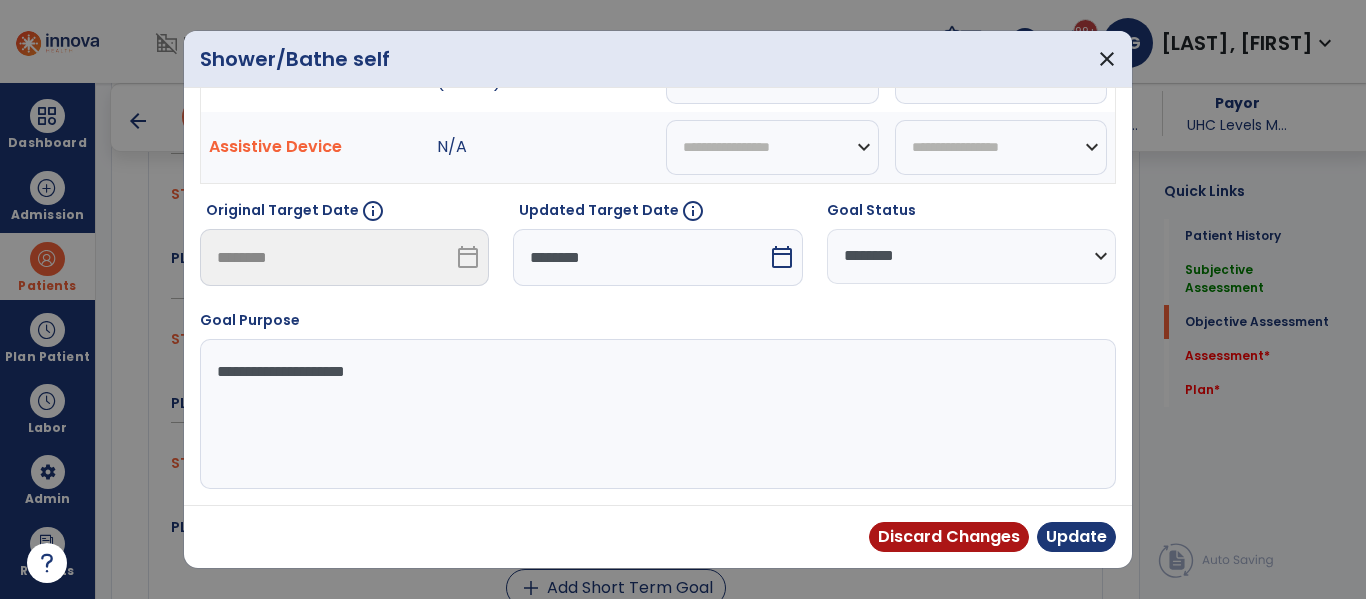 scroll, scrollTop: 240, scrollLeft: 0, axis: vertical 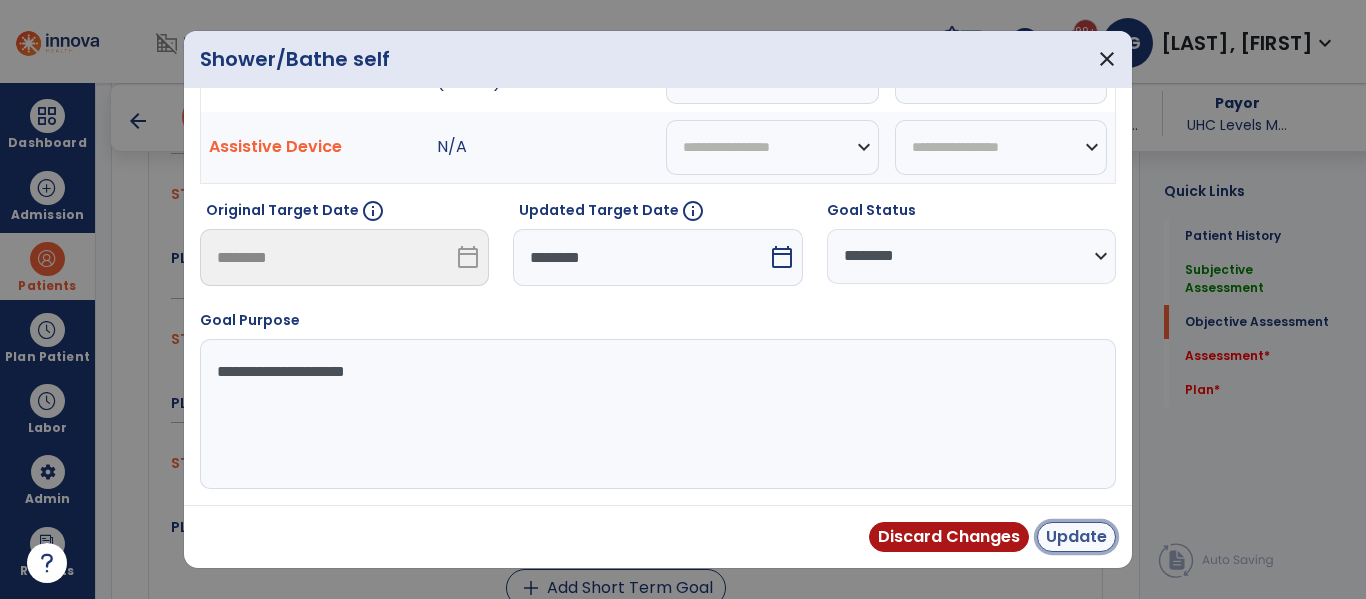 click on "Update" at bounding box center [1076, 537] 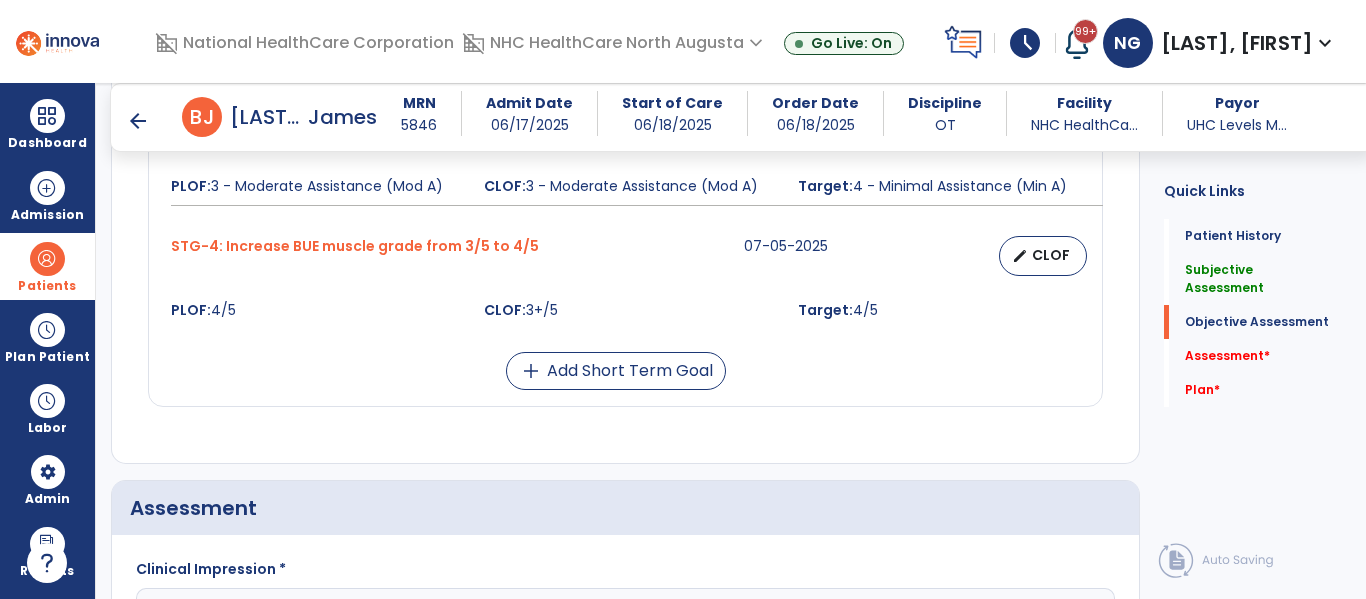 scroll, scrollTop: 1219, scrollLeft: 0, axis: vertical 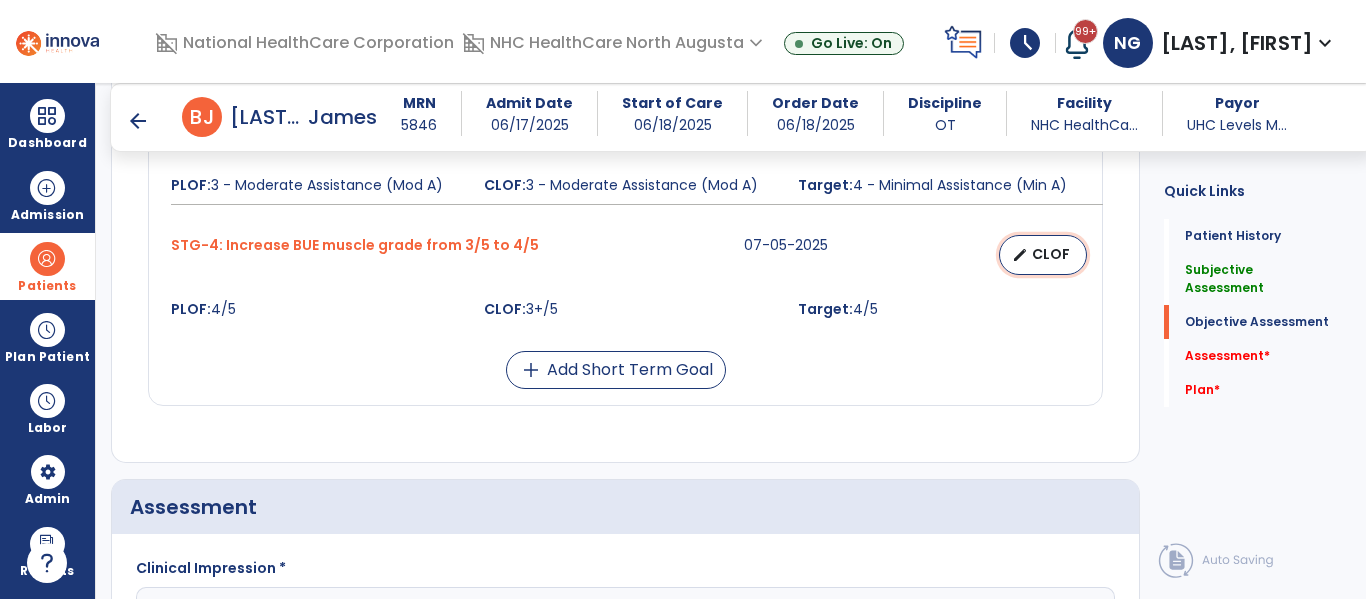 click on "CLOF" at bounding box center (1051, 254) 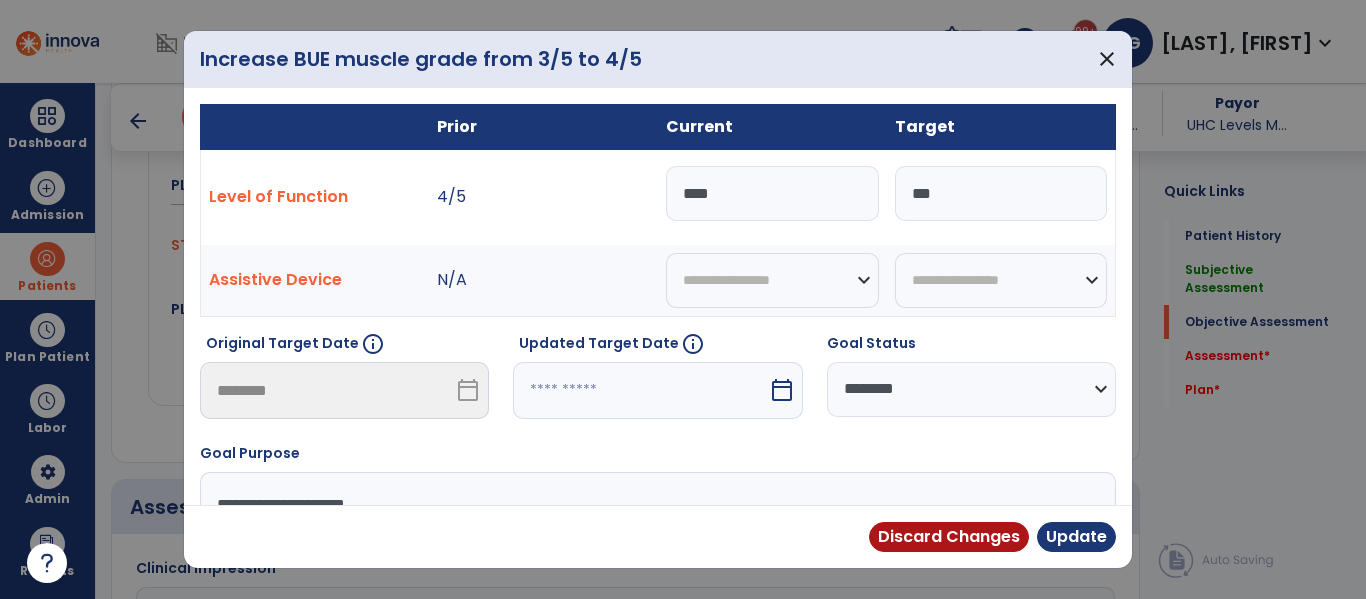 click on "calendar_today" at bounding box center (784, 390) 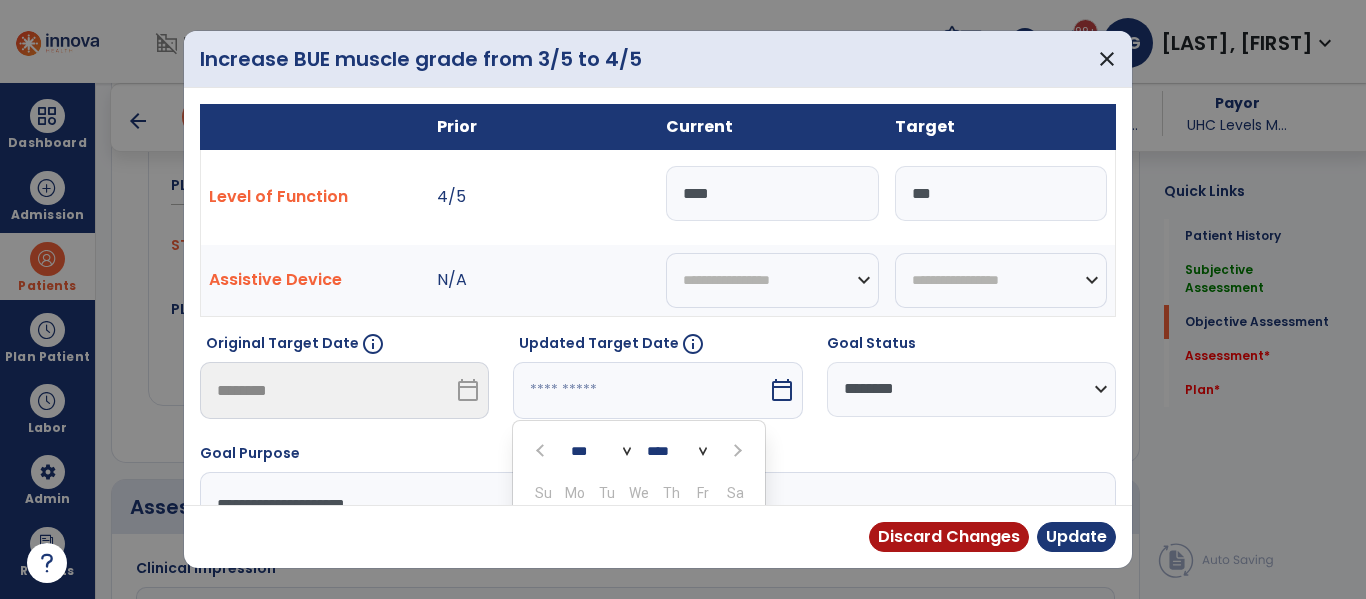 scroll, scrollTop: 211, scrollLeft: 0, axis: vertical 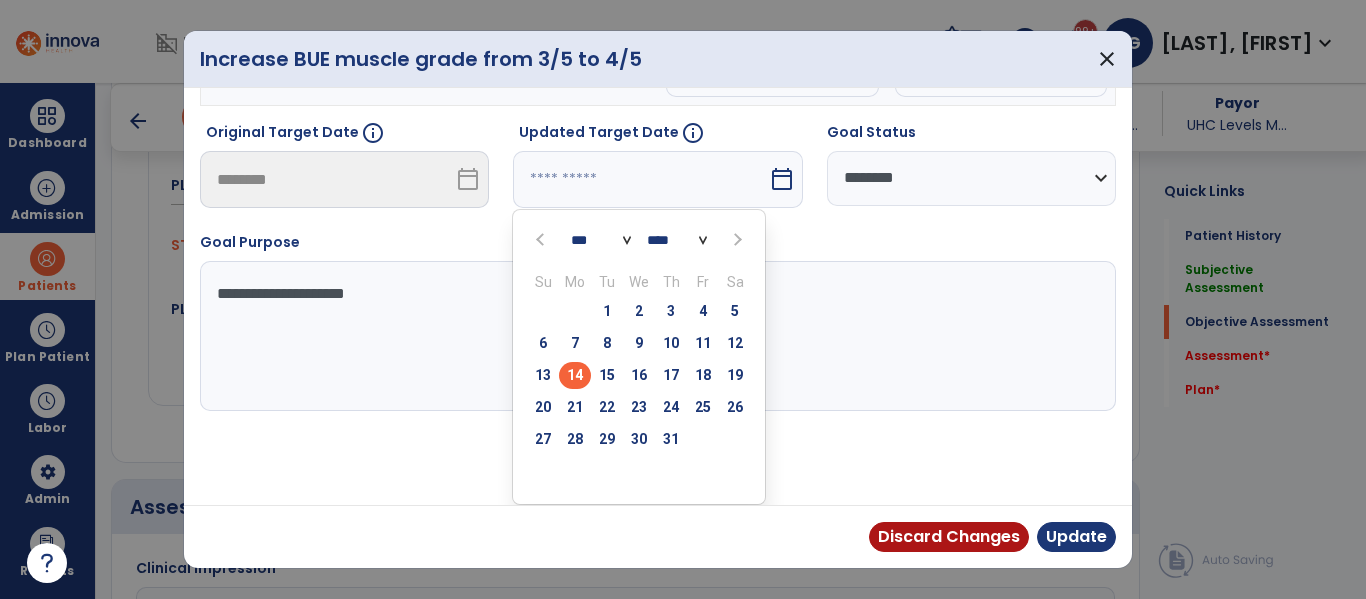 click at bounding box center [737, 240] 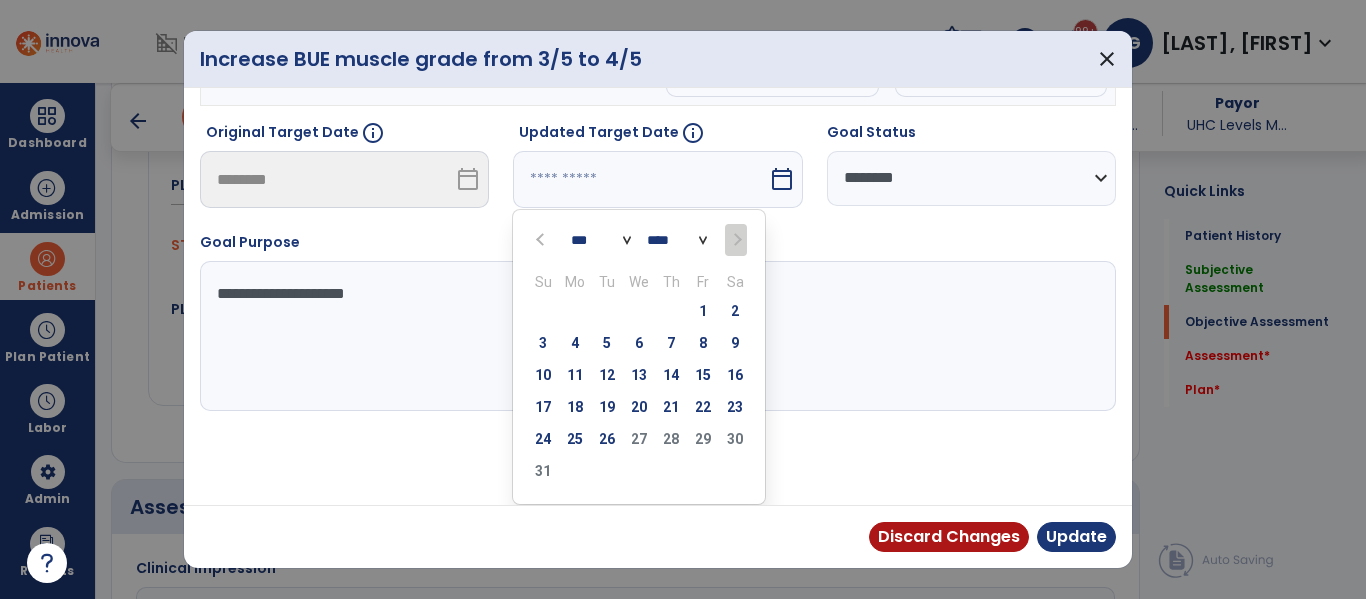 click on "Sa" at bounding box center [735, 282] 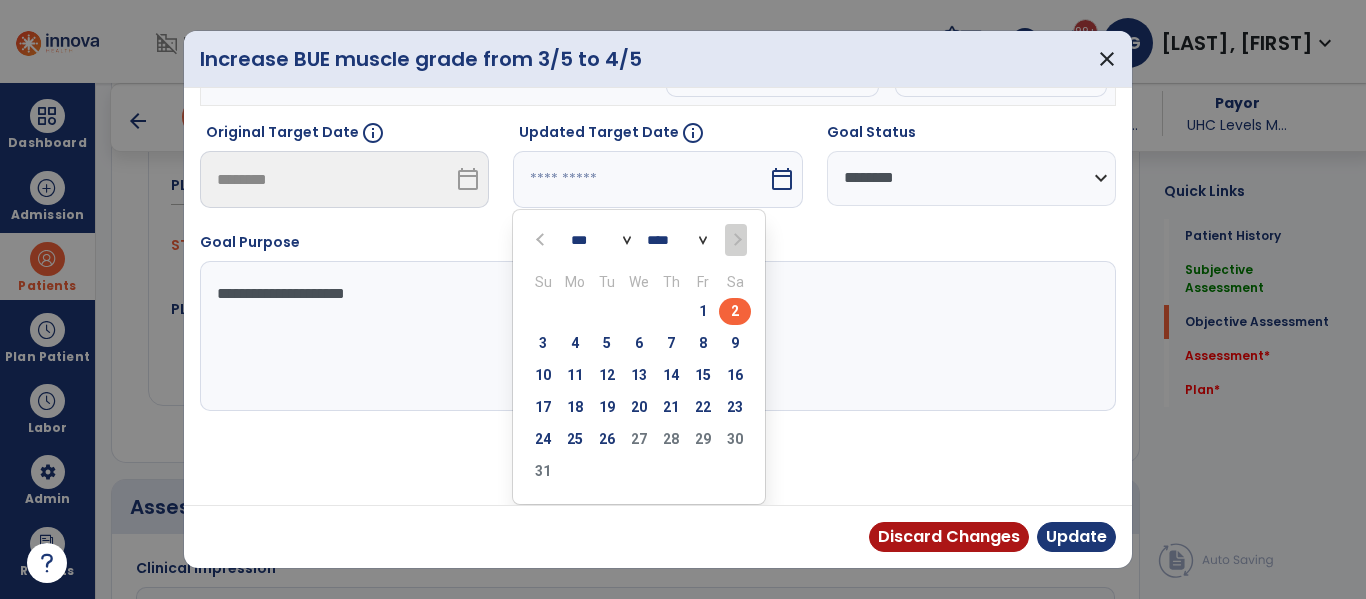 click on "Sa" at bounding box center [735, 282] 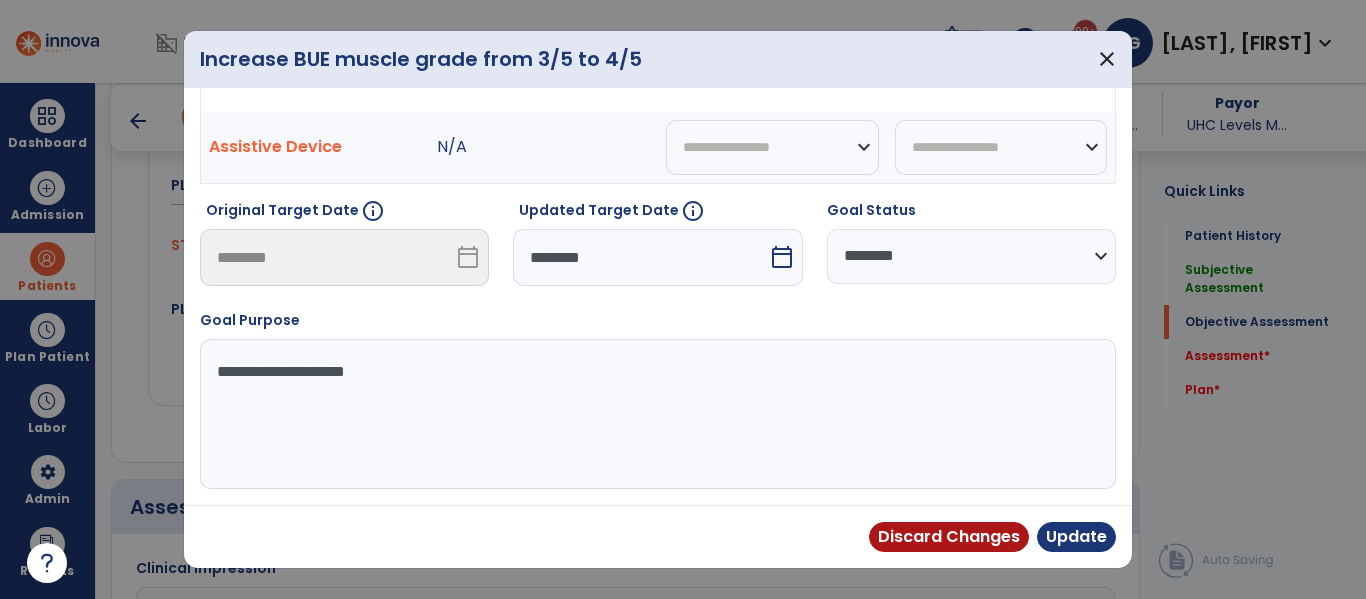 scroll, scrollTop: 133, scrollLeft: 0, axis: vertical 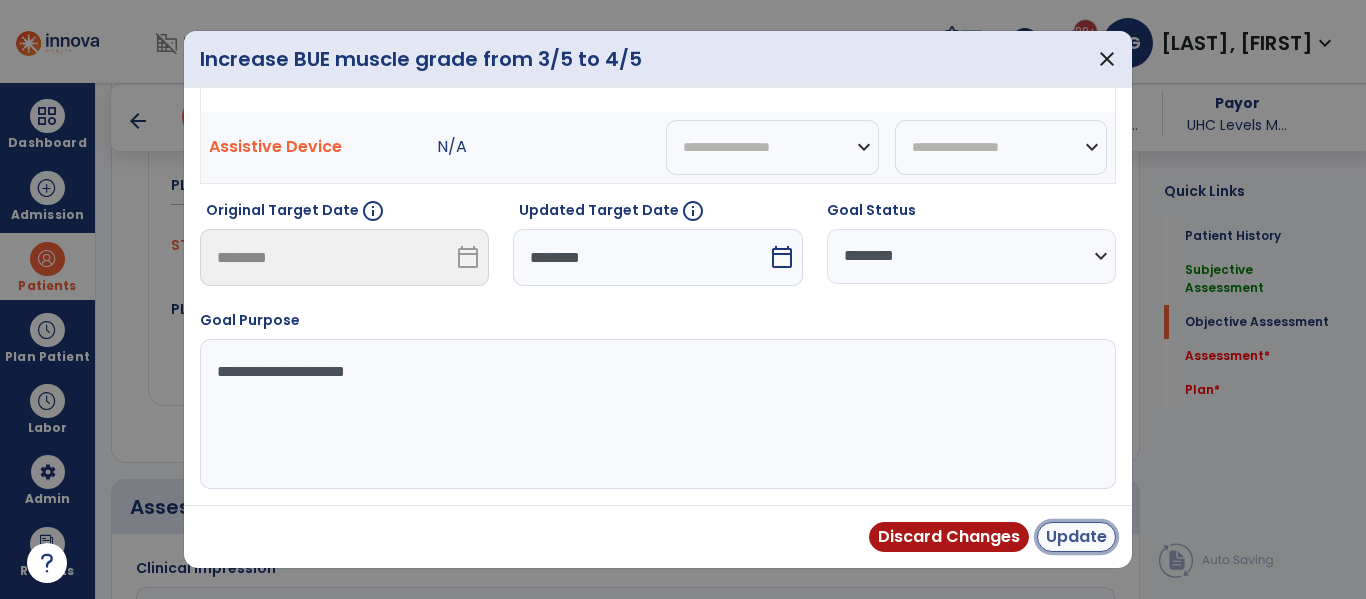 click on "Update" at bounding box center (1076, 537) 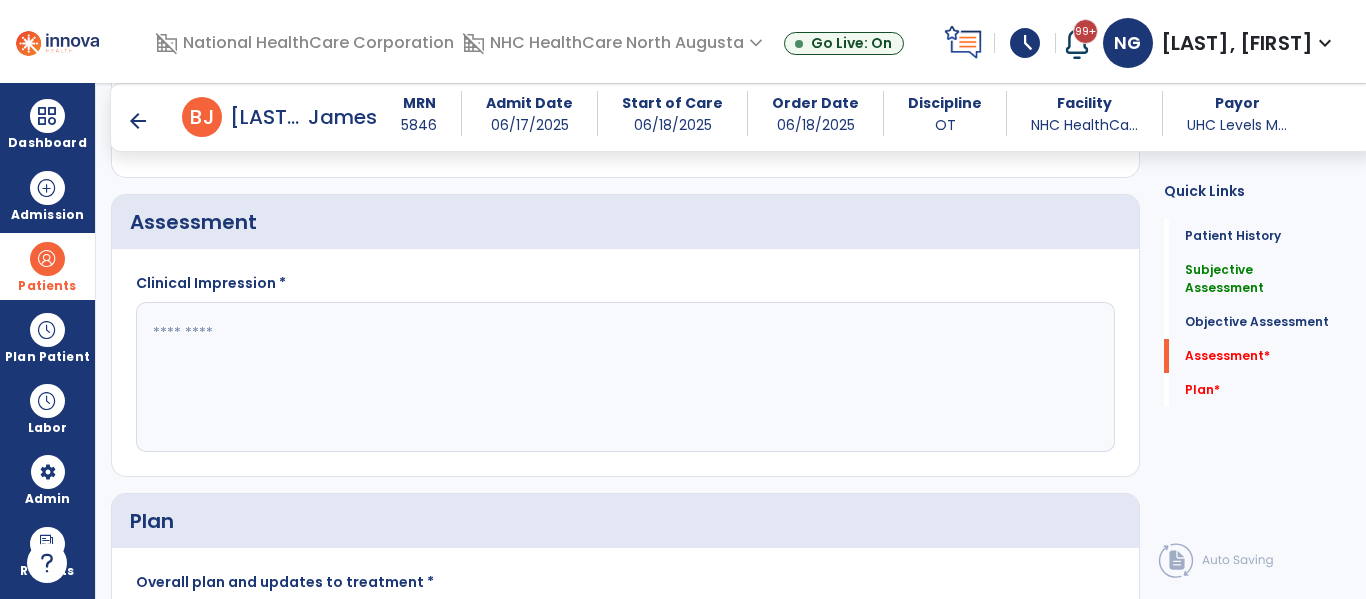 scroll, scrollTop: 1507, scrollLeft: 0, axis: vertical 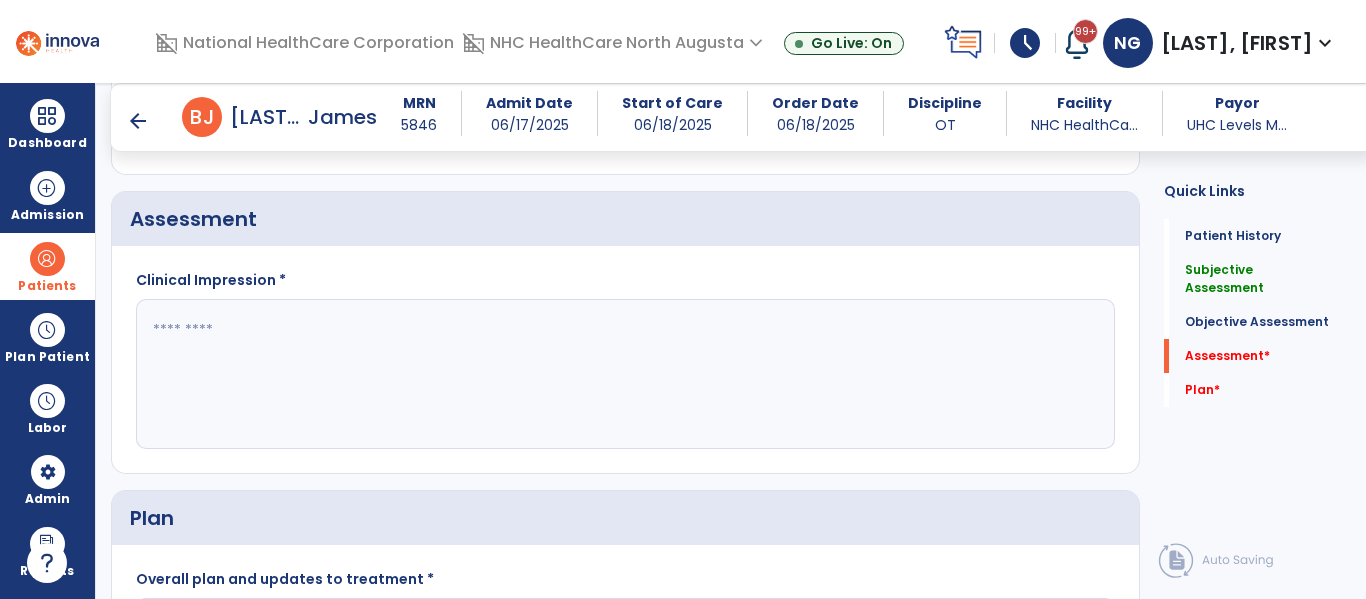 click 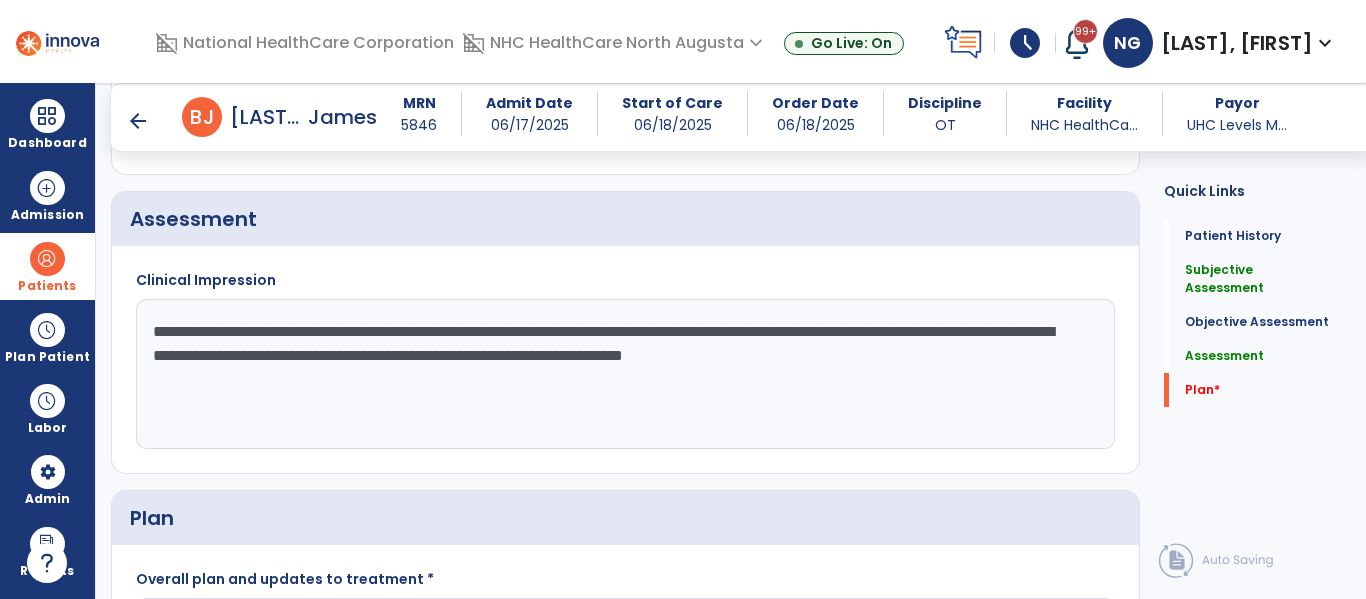 scroll, scrollTop: 1753, scrollLeft: 0, axis: vertical 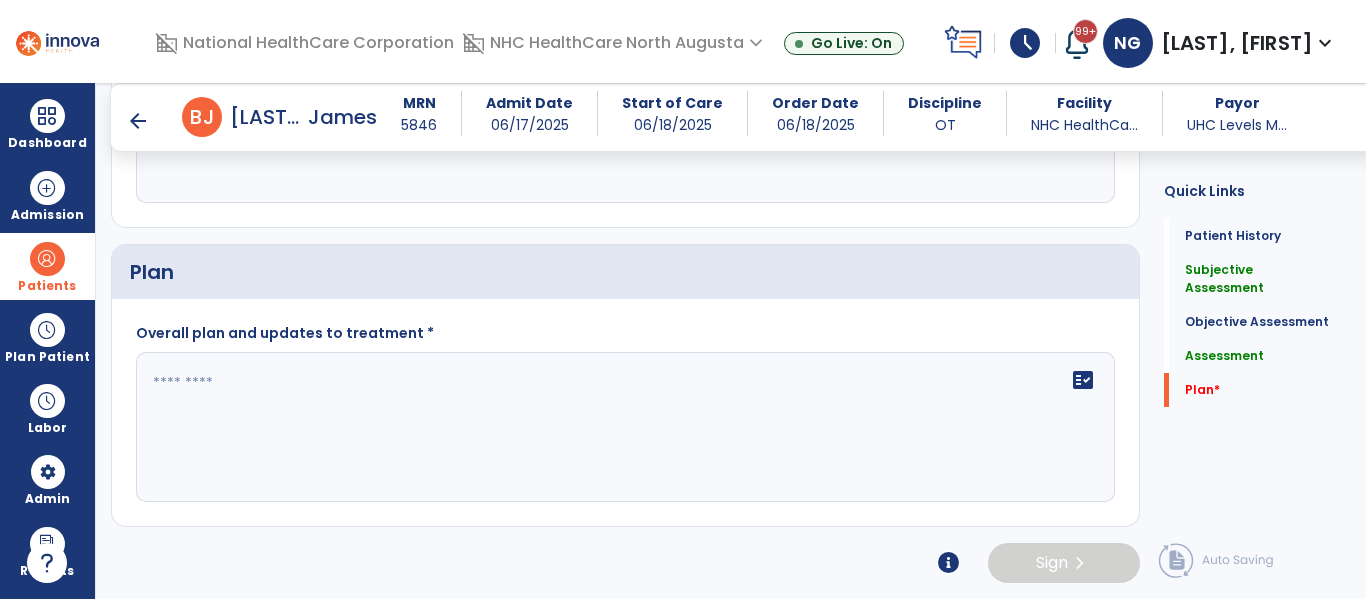 type on "**********" 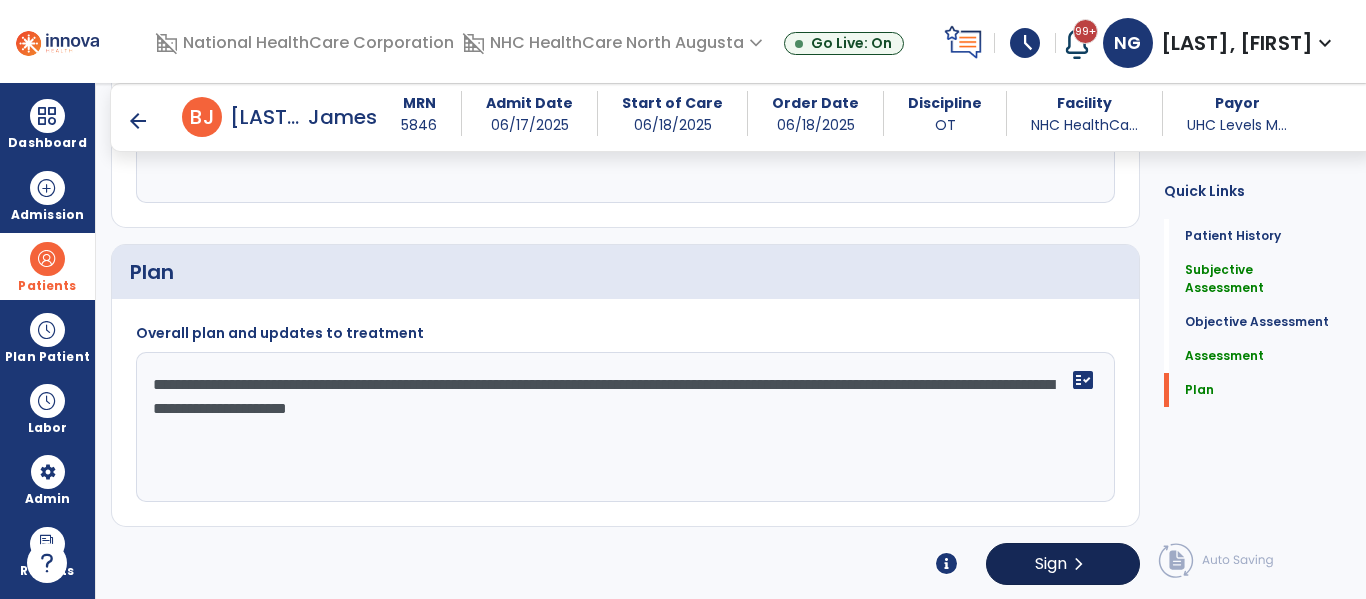 type on "**********" 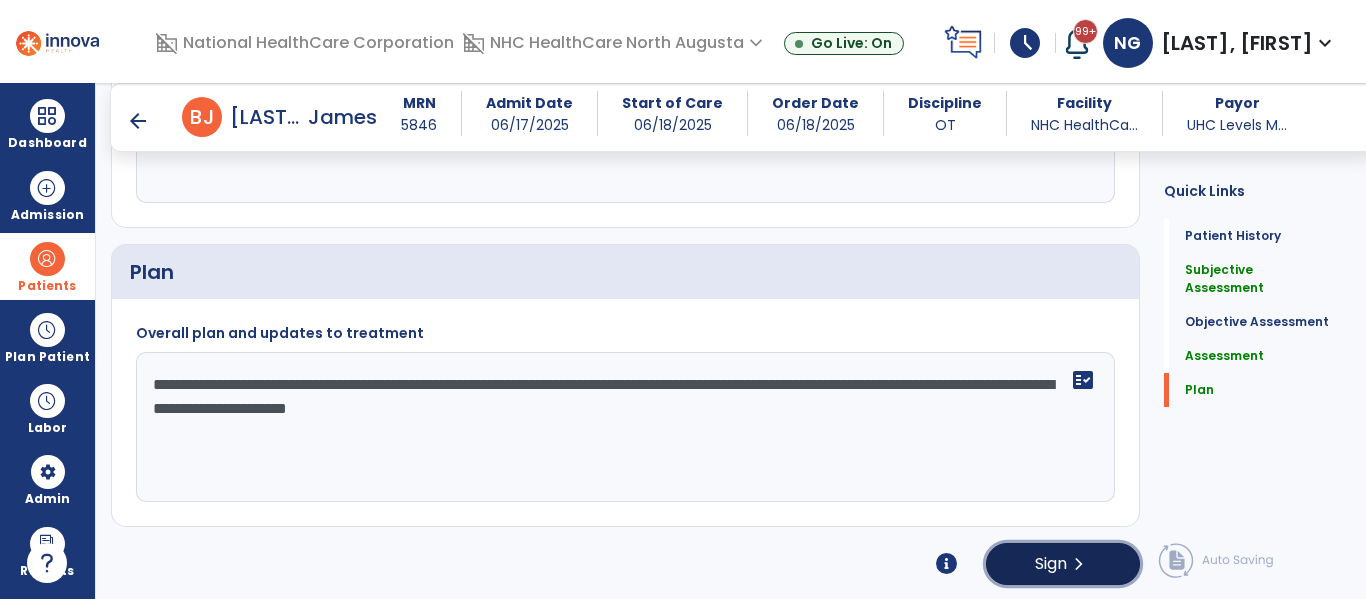 click on "Sign  chevron_right" 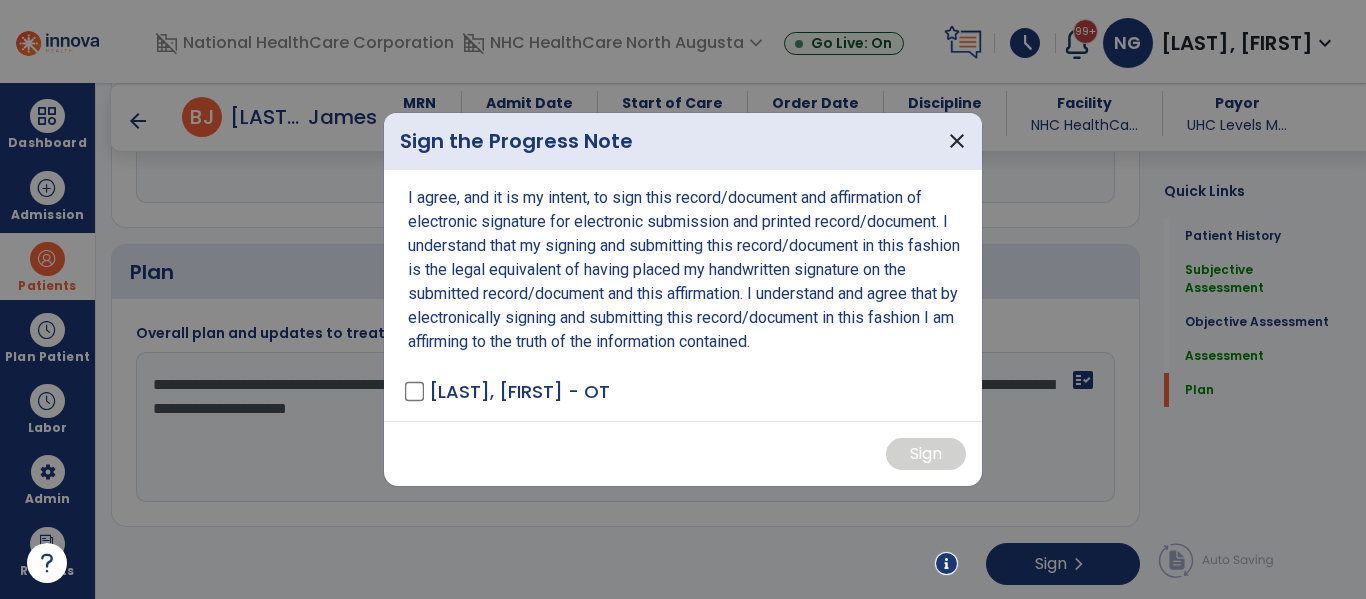 click on "I agree, and it is my intent, to sign this record/document and affirmation of electronic signature for electronic submission and printed record/document. I understand that my signing and submitting this record/document in this fashion is the legal equivalent of having placed my handwritten signature on the submitted record/document and this affirmation. I understand and agree that by electronically signing and submitting this record/document in this fashion I am affirming to the truth of the information contained. [LAST], [FIRST] - OT" at bounding box center [683, 295] 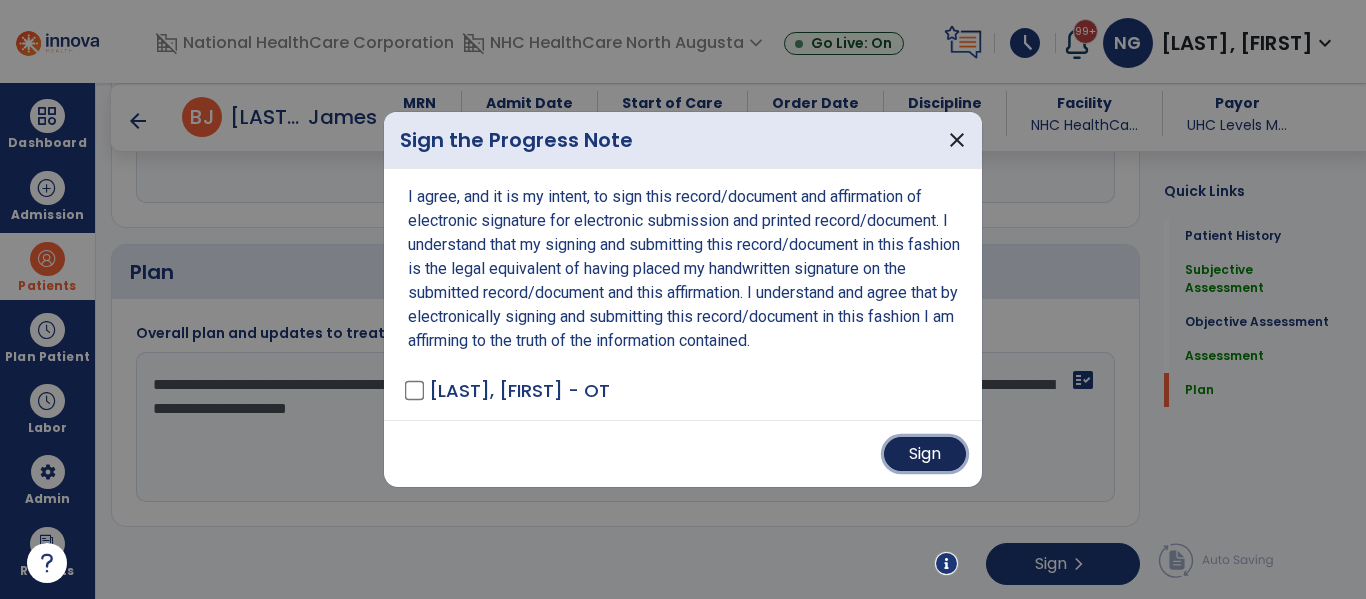 click on "Sign" at bounding box center [925, 454] 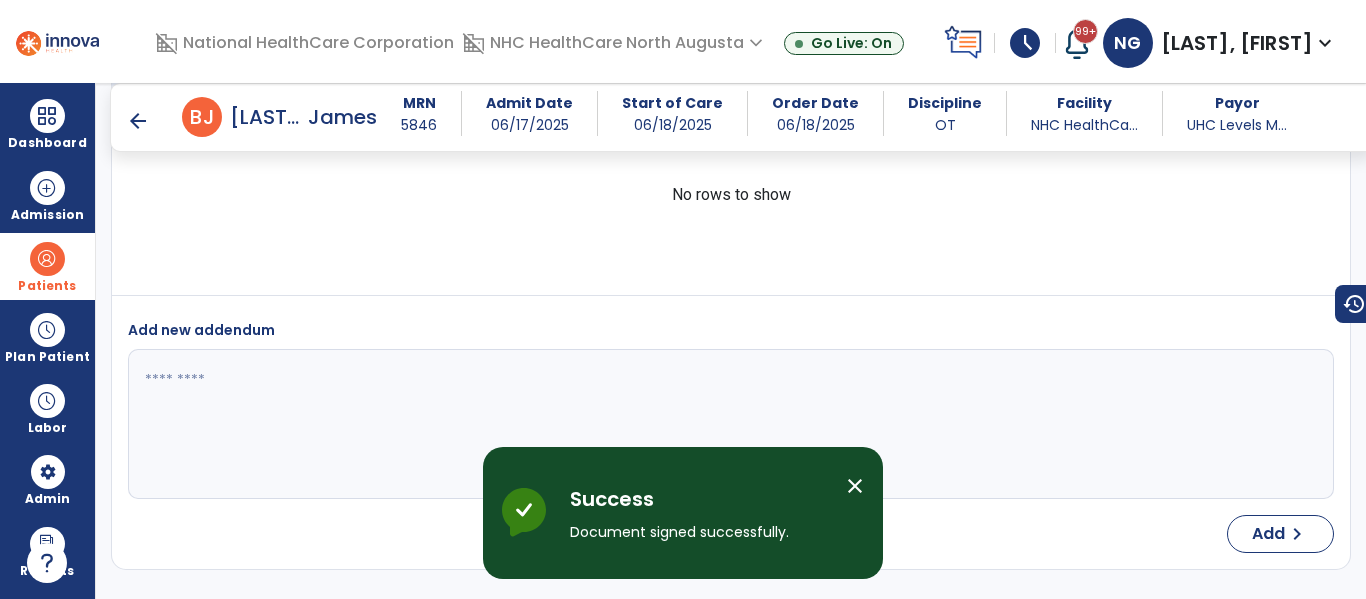 scroll, scrollTop: 2285, scrollLeft: 0, axis: vertical 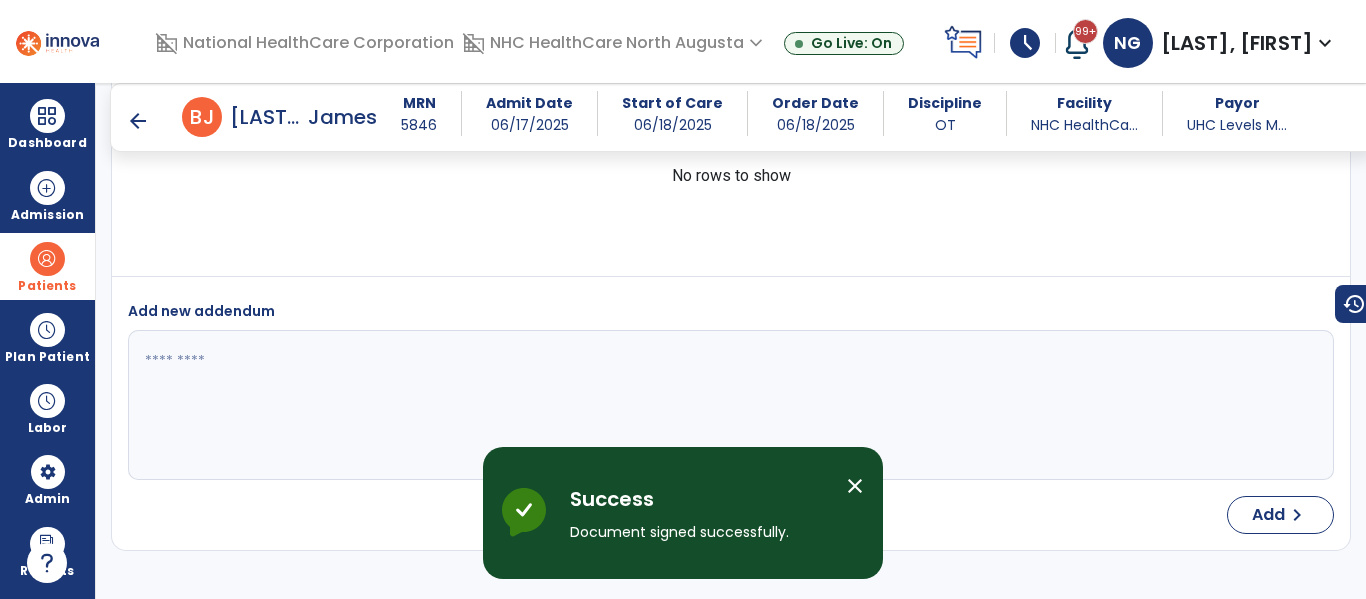 click on "arrow_back" at bounding box center (138, 121) 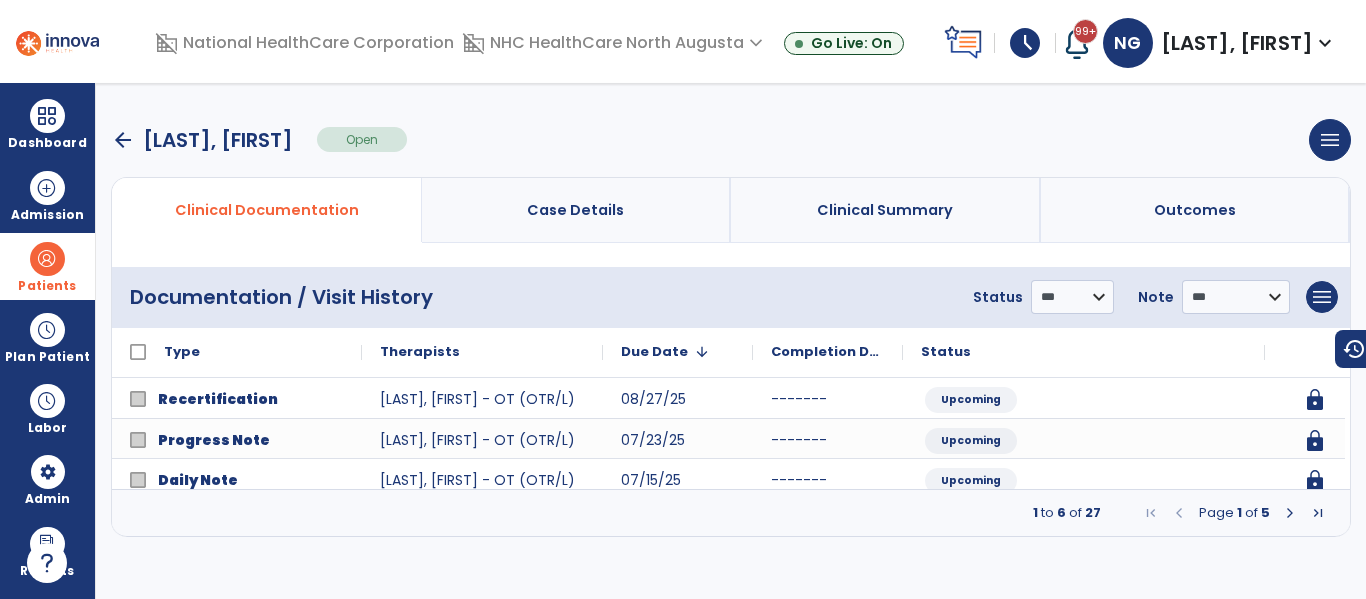 scroll, scrollTop: 0, scrollLeft: 0, axis: both 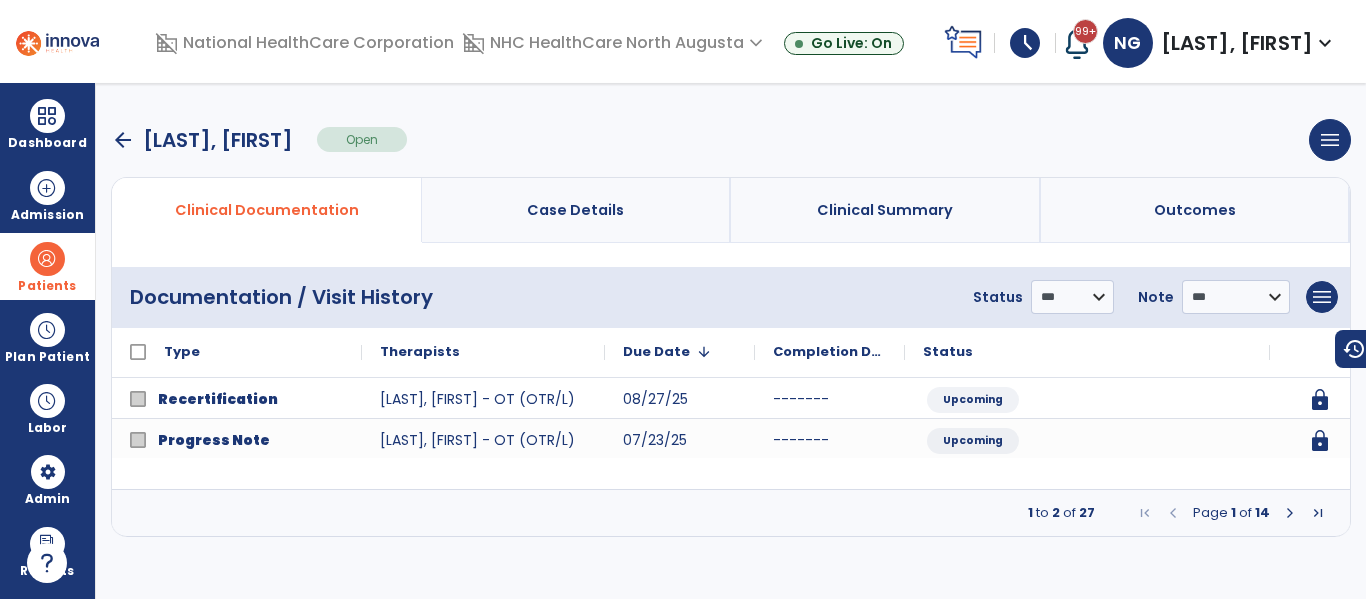 click at bounding box center [1290, 513] 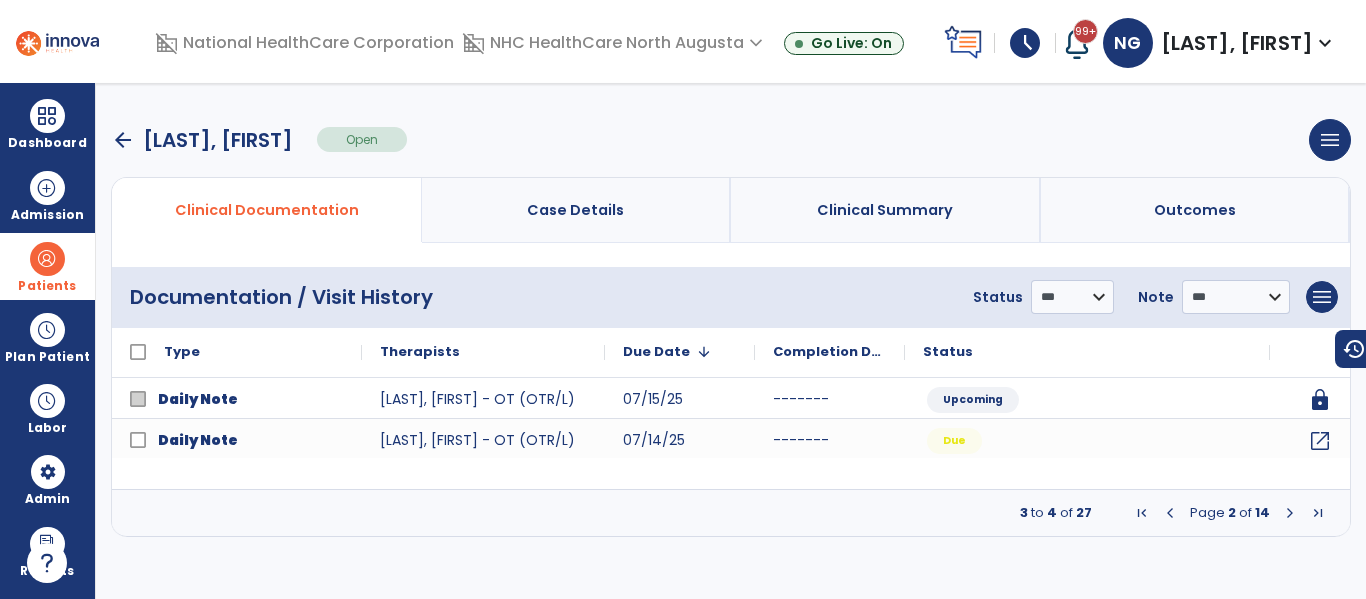 click at bounding box center [1290, 513] 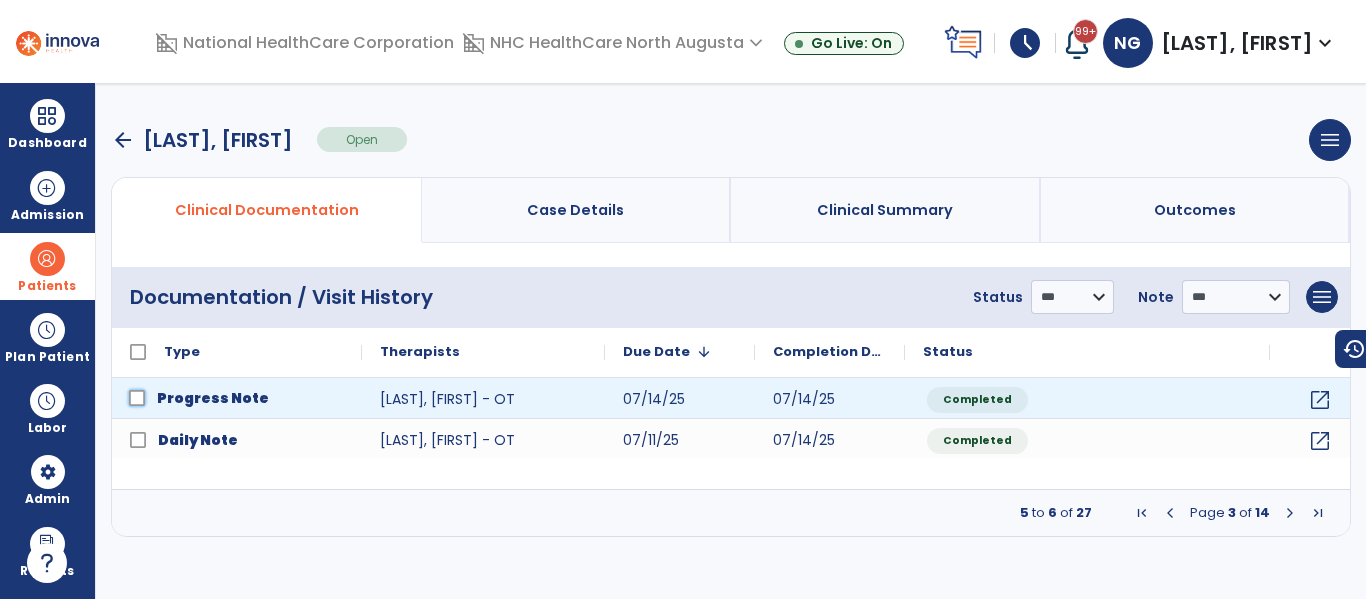 click on "Progress Note" 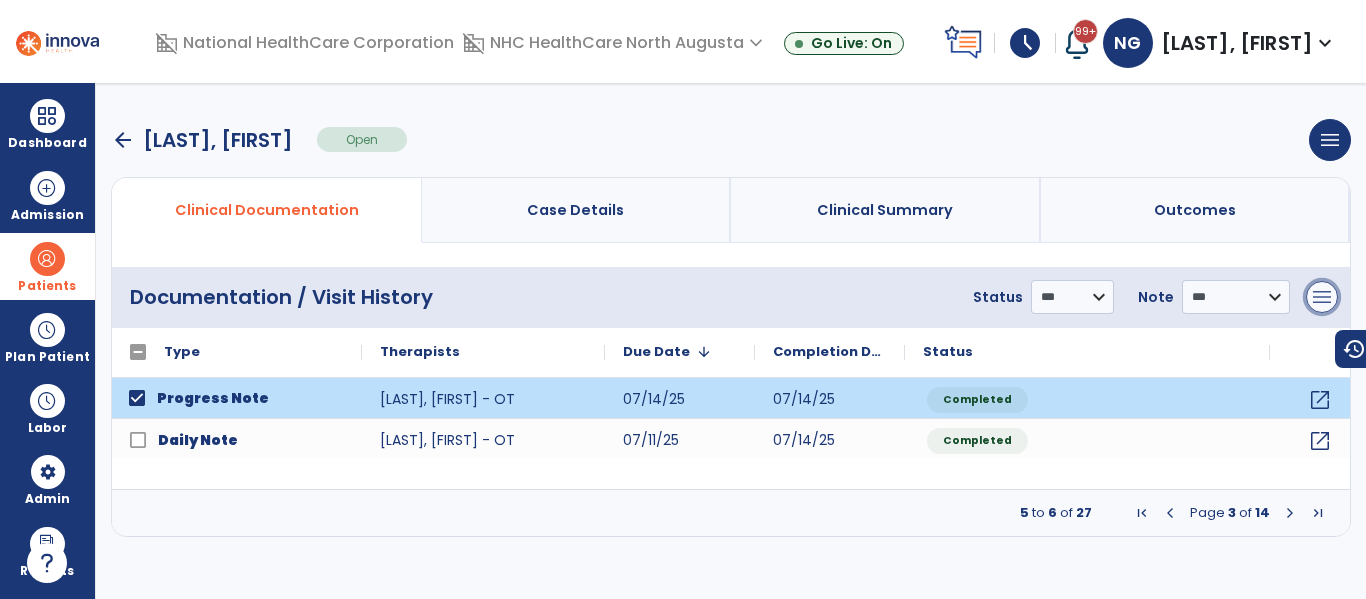 click on "menu" at bounding box center [1322, 297] 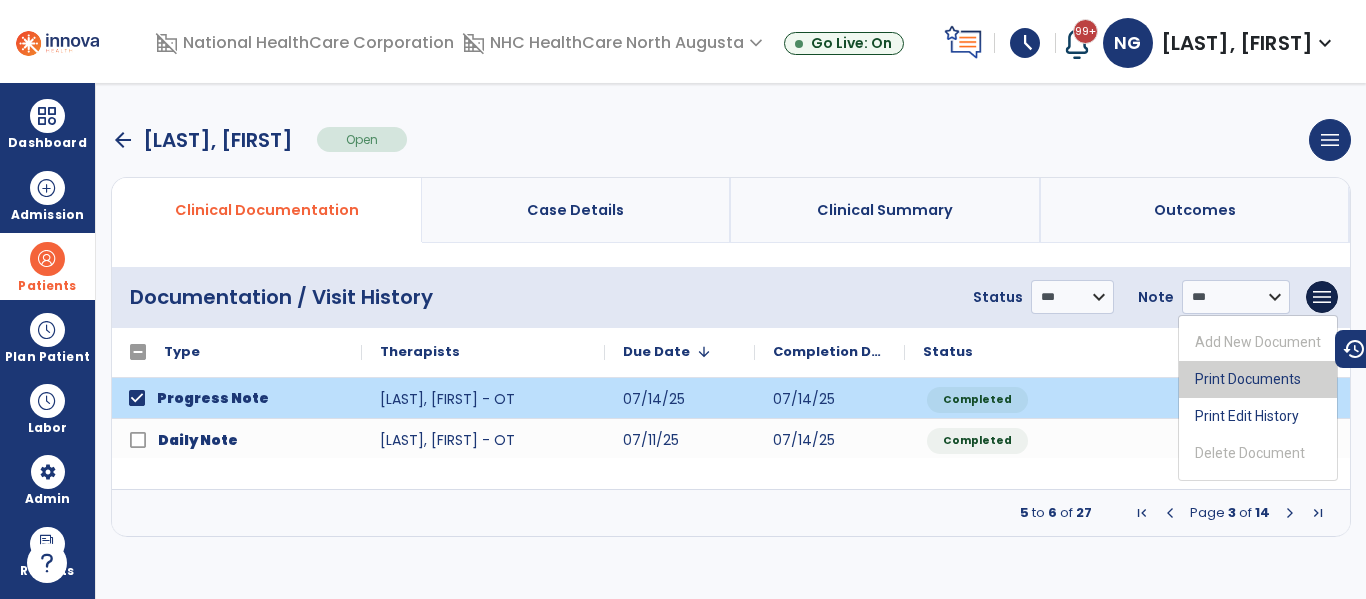 click on "Print Documents" at bounding box center (1258, 379) 